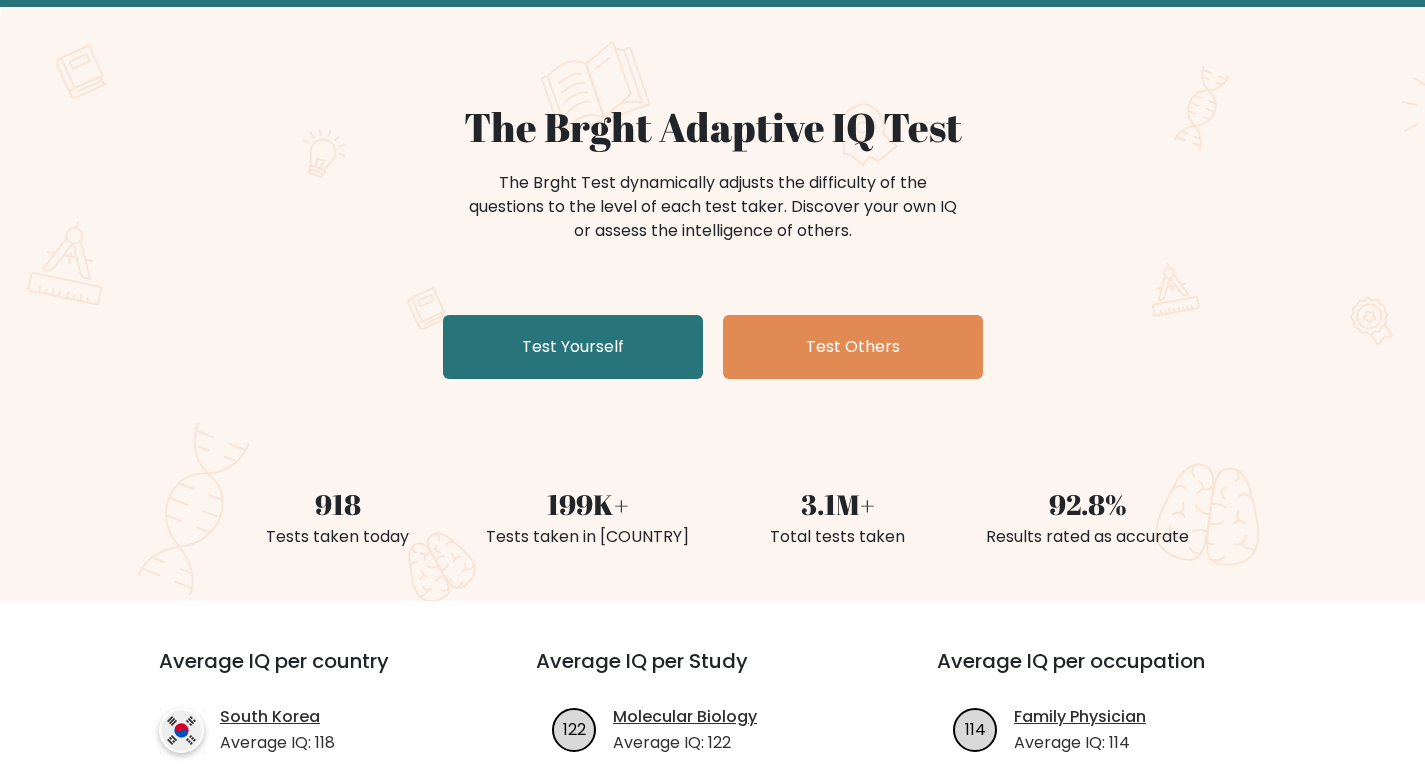 scroll, scrollTop: 100, scrollLeft: 0, axis: vertical 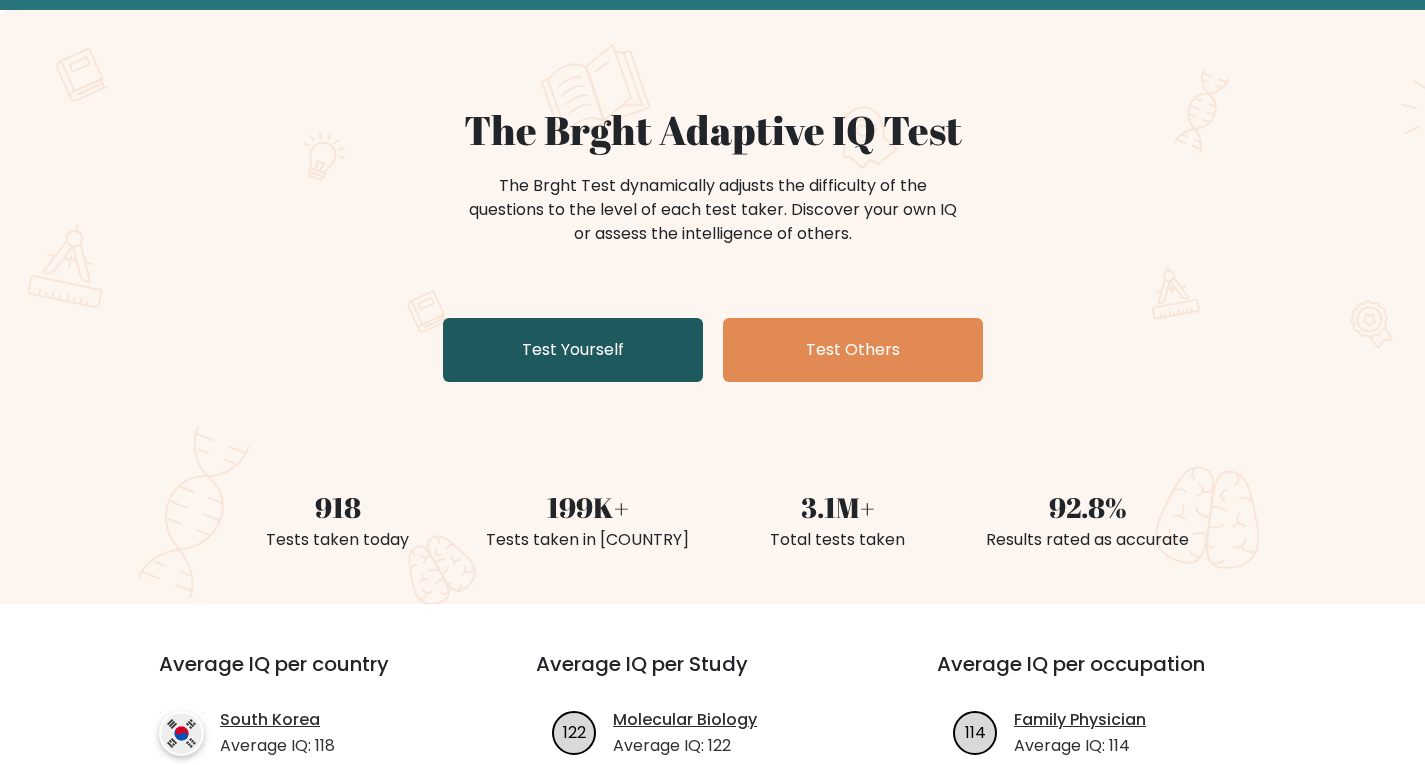 click on "Test Yourself" at bounding box center [573, 350] 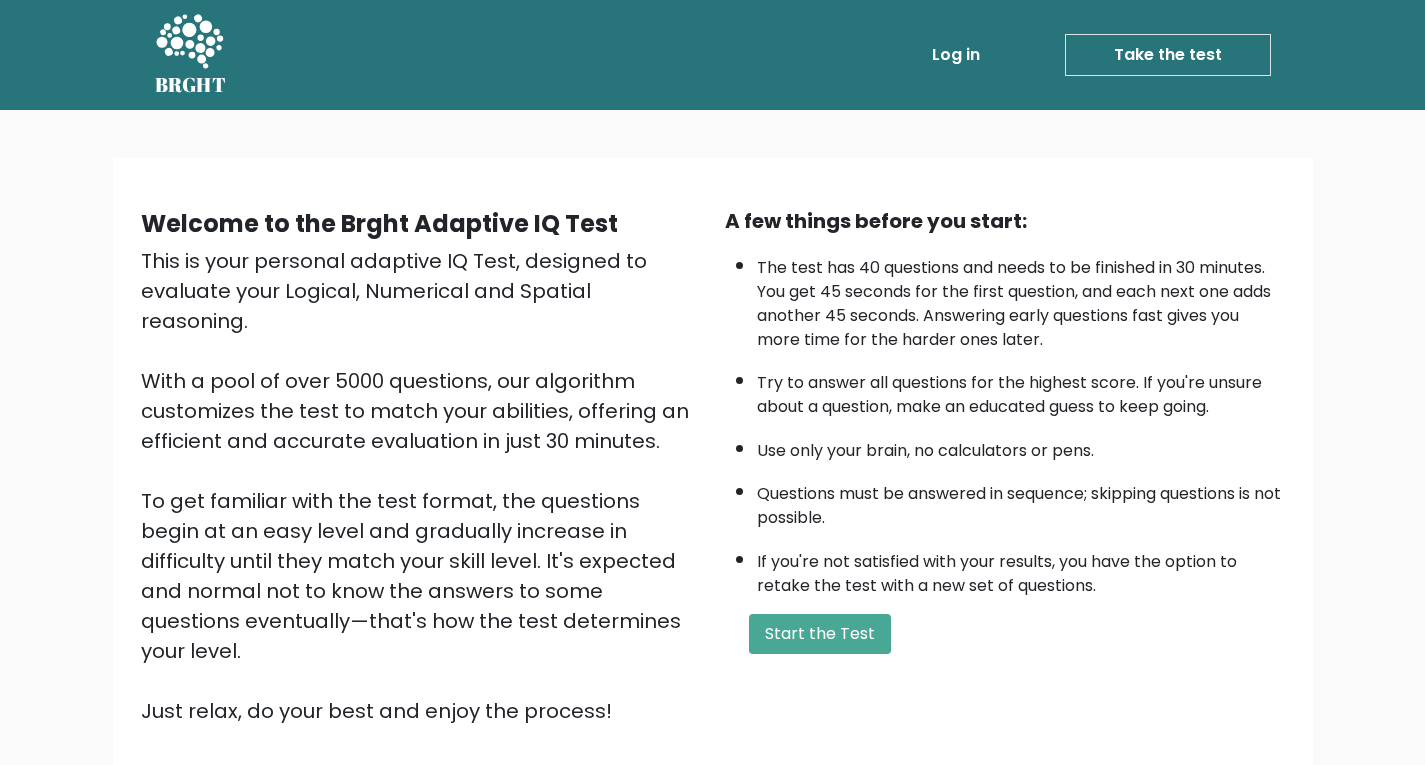 scroll, scrollTop: 0, scrollLeft: 0, axis: both 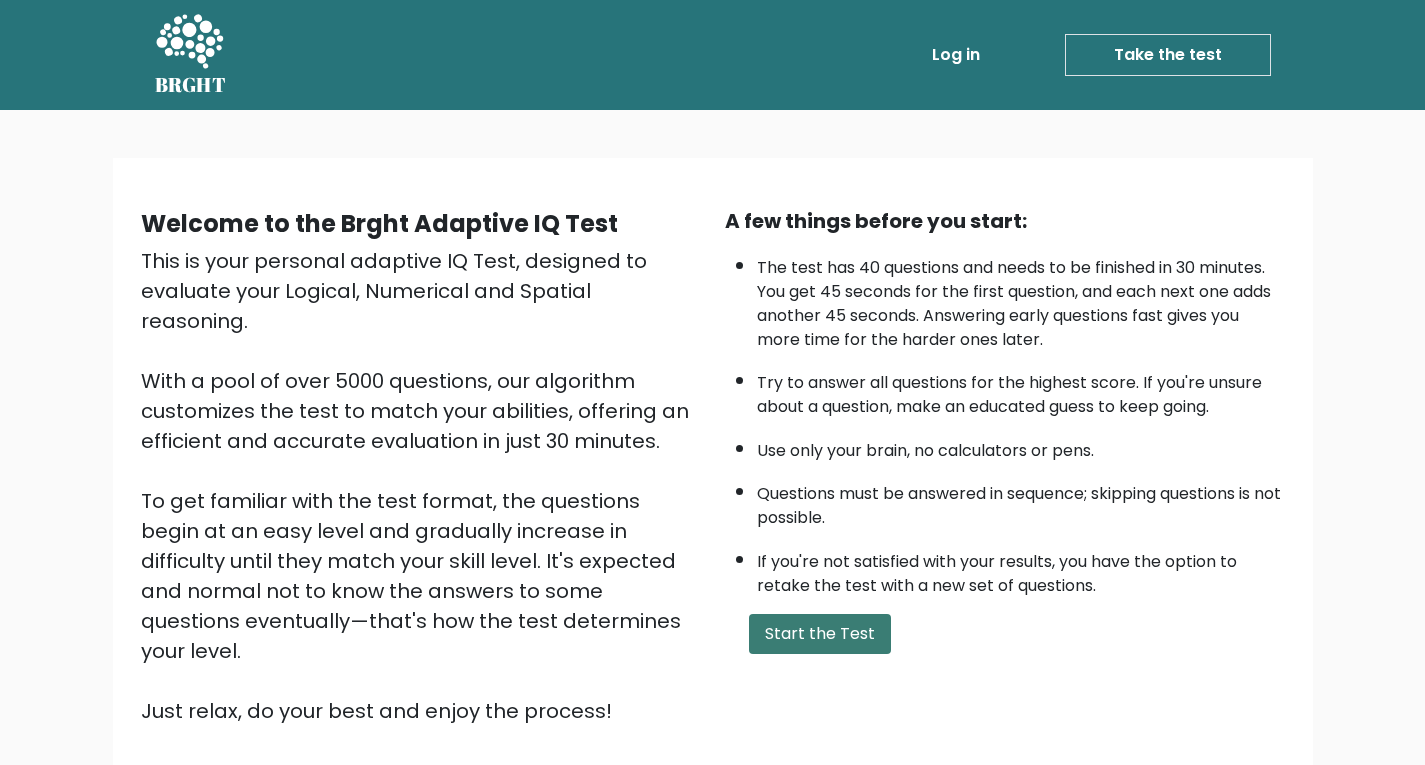 click on "Start the Test" at bounding box center (820, 634) 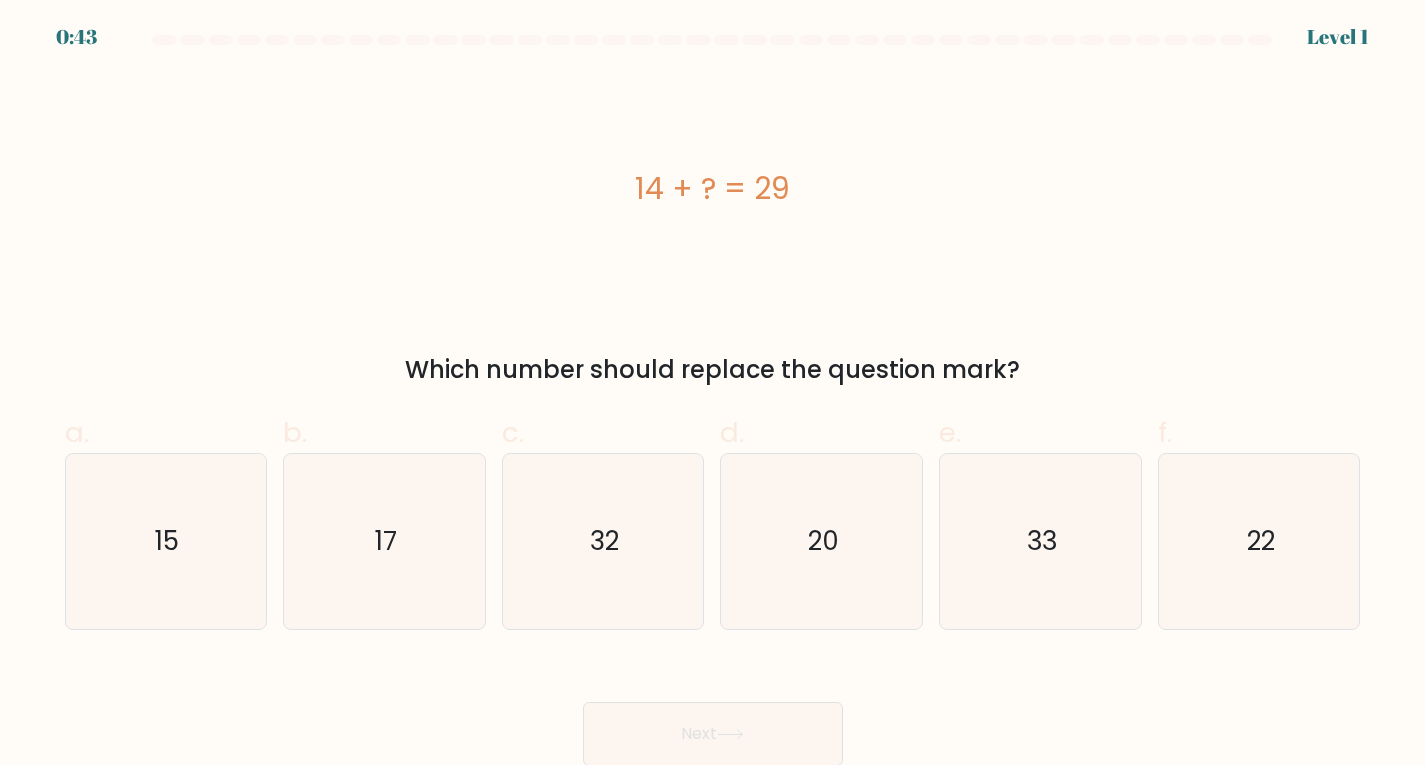 scroll, scrollTop: 4, scrollLeft: 0, axis: vertical 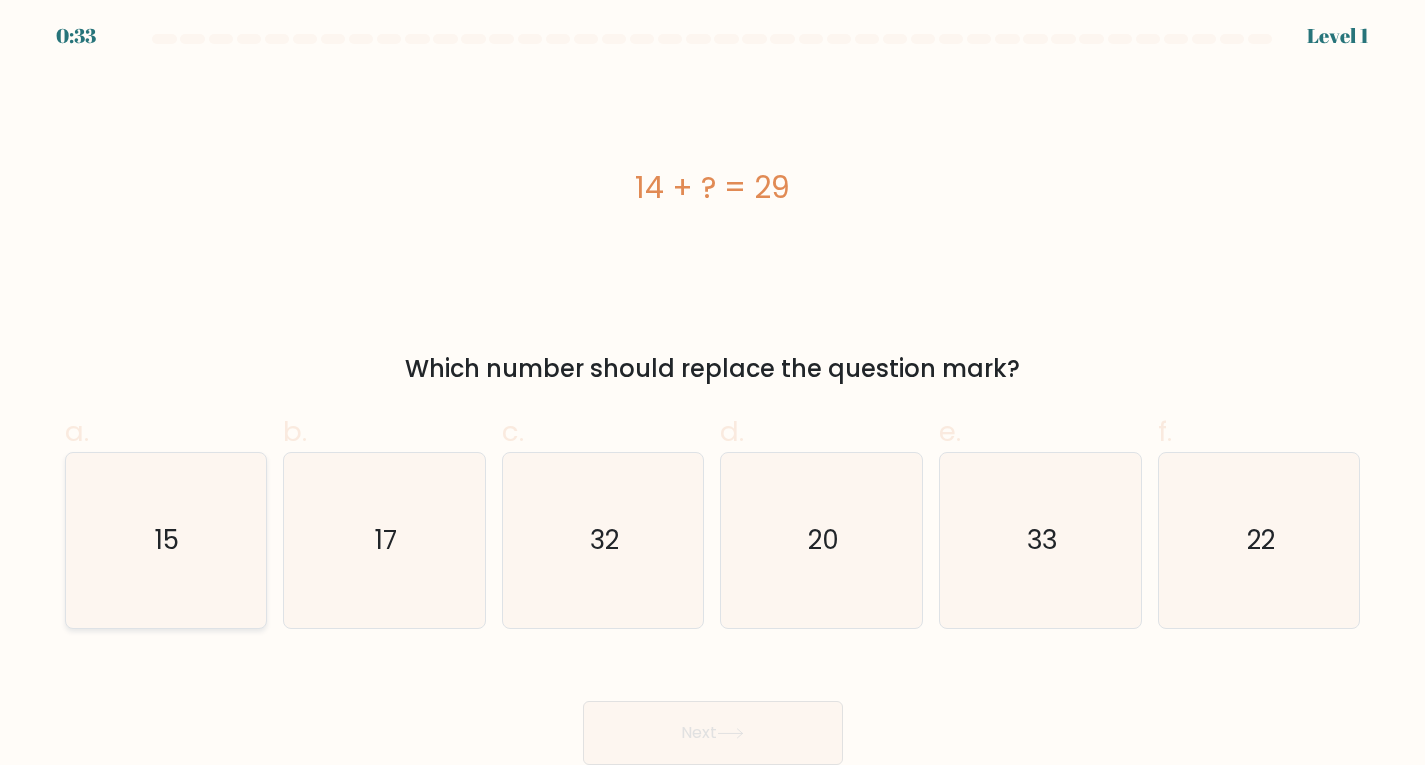 click on "15" 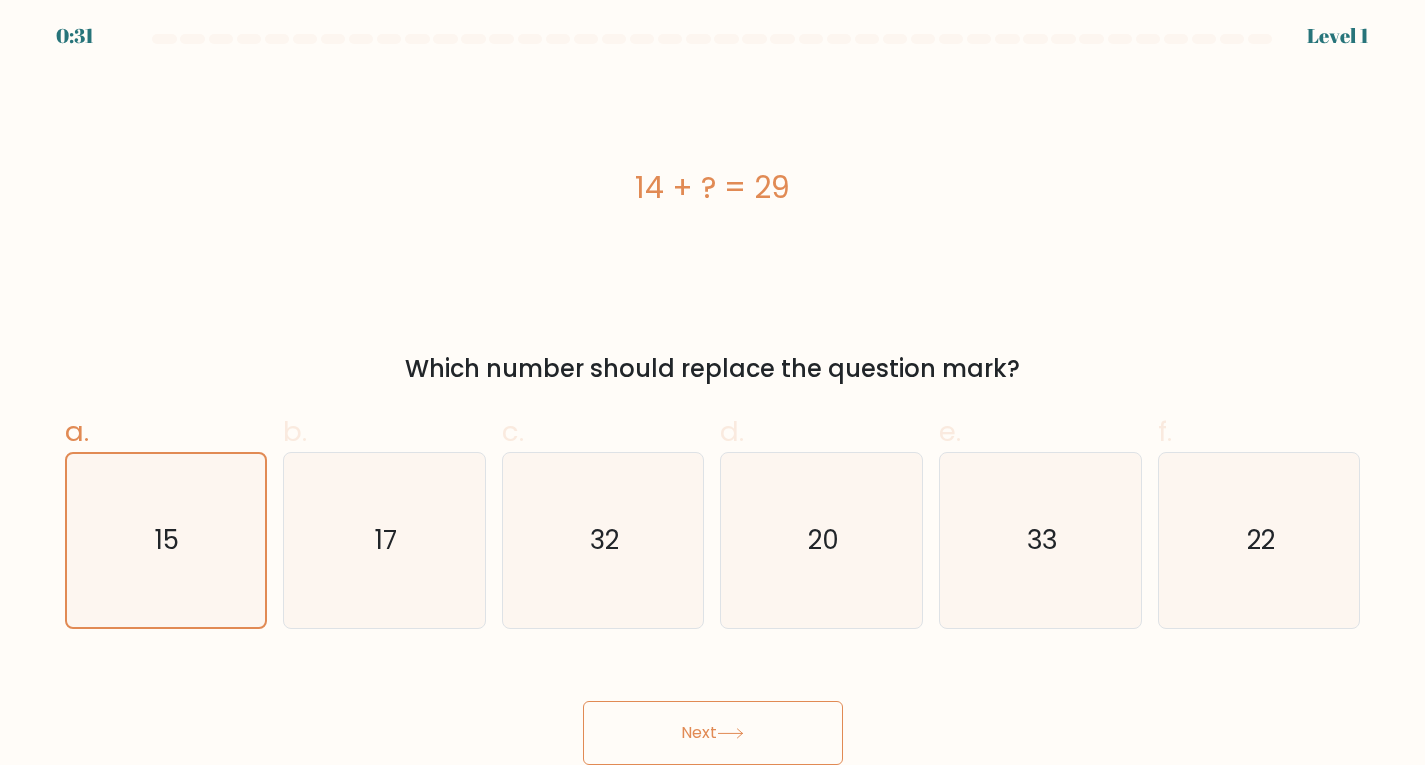click on "Next" at bounding box center (713, 733) 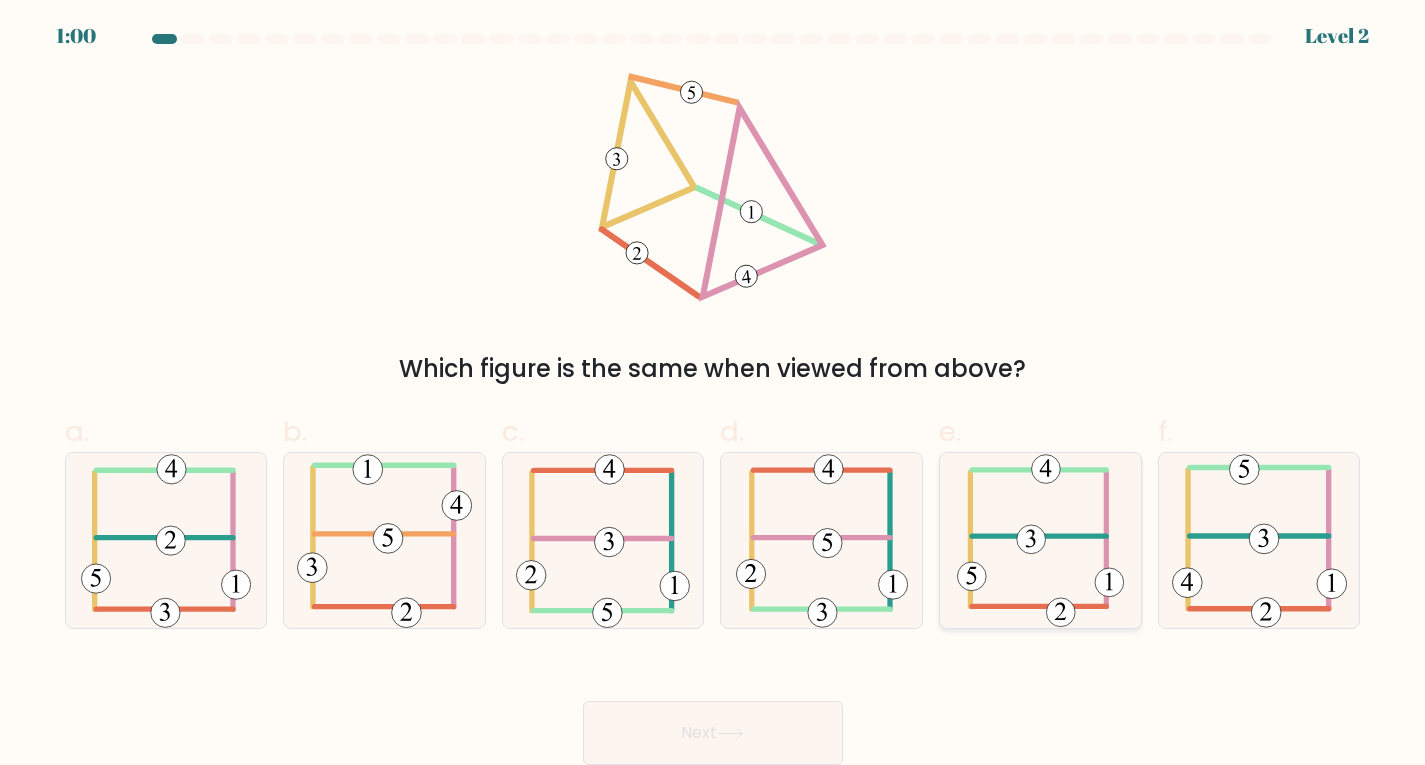 click 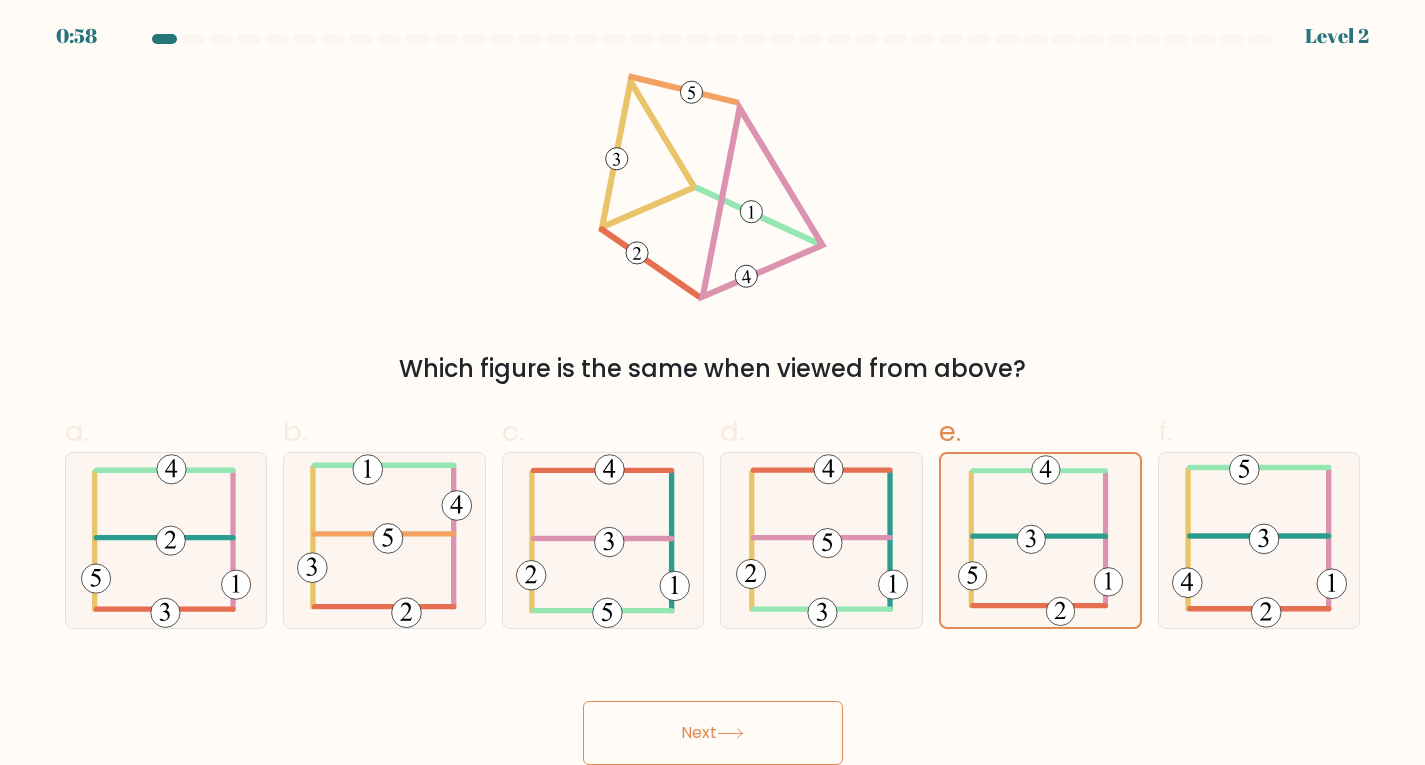 click on "Next" at bounding box center [713, 733] 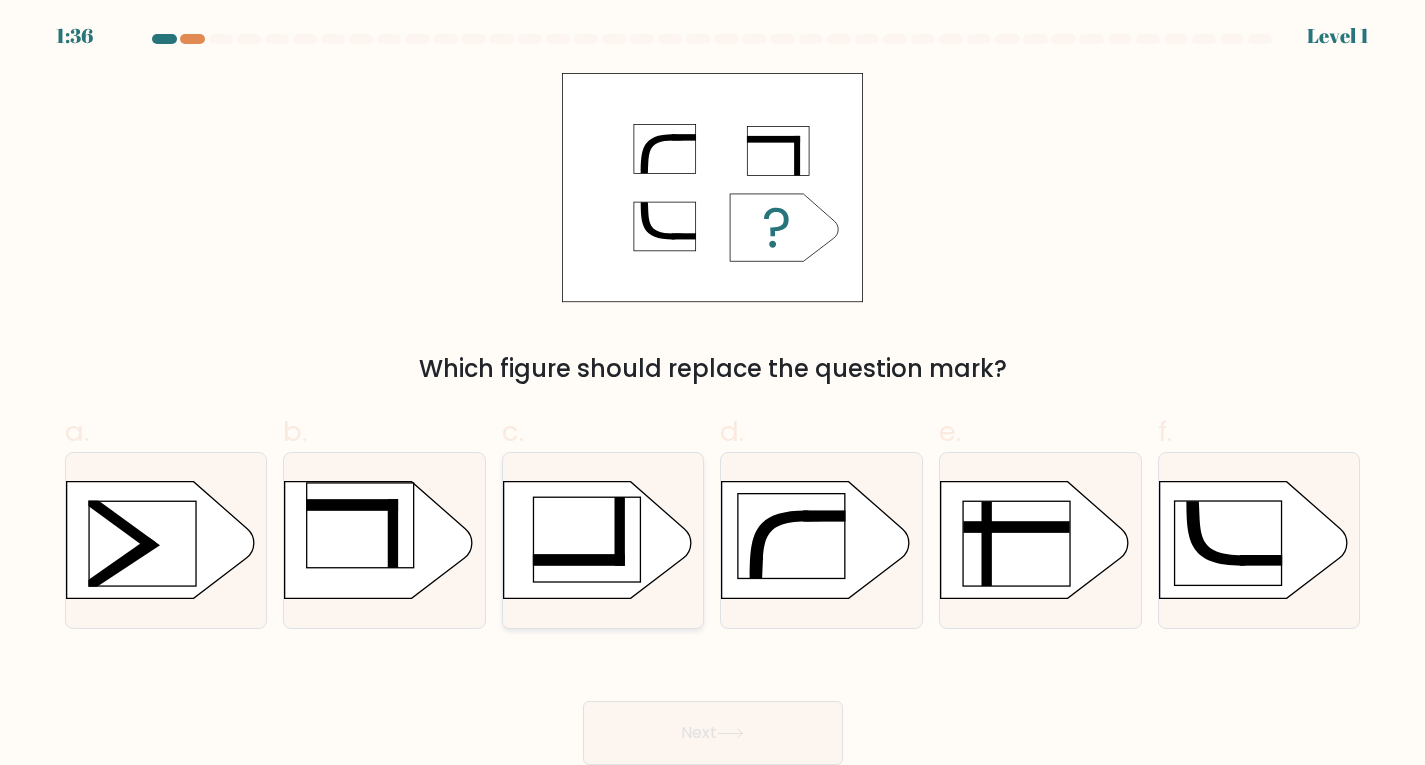click 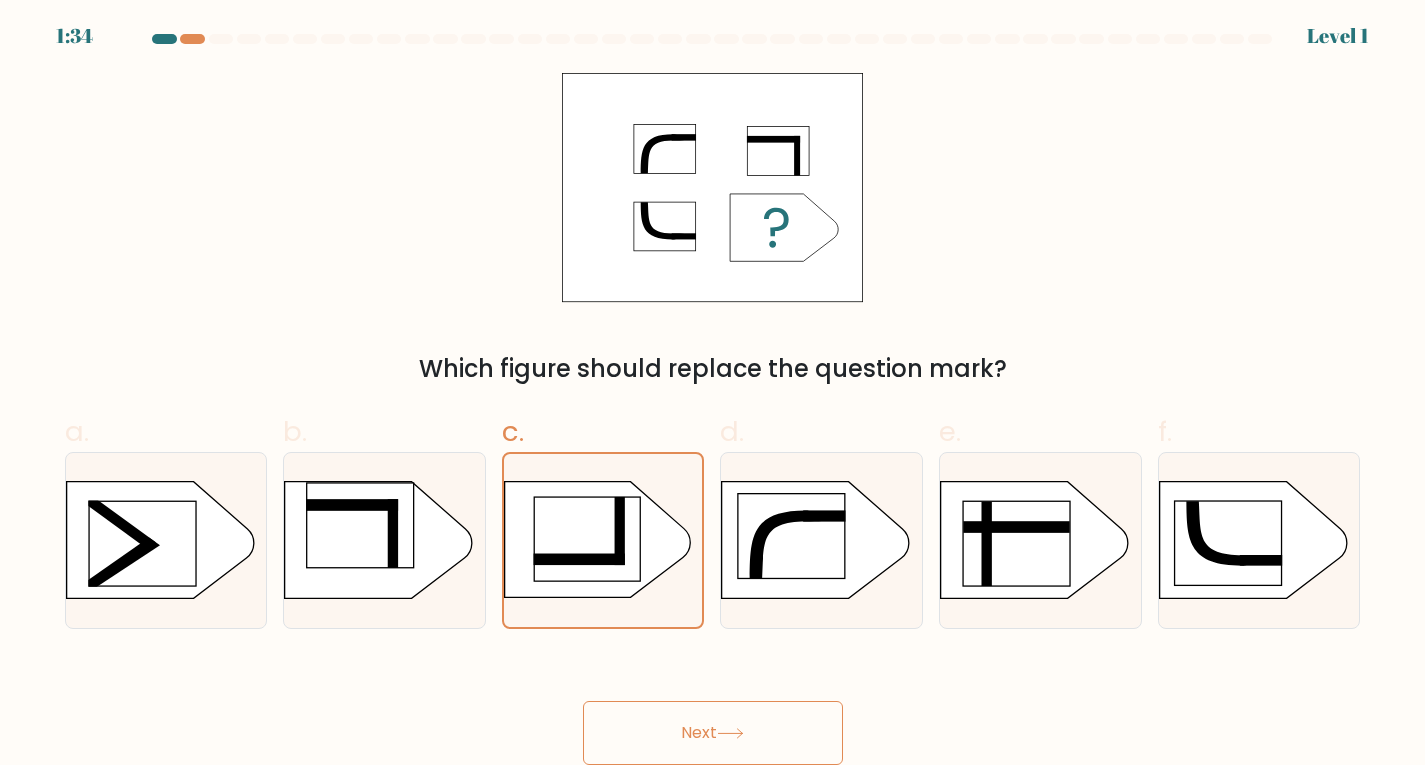 click on "Next" at bounding box center [713, 733] 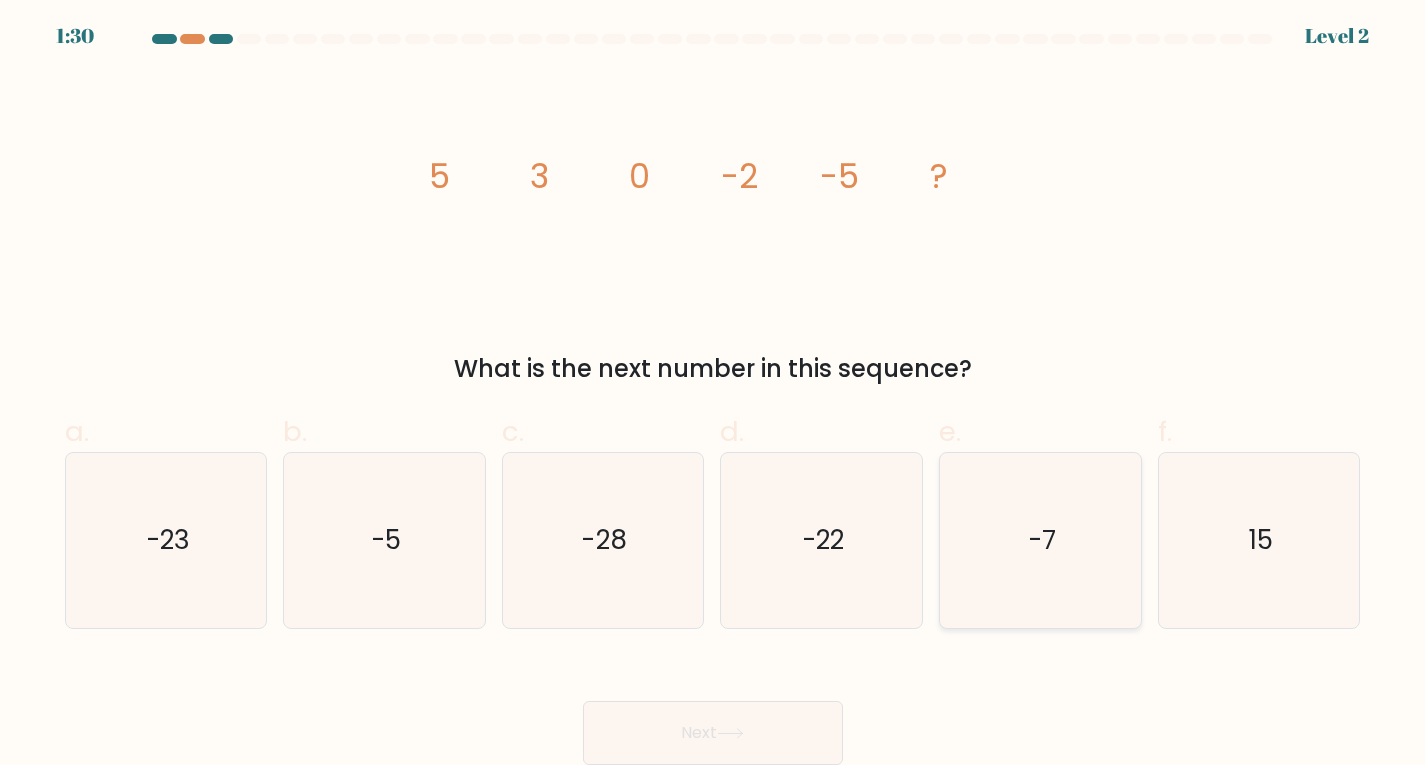 click on "-7" 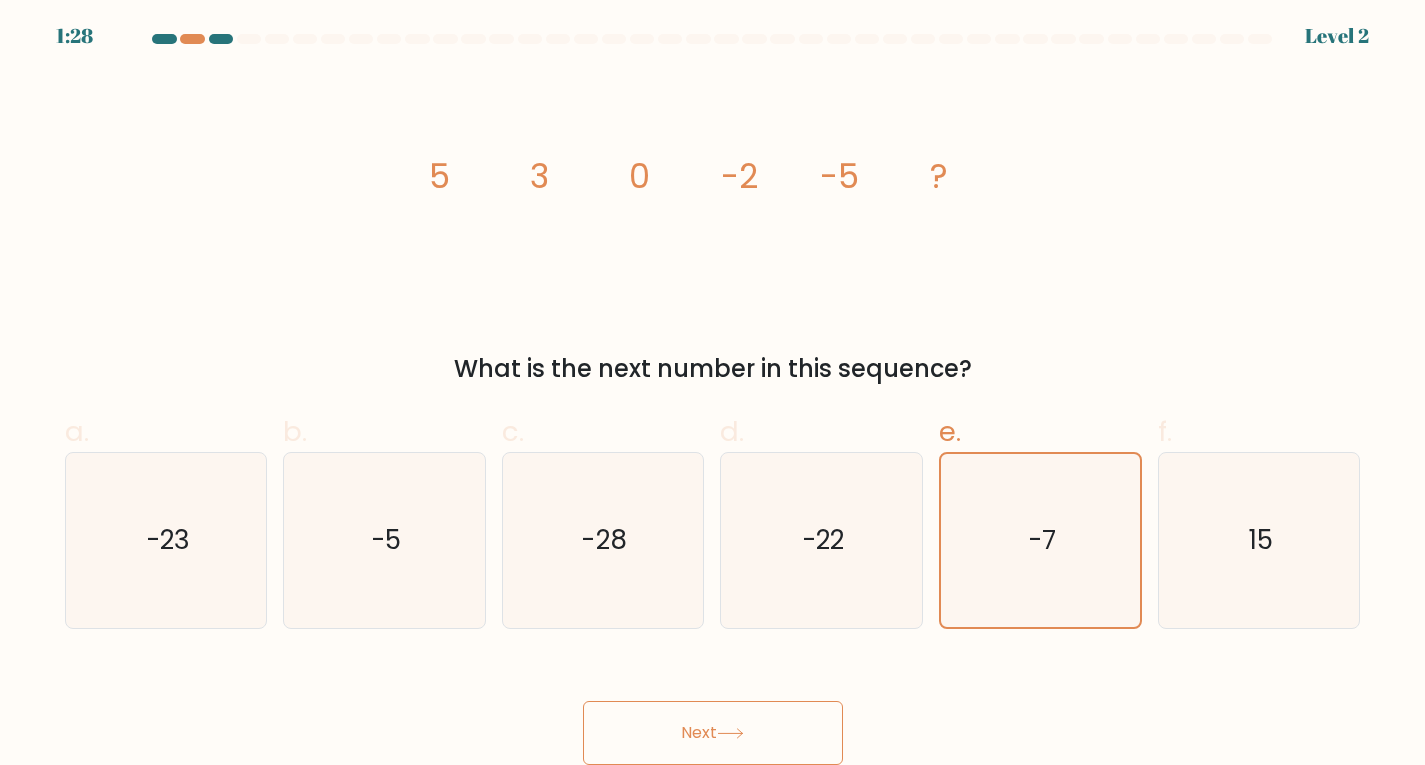 click on "Next" at bounding box center [713, 733] 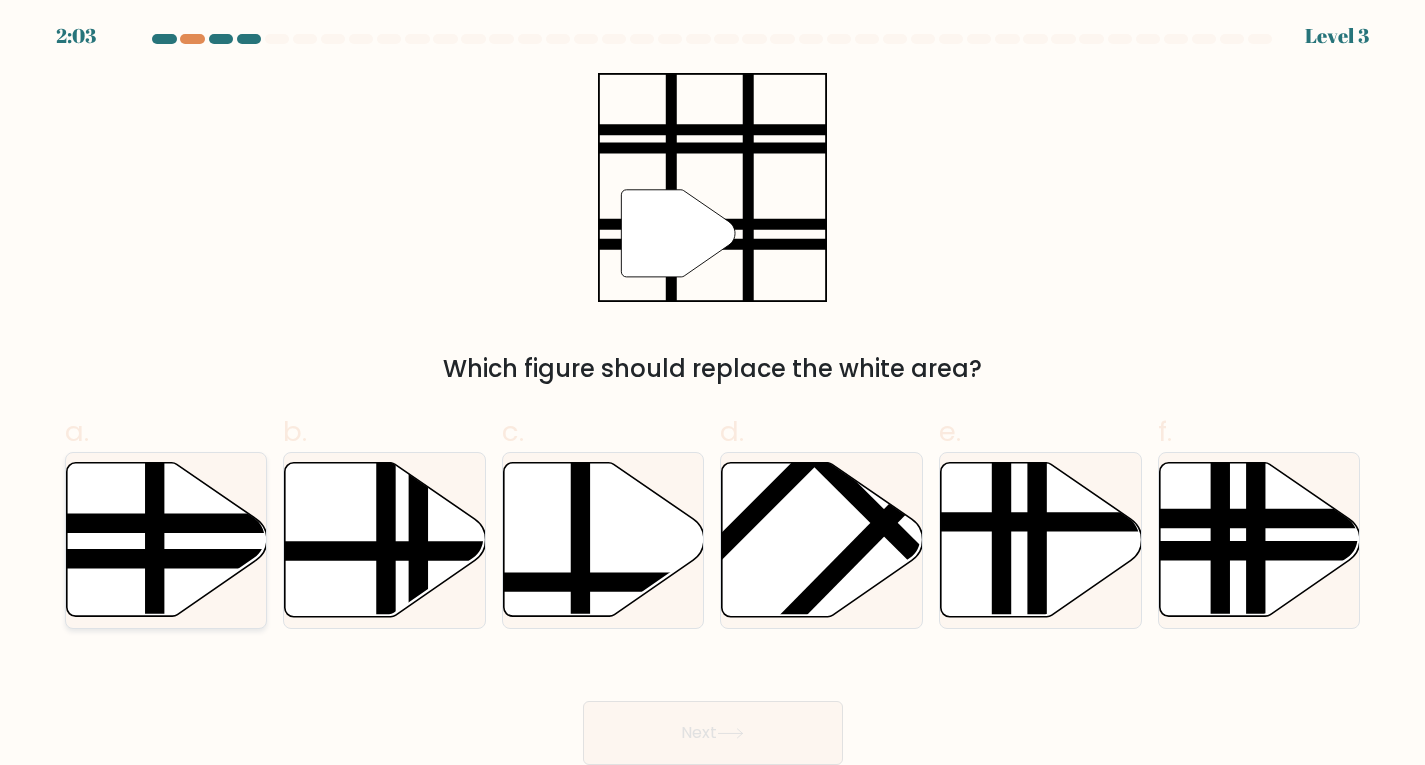 click 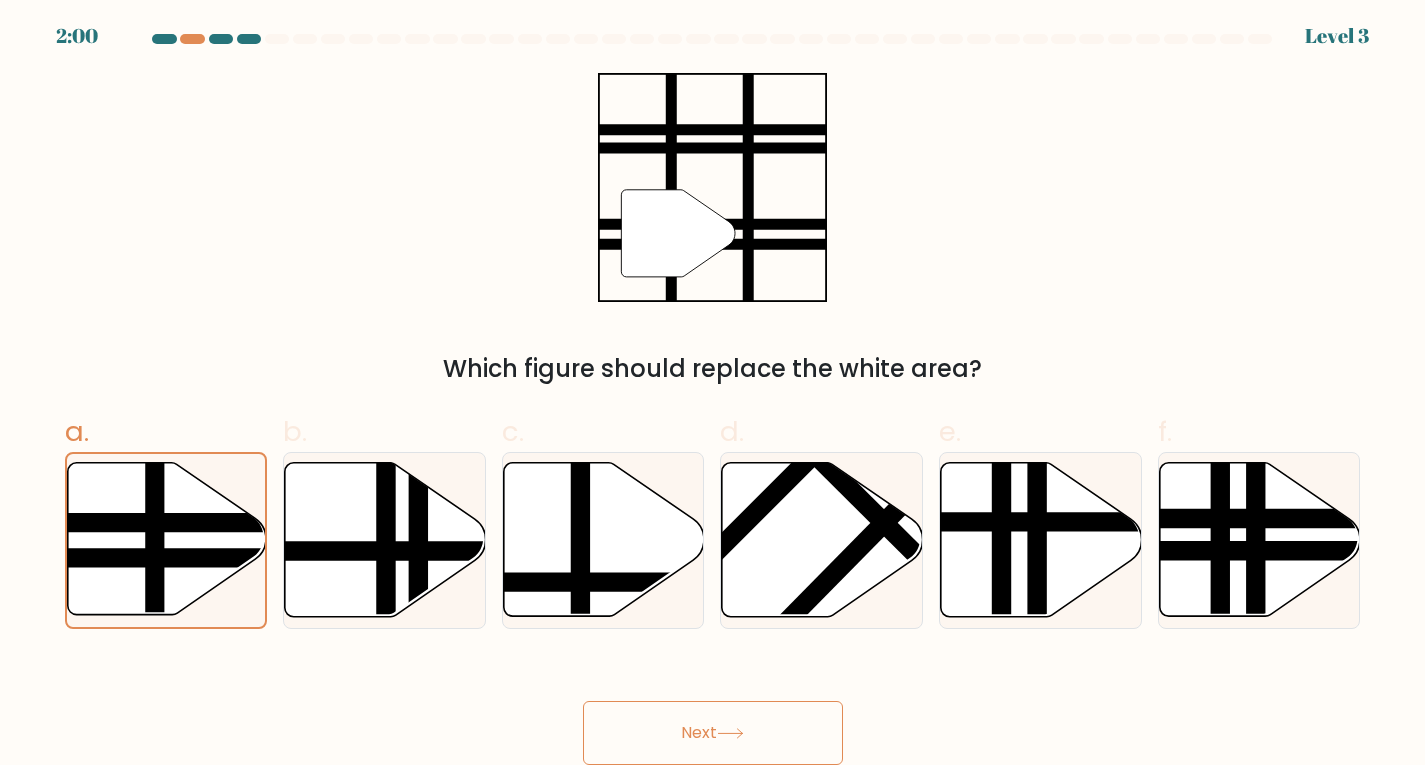 click on "Next" at bounding box center (713, 733) 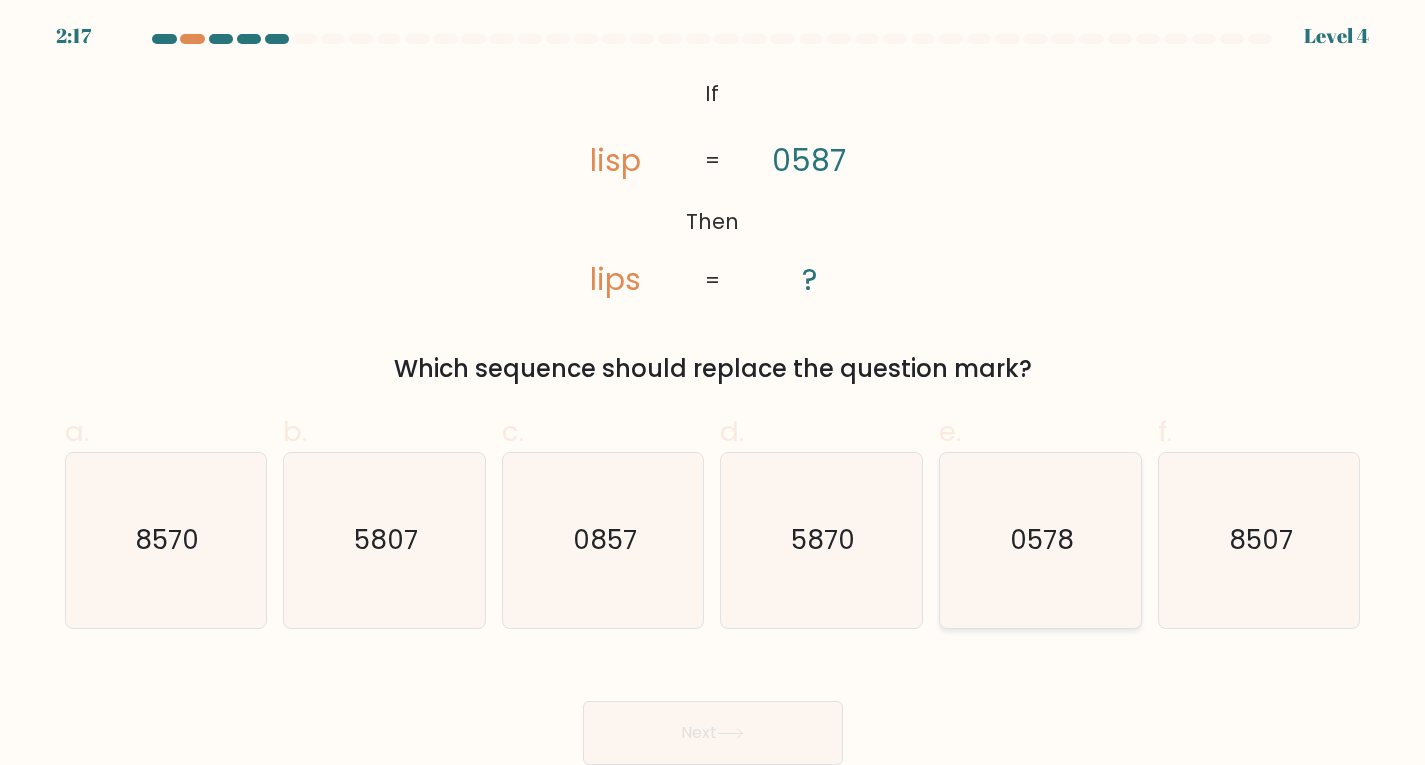 click on "0578" 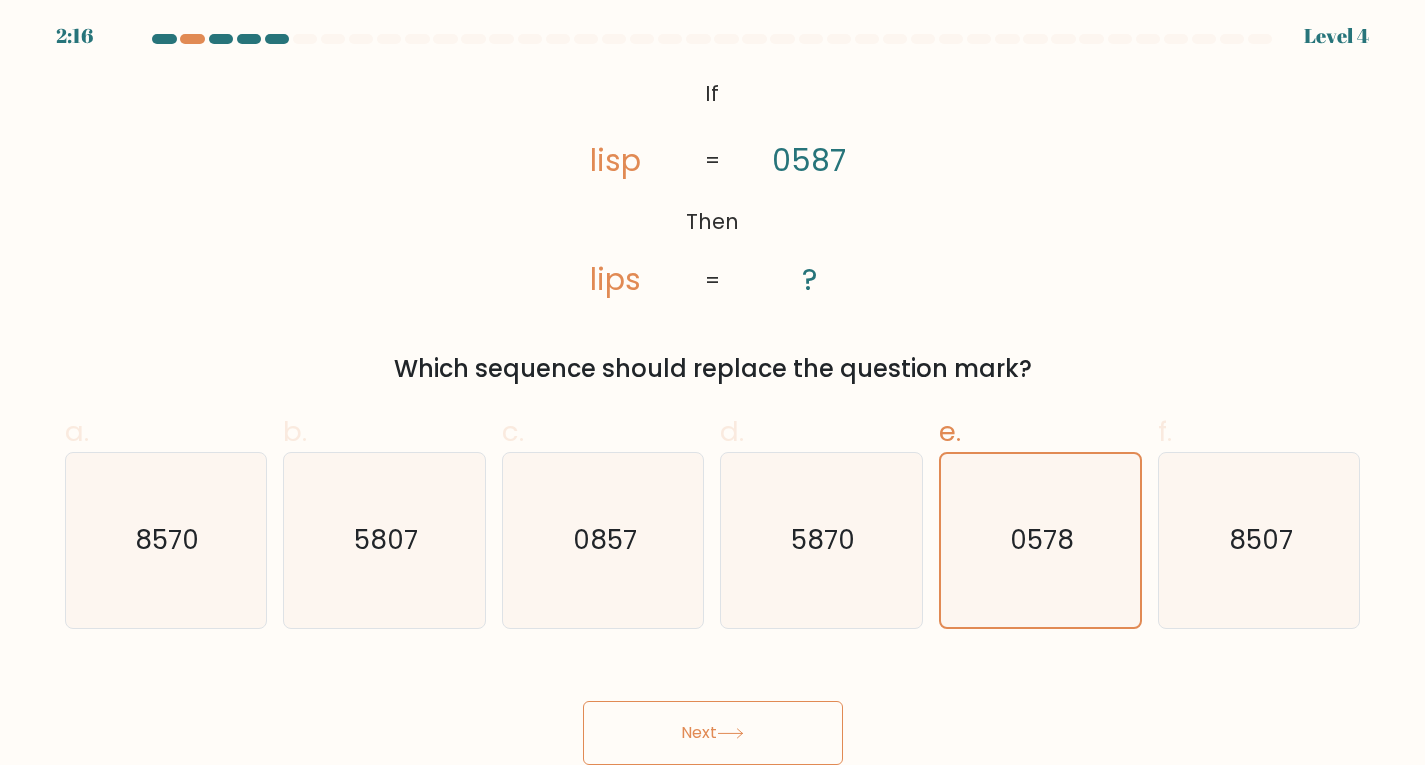 click on "Next" at bounding box center [713, 733] 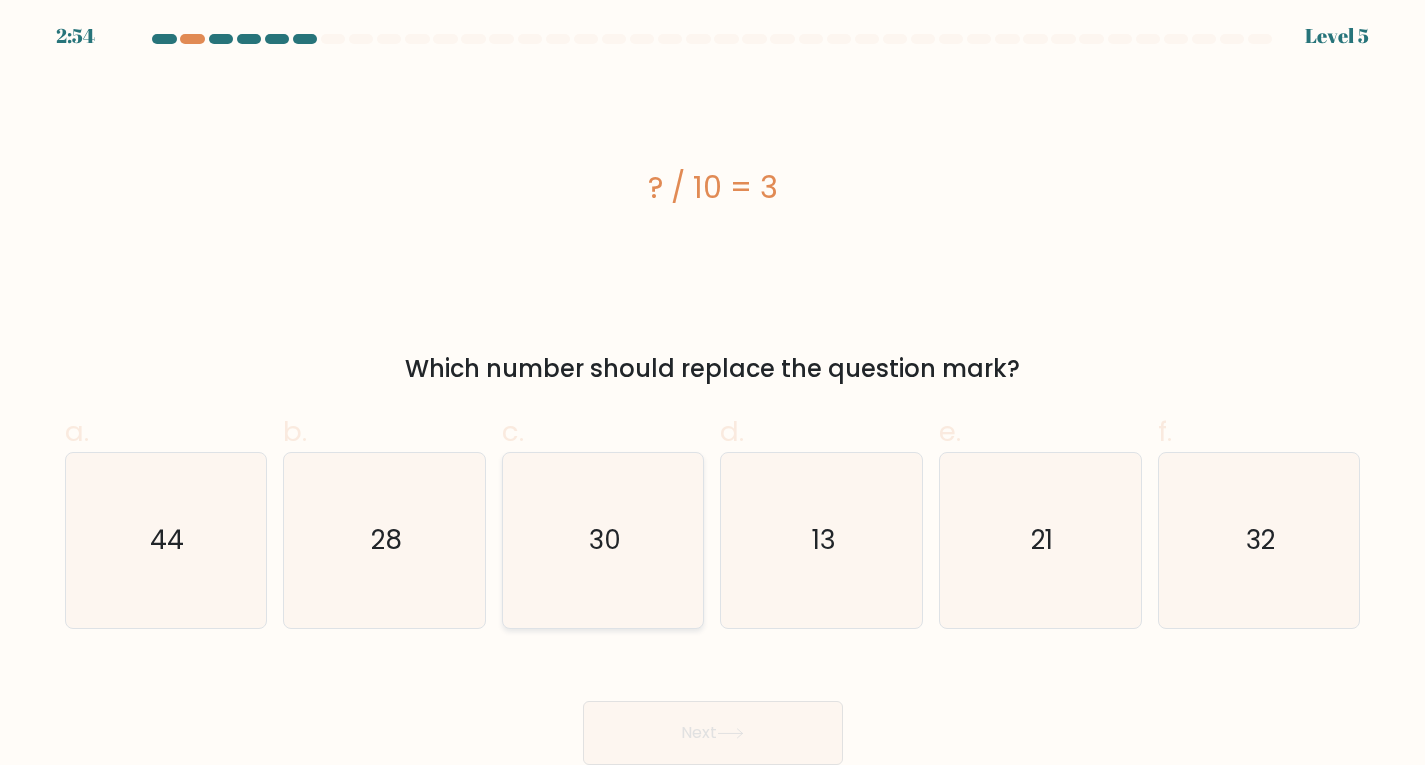 click on "30" 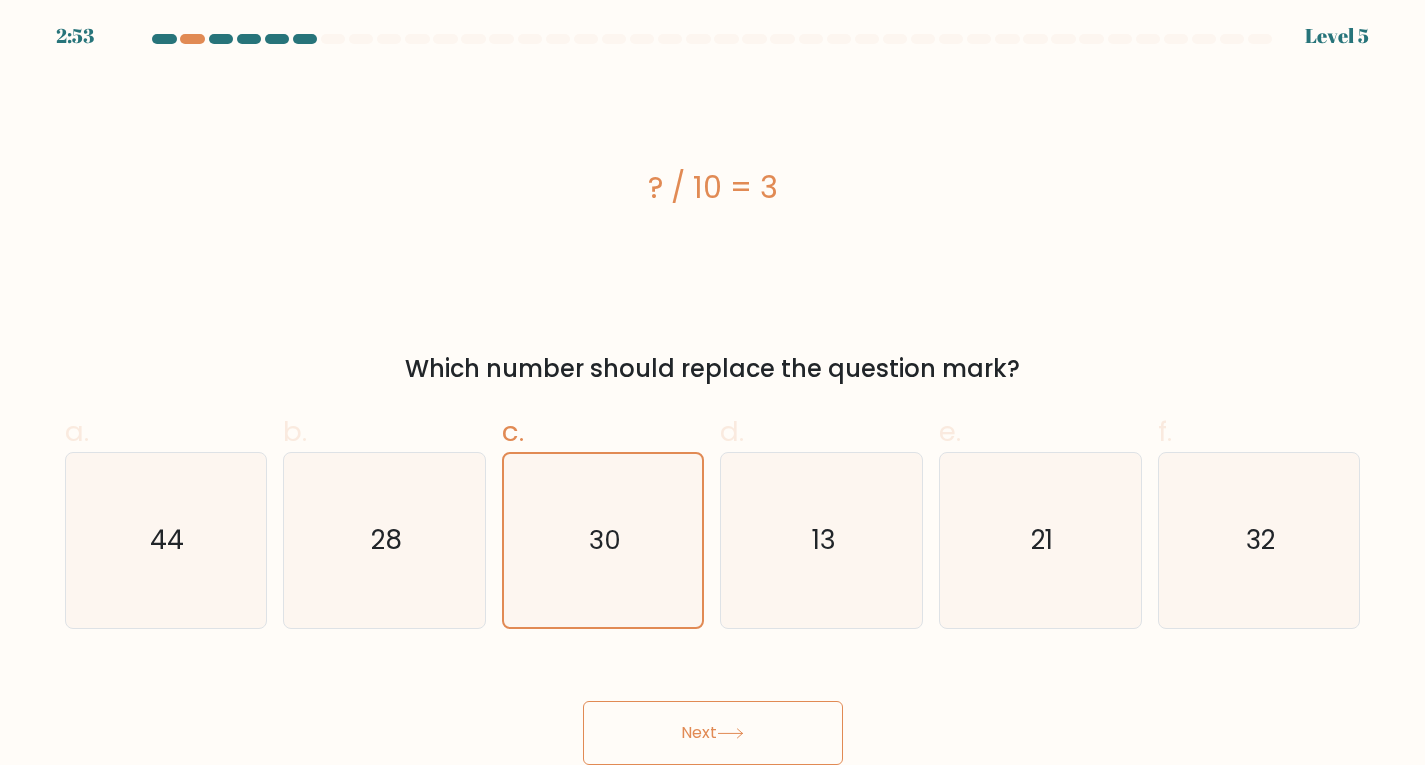 click on "Next" at bounding box center [713, 733] 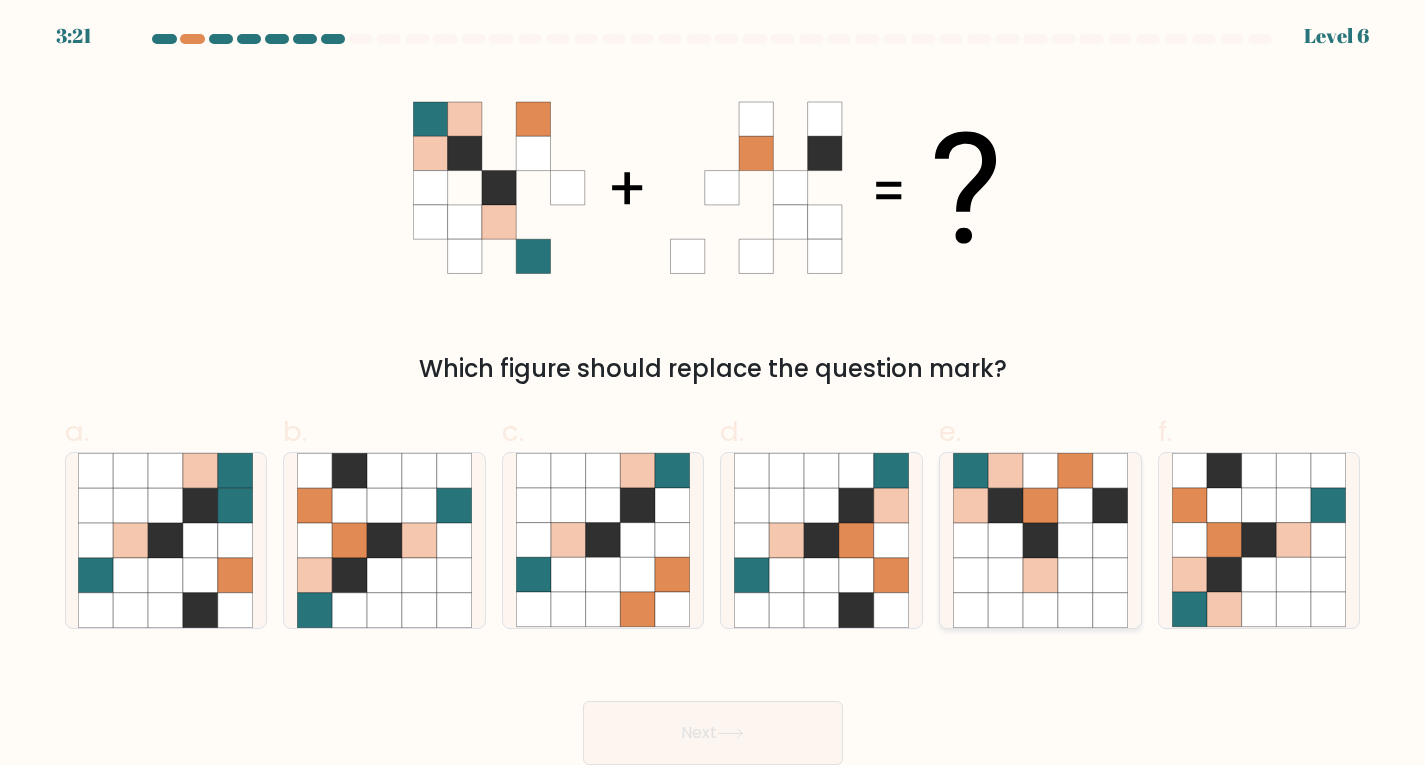 click 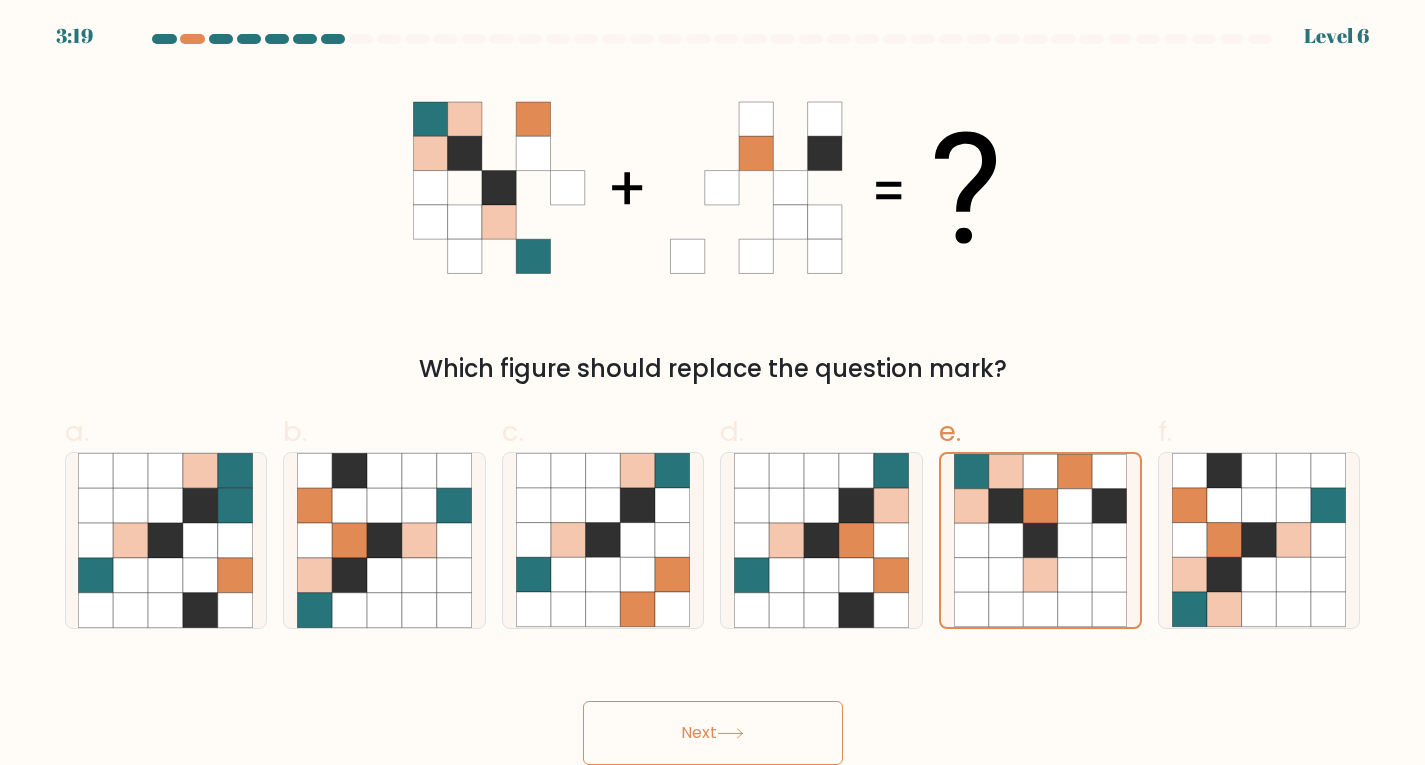 click on "Next" at bounding box center [713, 733] 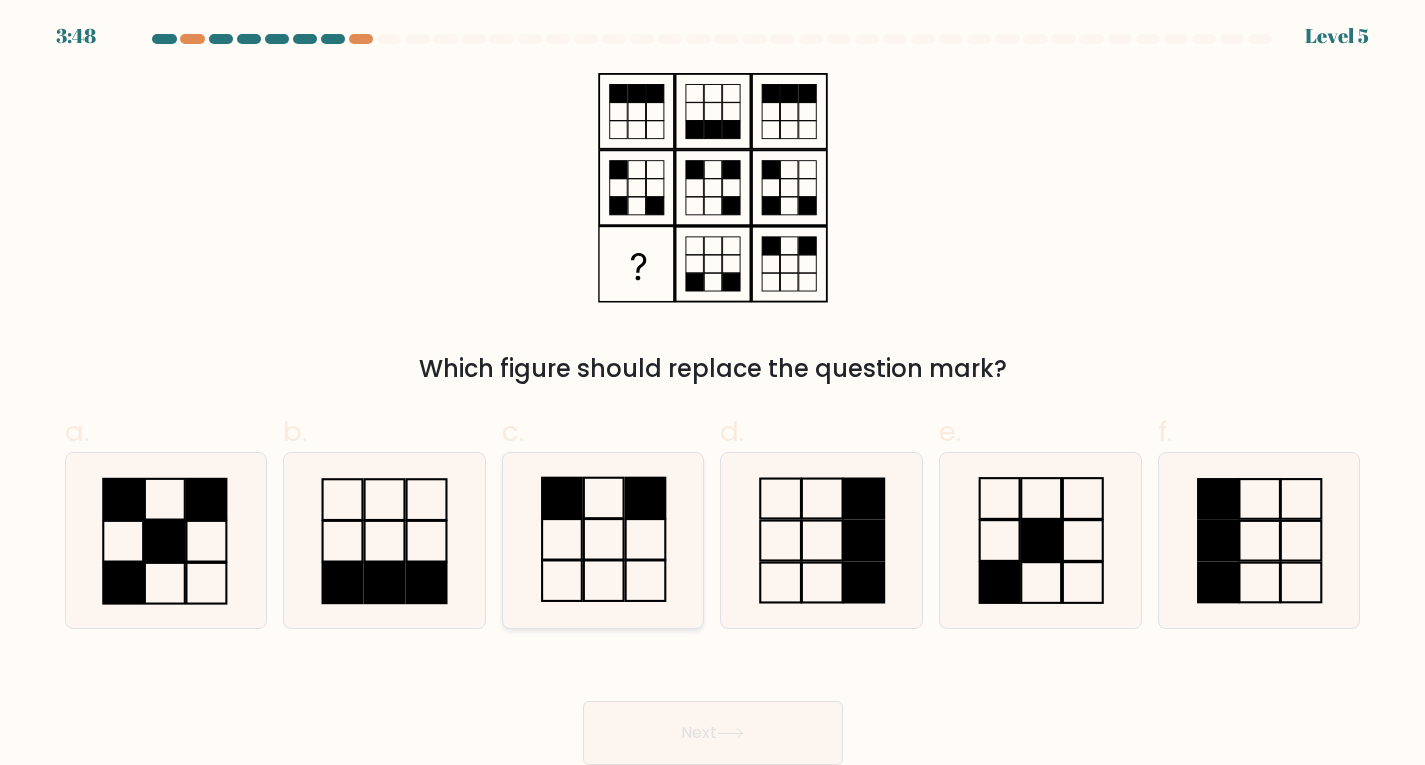 click 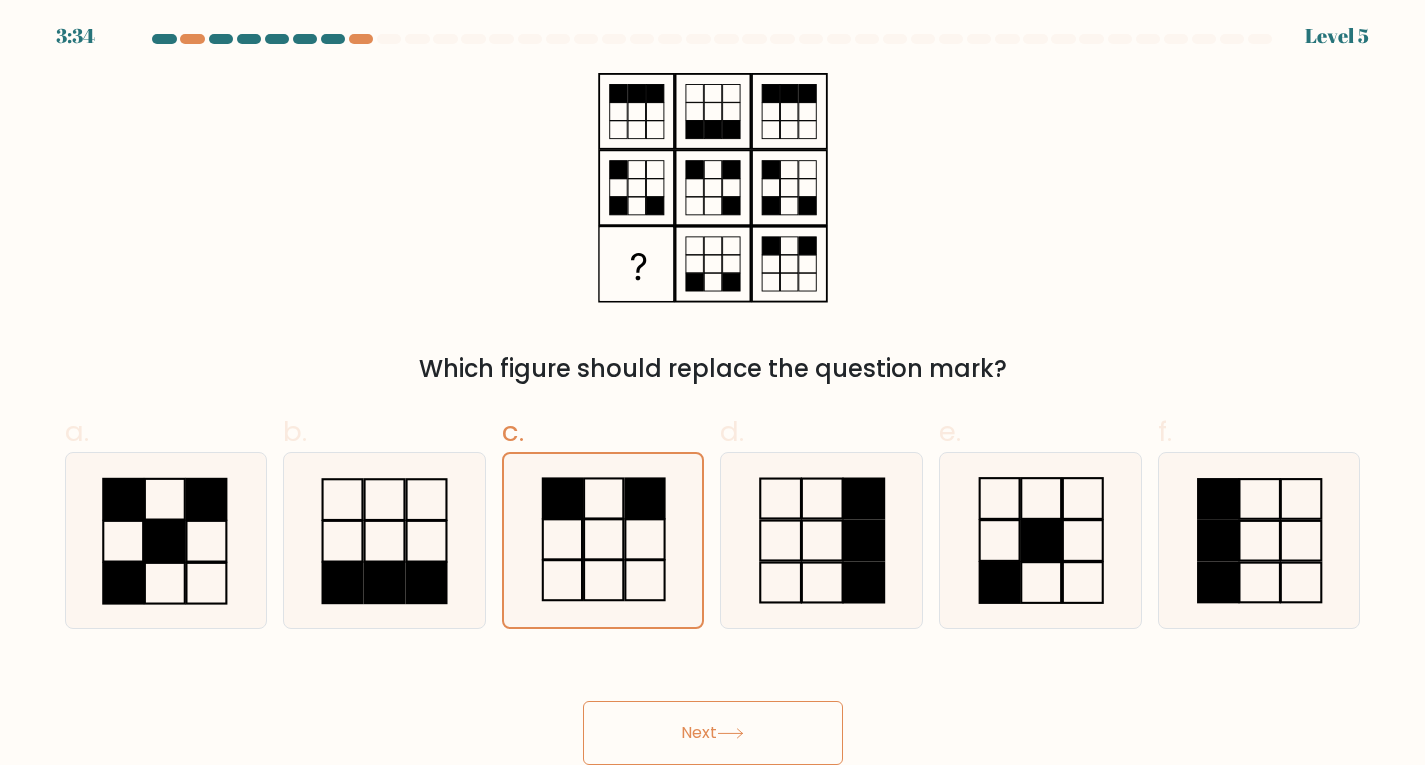 click on "Next" at bounding box center [713, 733] 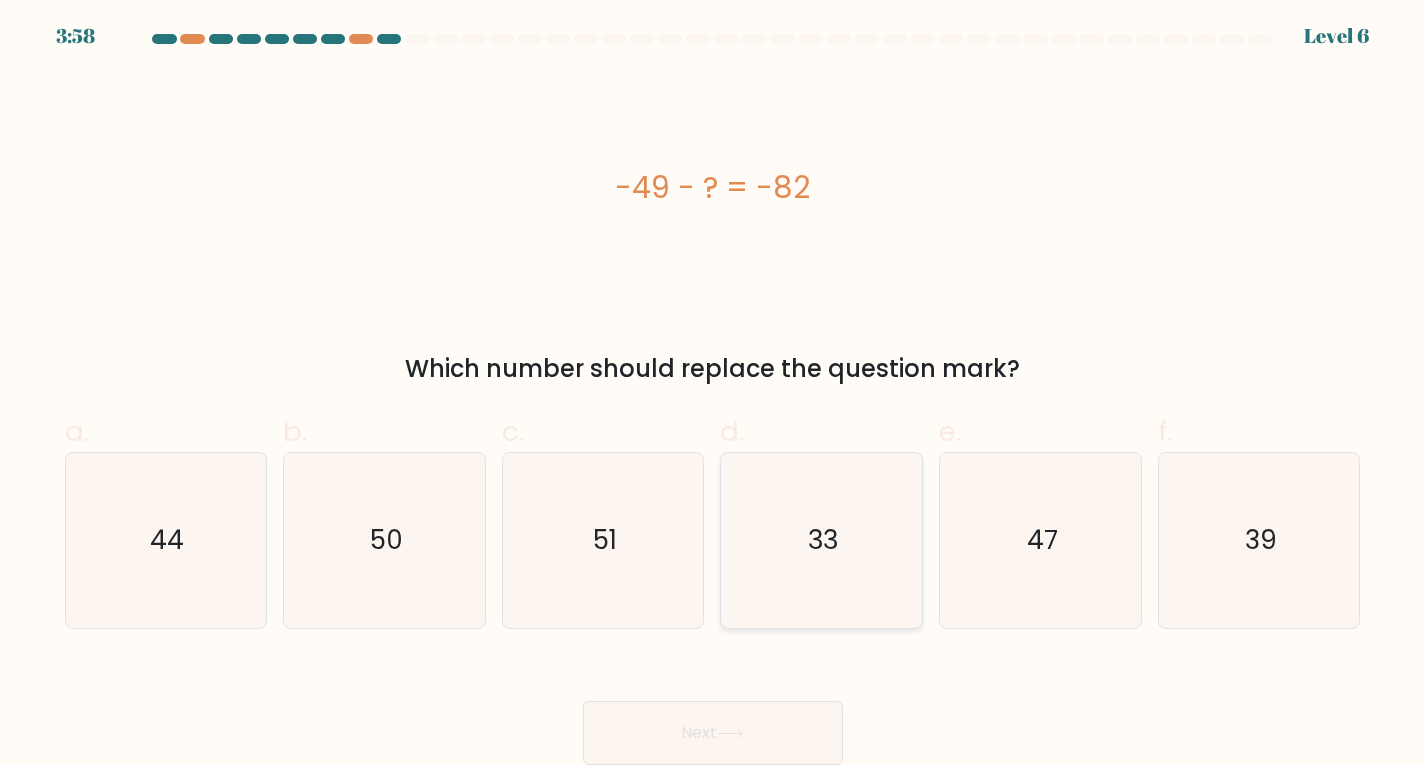 click on "33" 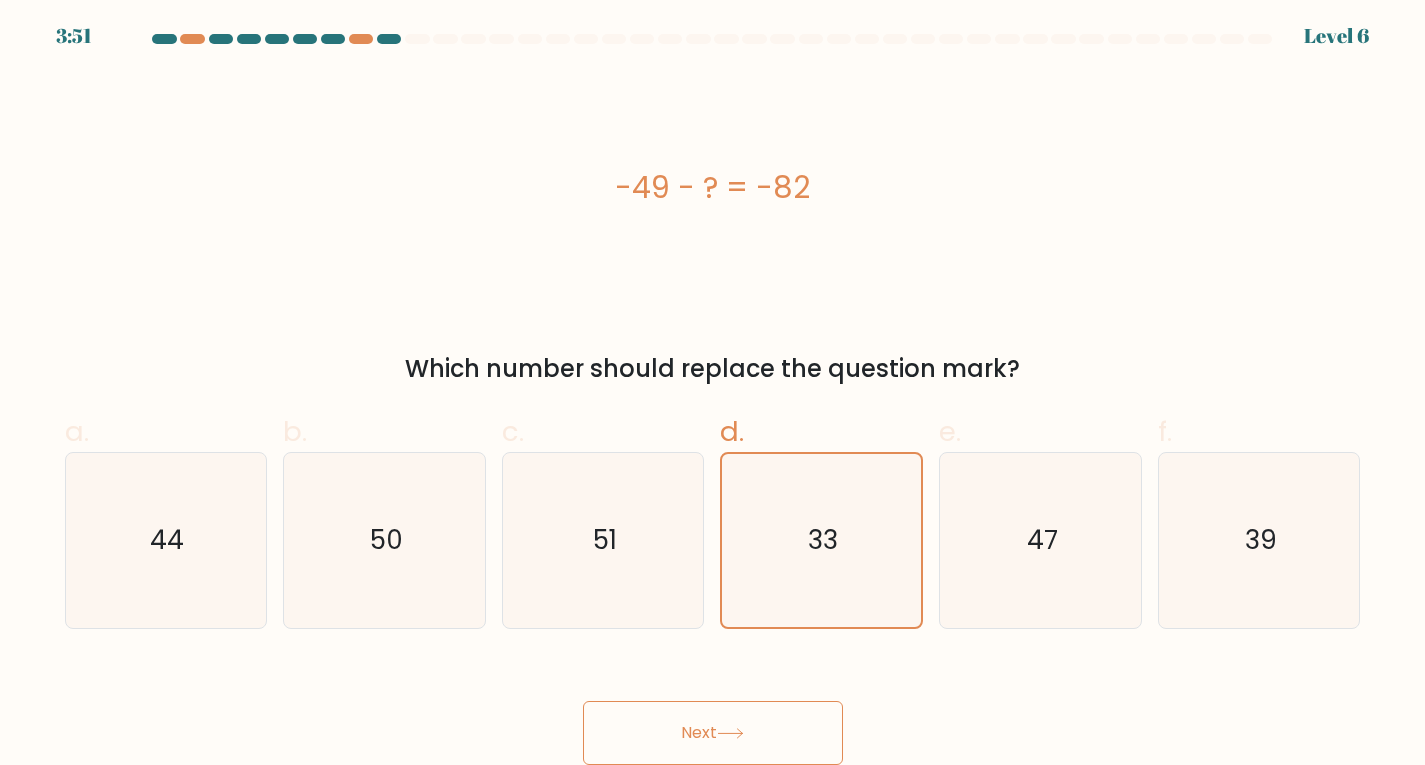 click on "Next" at bounding box center [713, 733] 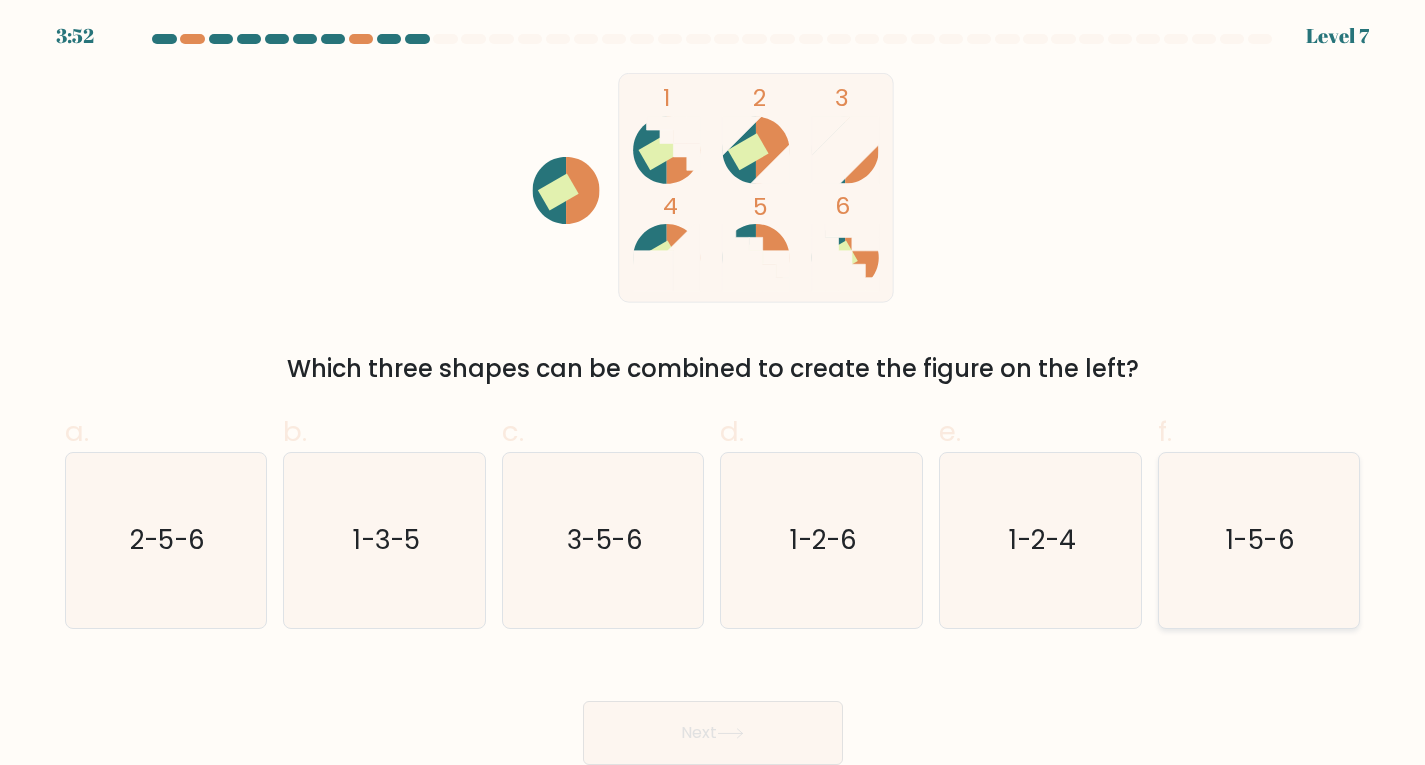 click on "1-5-6" 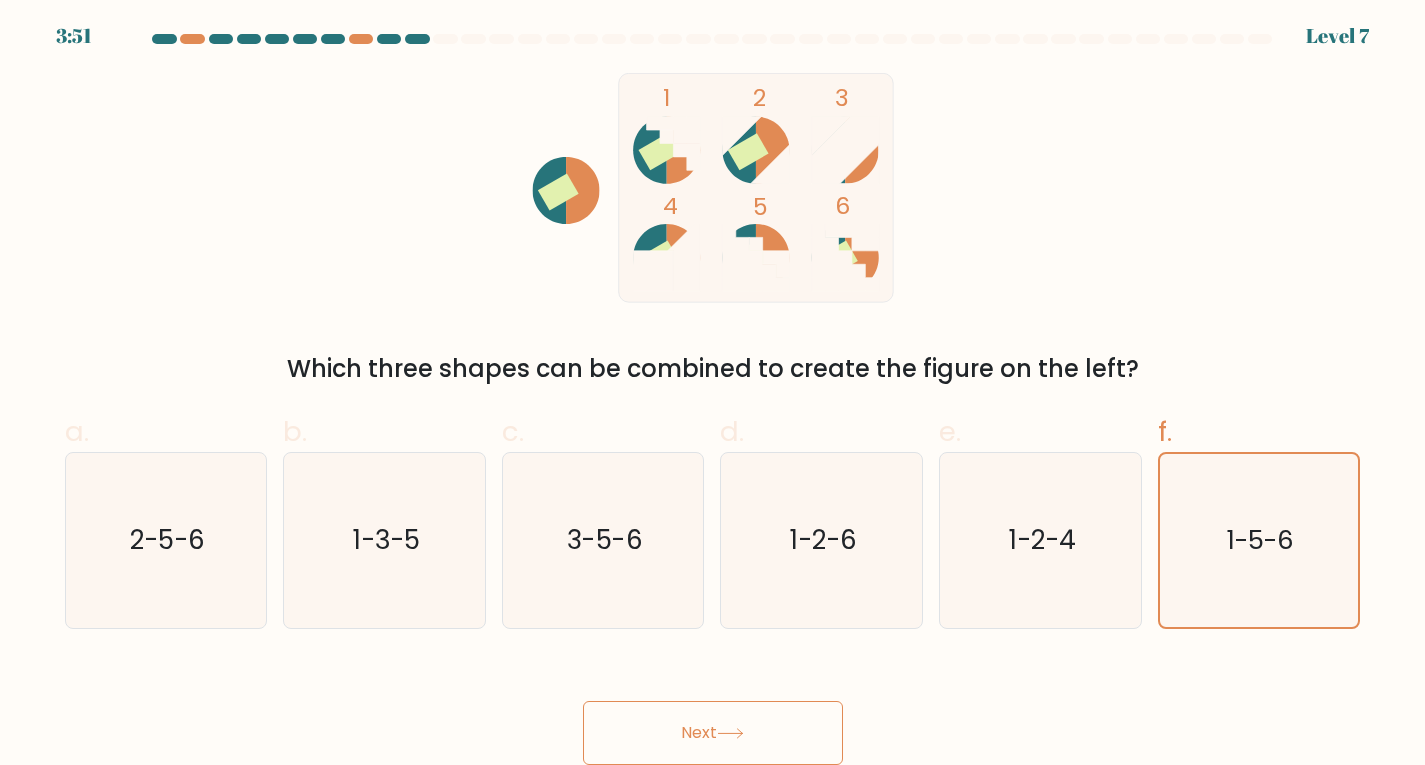 click on "Next" at bounding box center (713, 733) 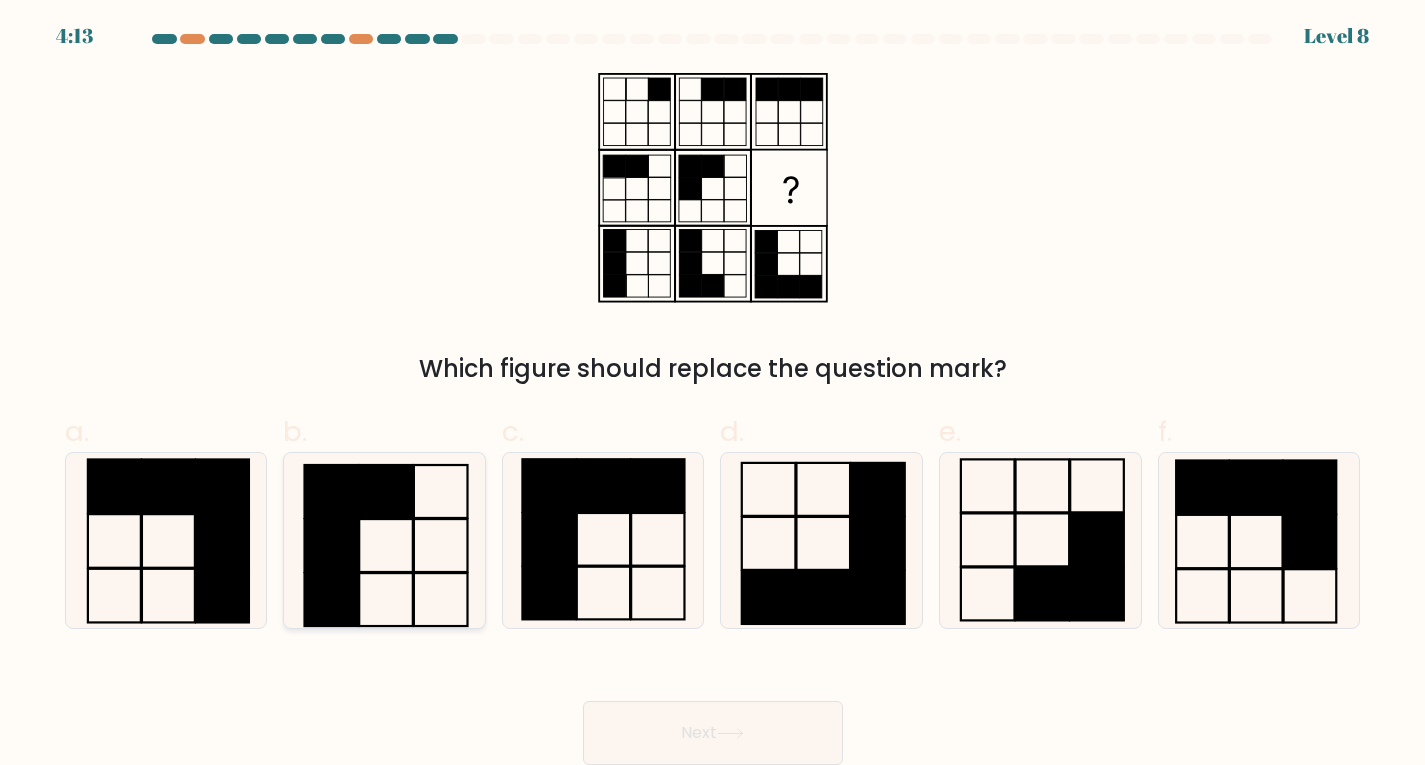 click 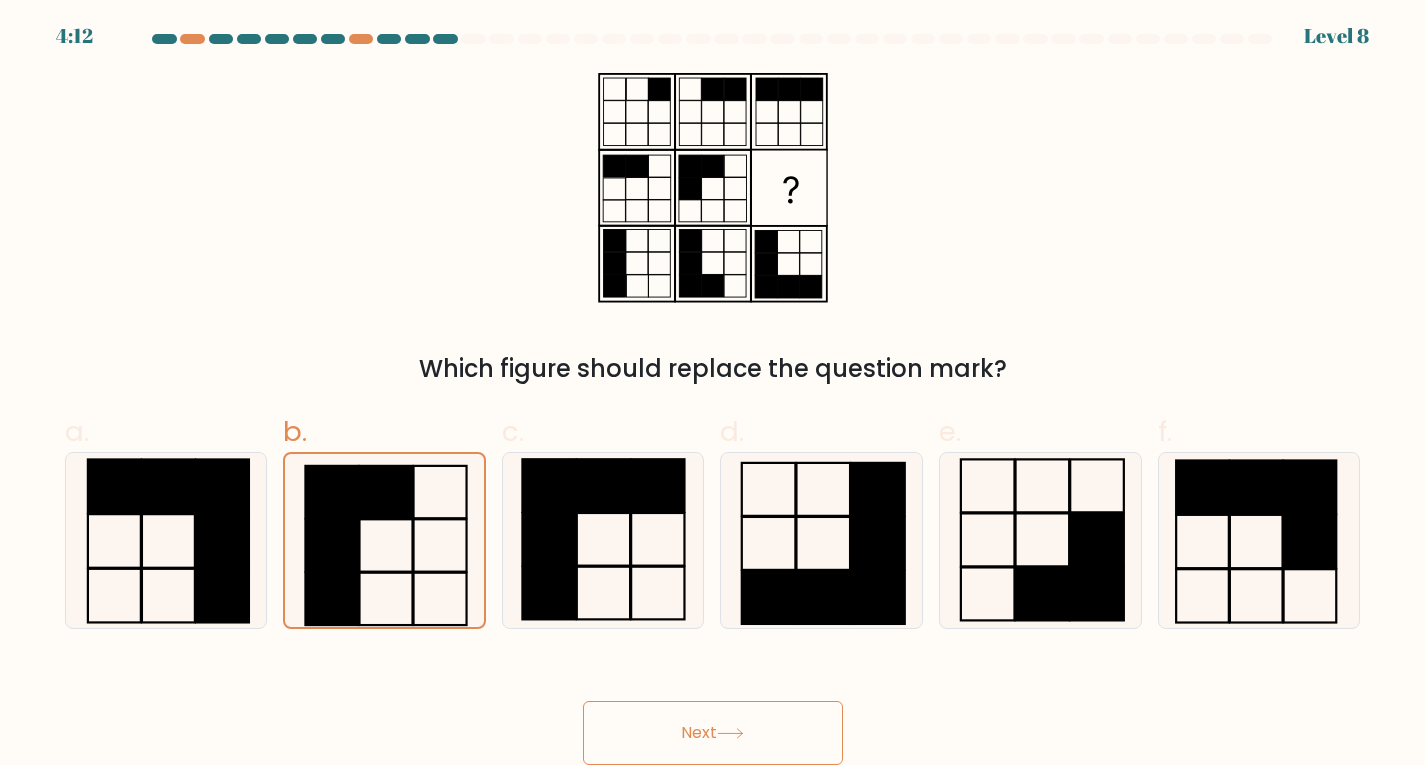 click on "Next" at bounding box center [713, 733] 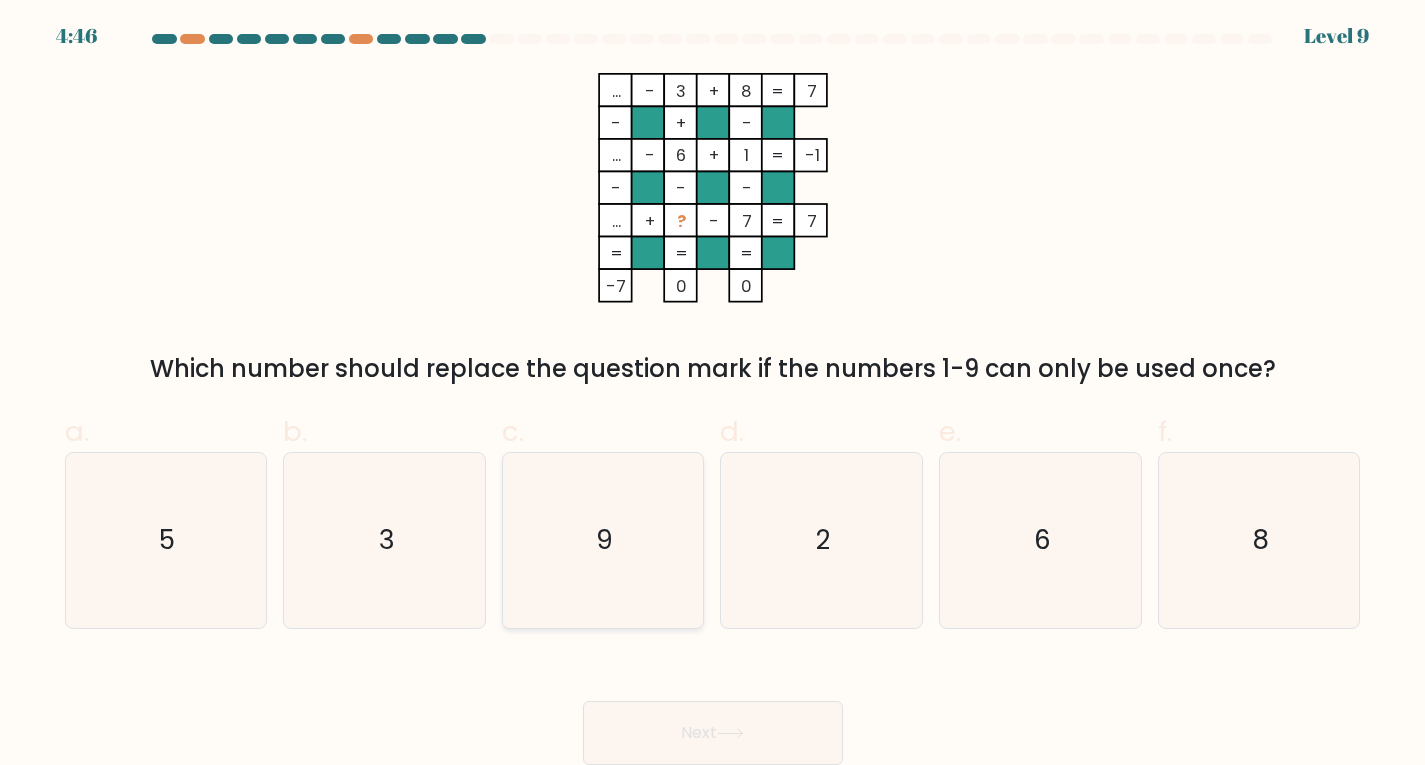 click on "9" 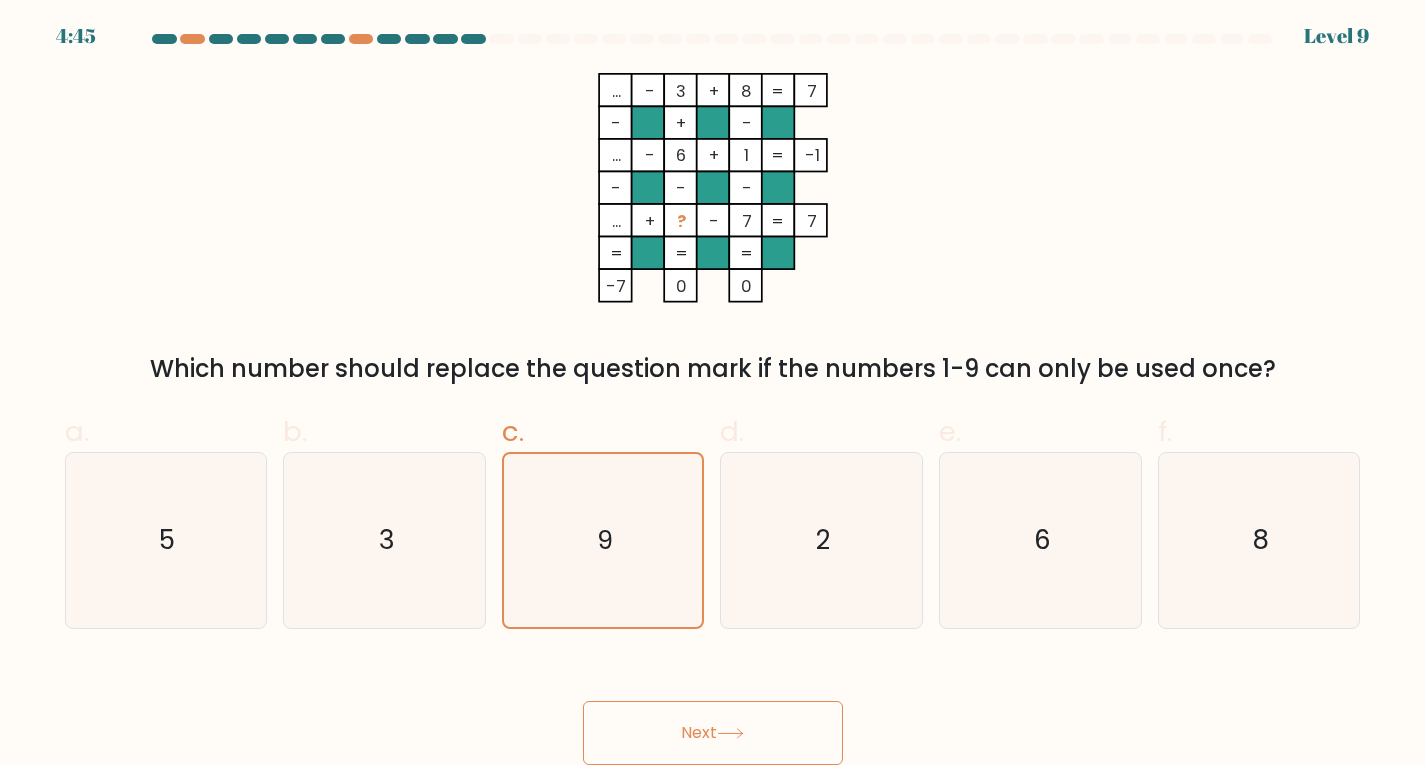 click on "Next" at bounding box center (713, 733) 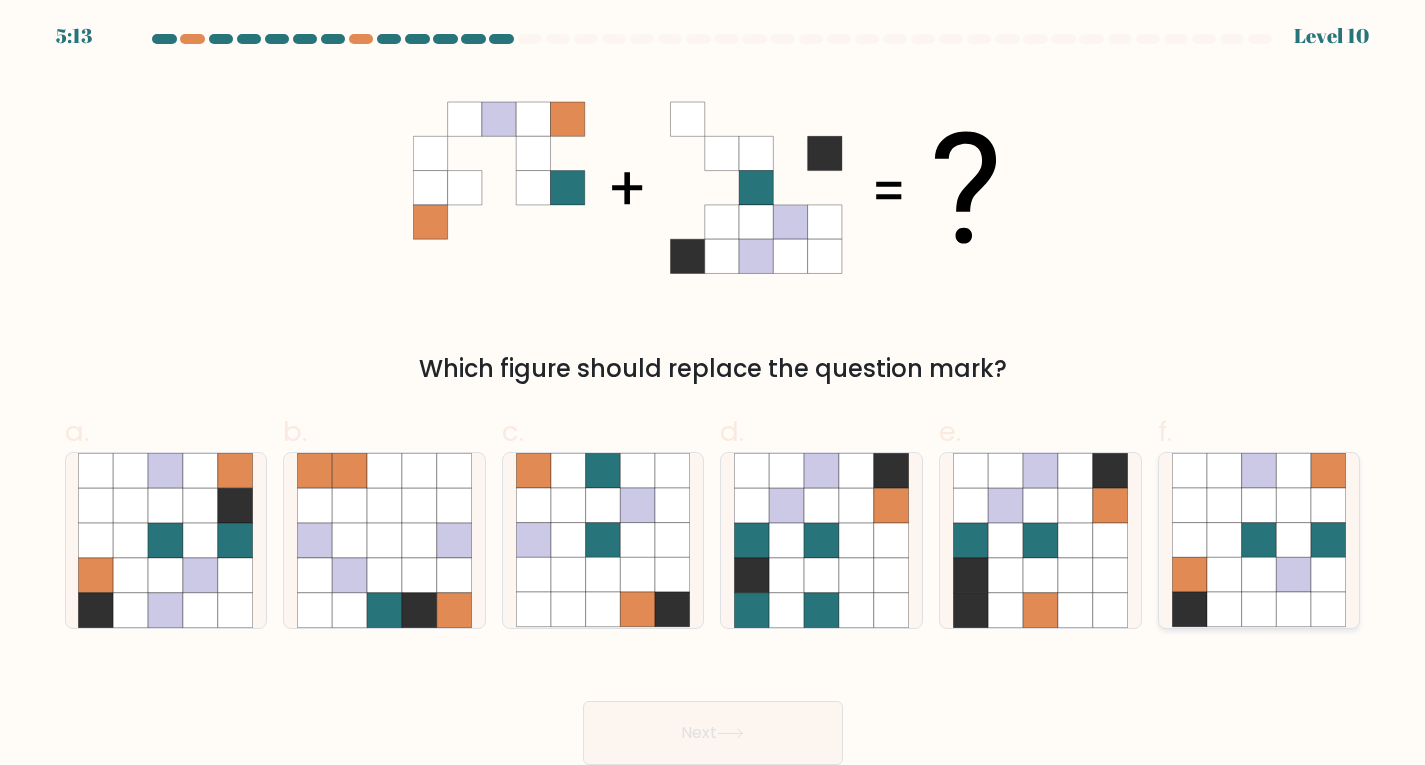 click 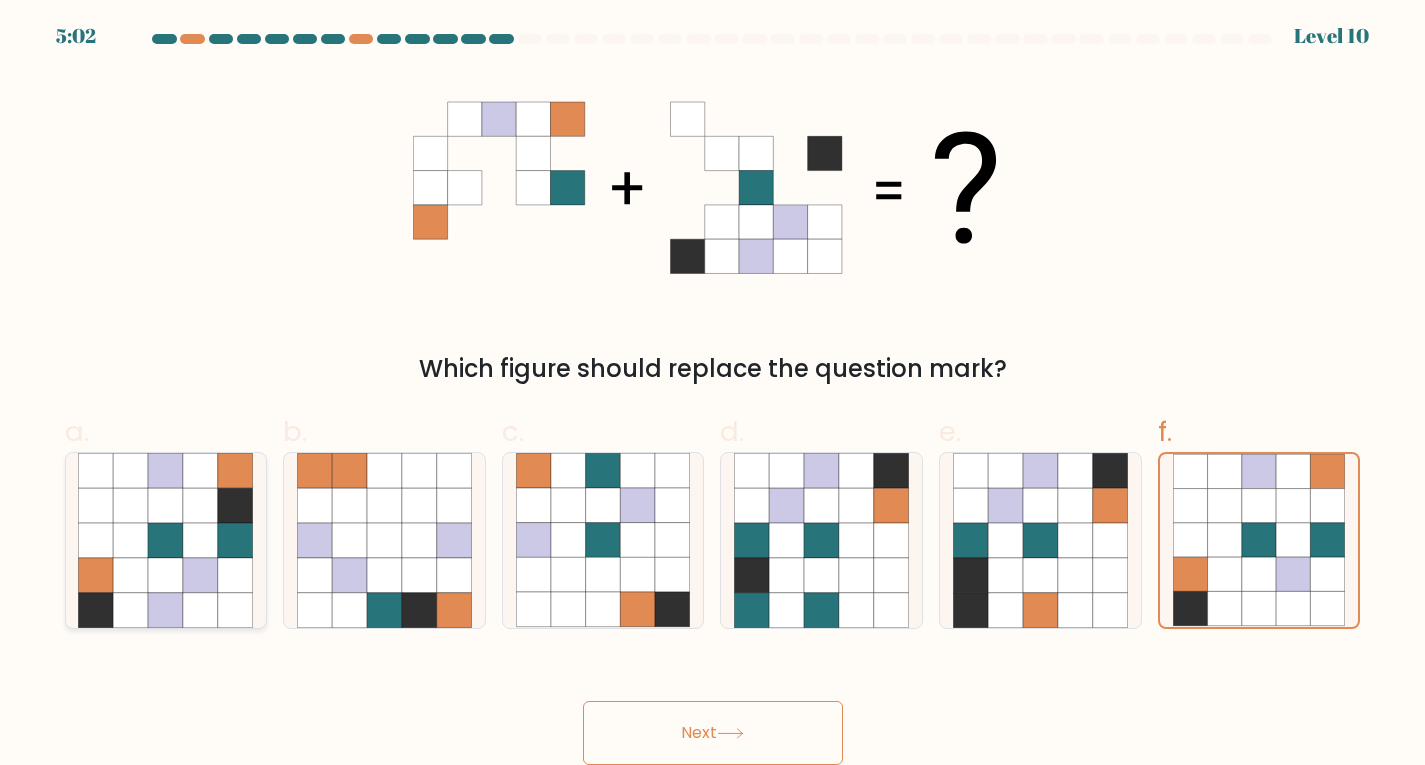 click 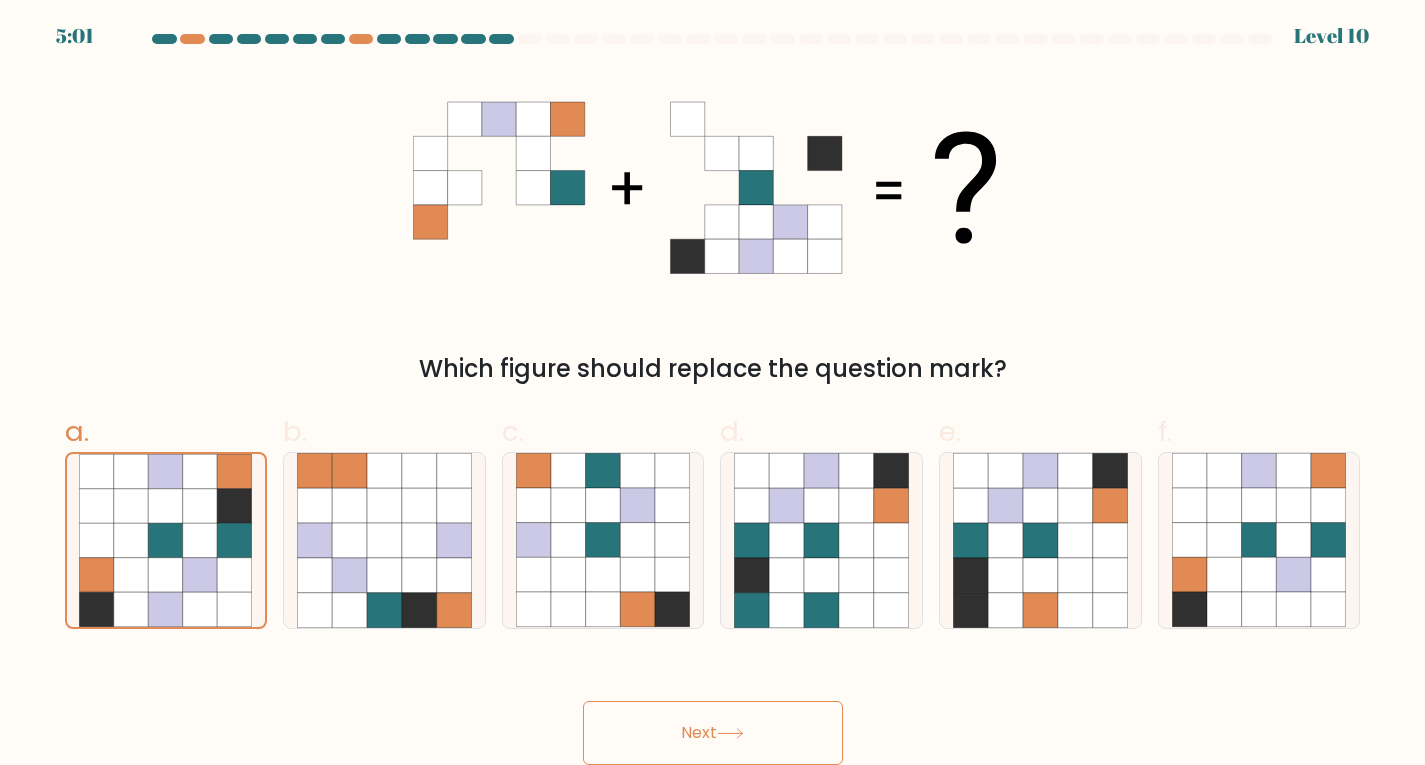 click on "Next" at bounding box center [713, 733] 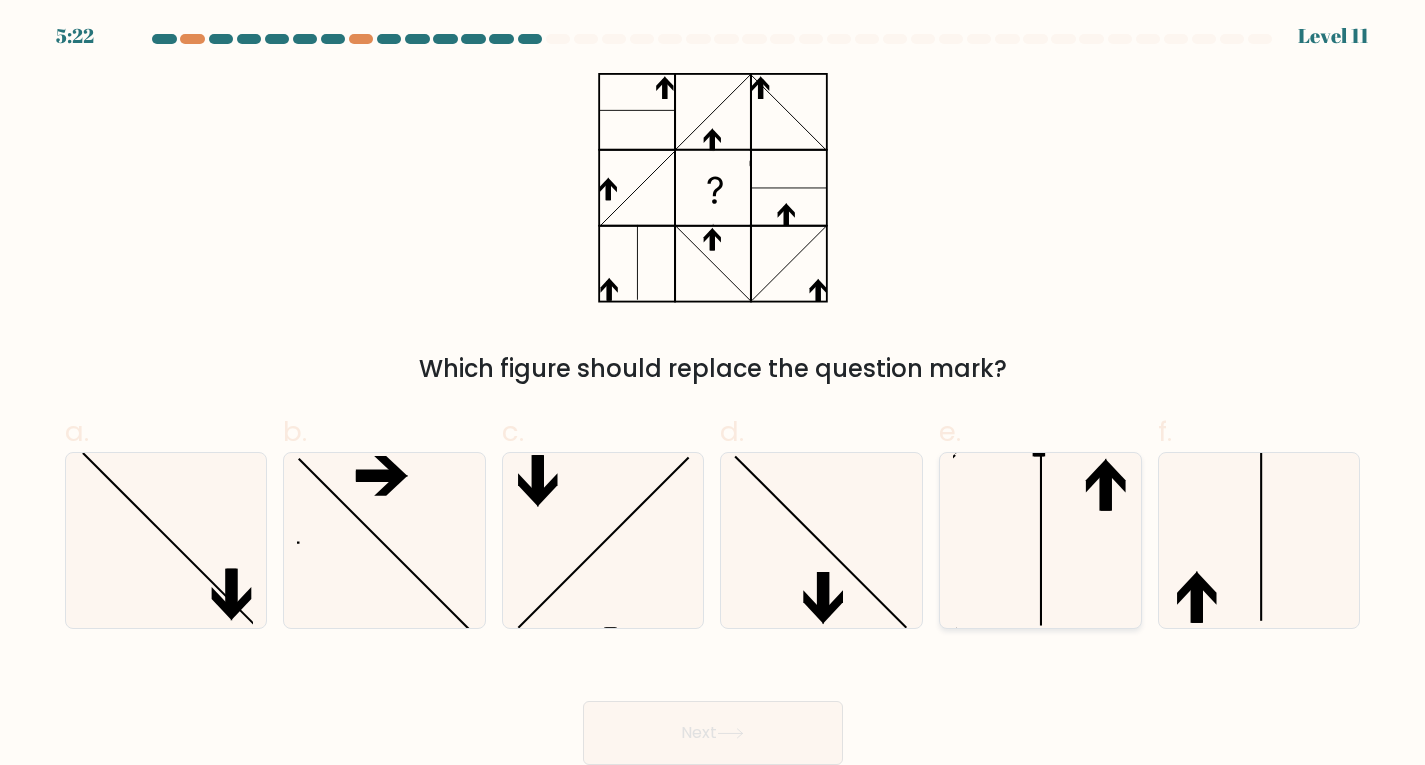click 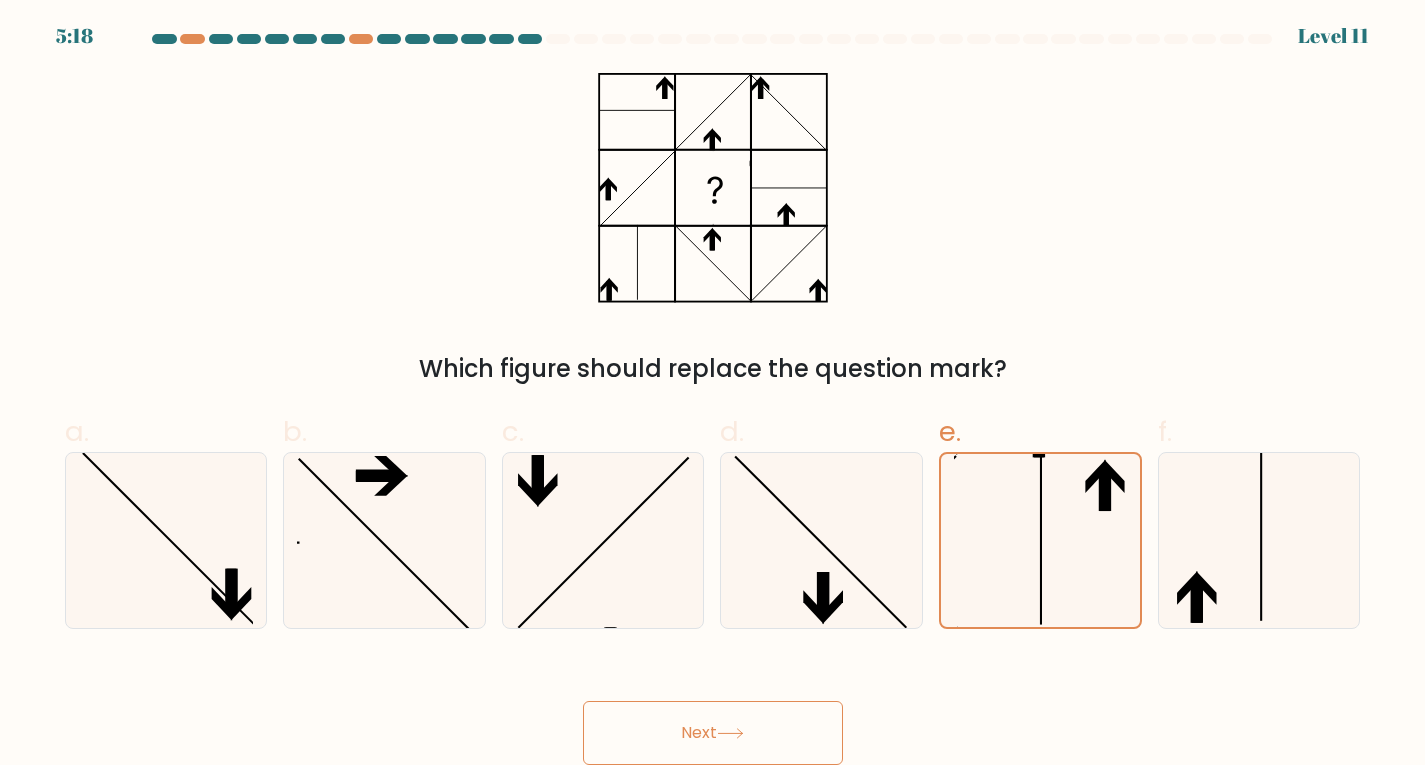 click on "Next" at bounding box center (713, 733) 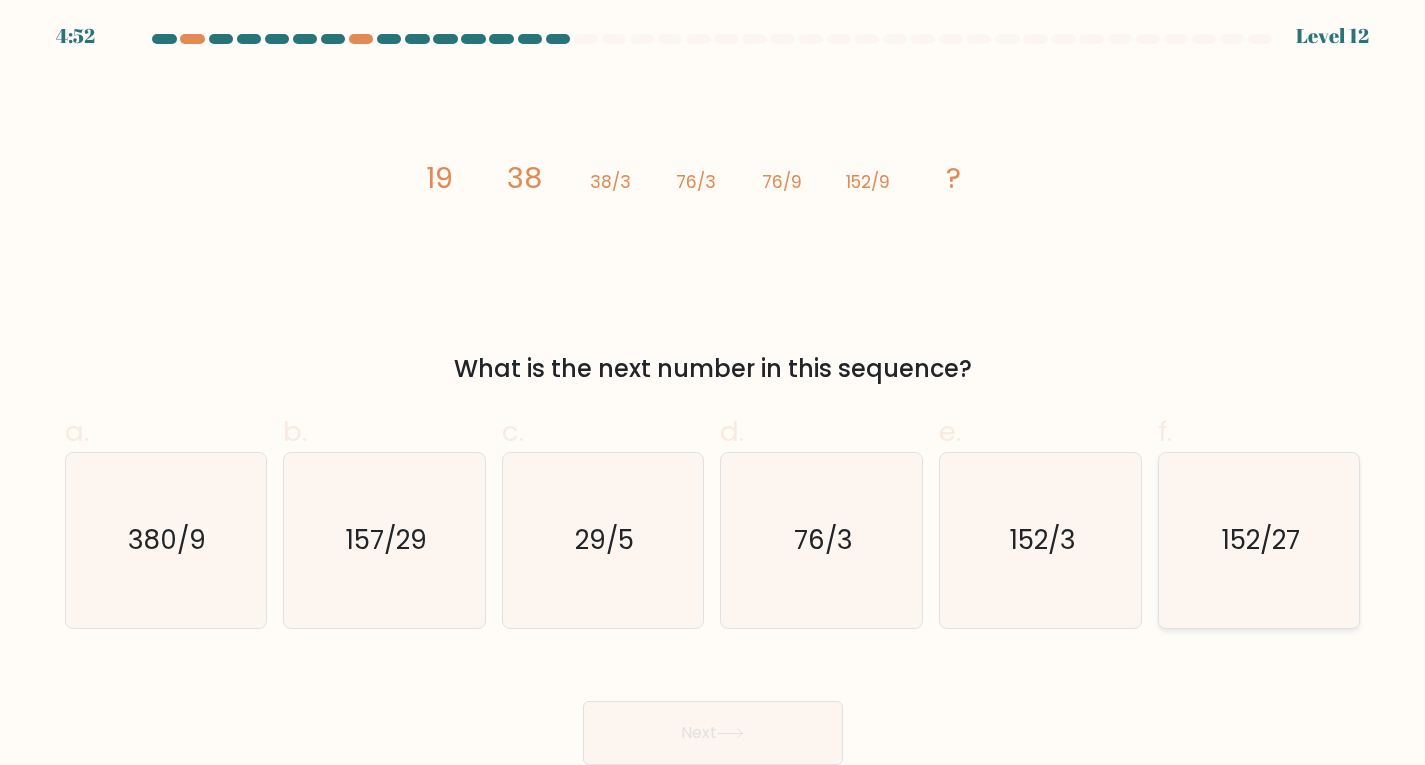 click on "152/27" 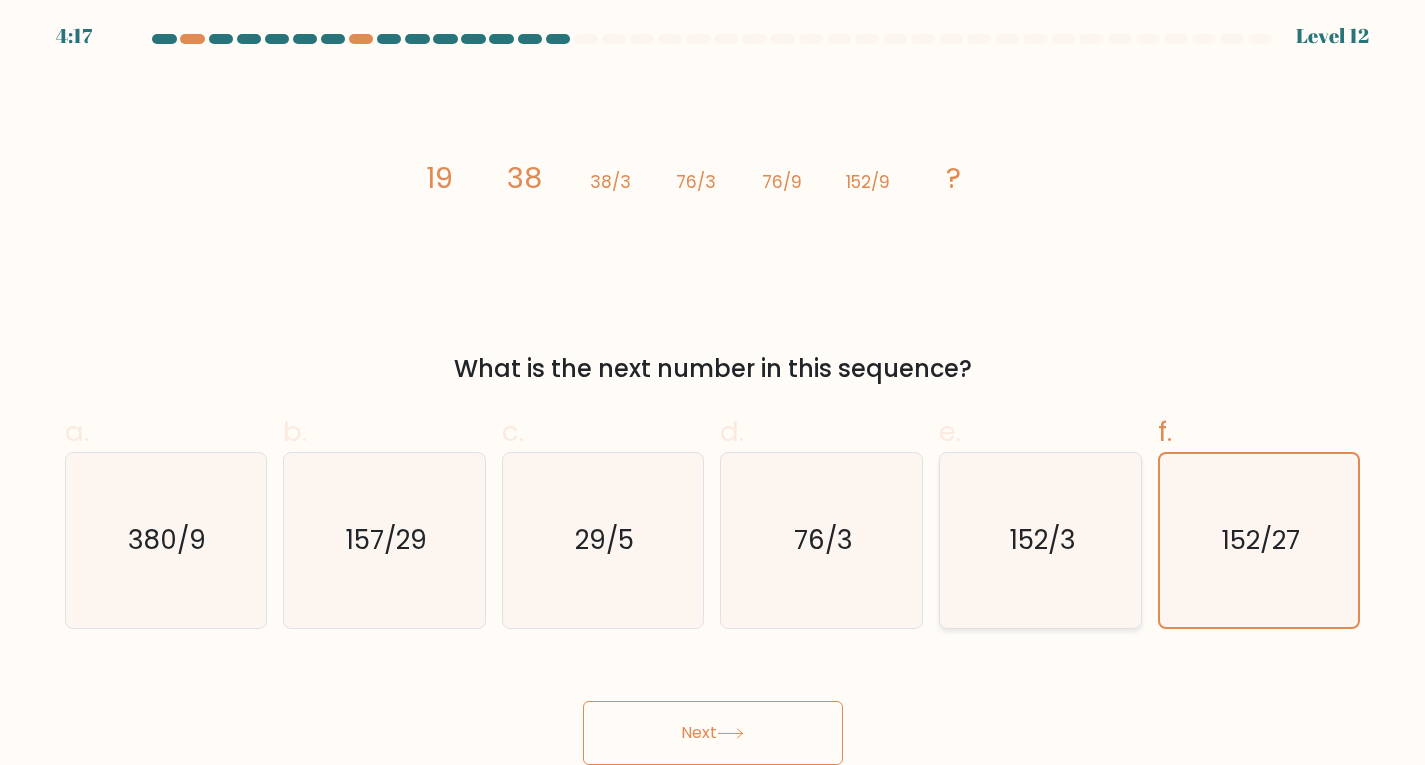 click on "152/3" 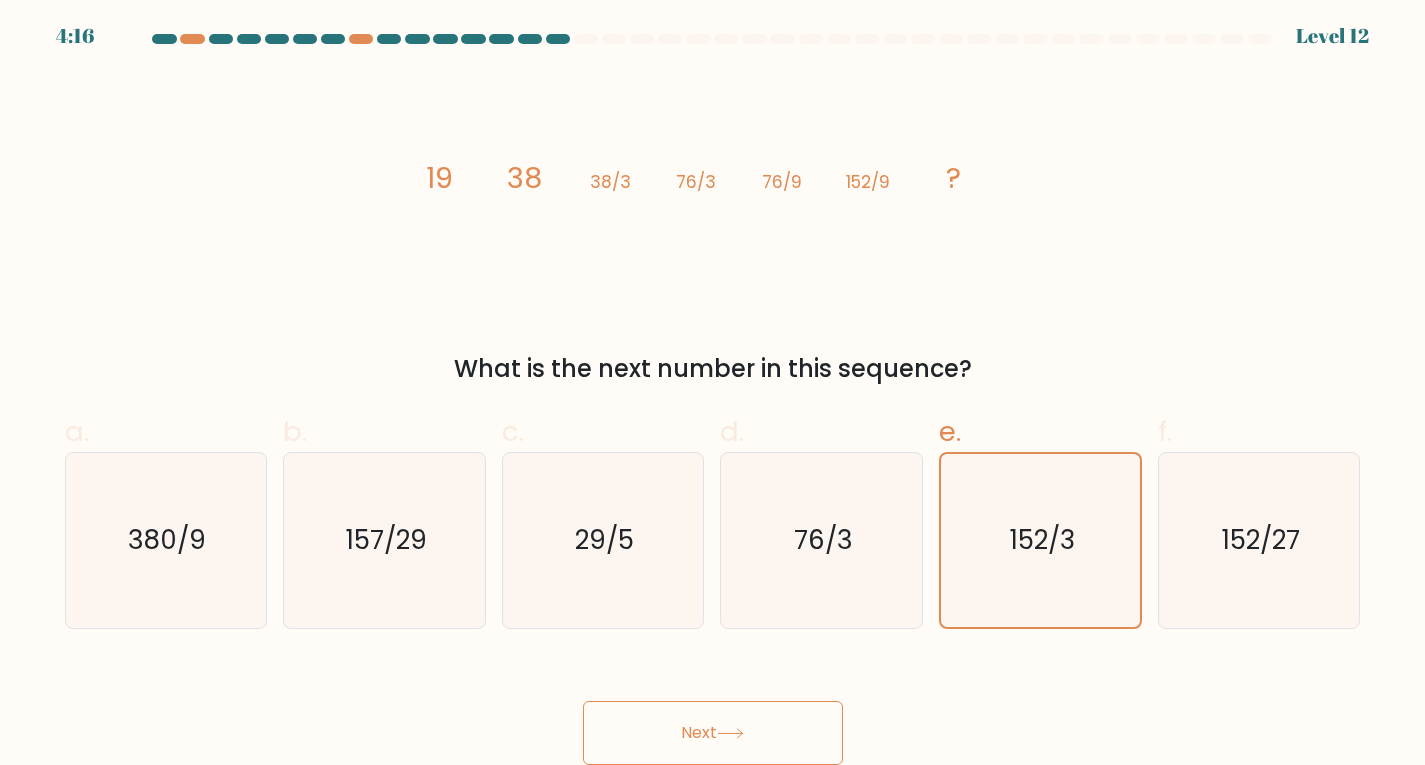 click on "Next" at bounding box center [713, 733] 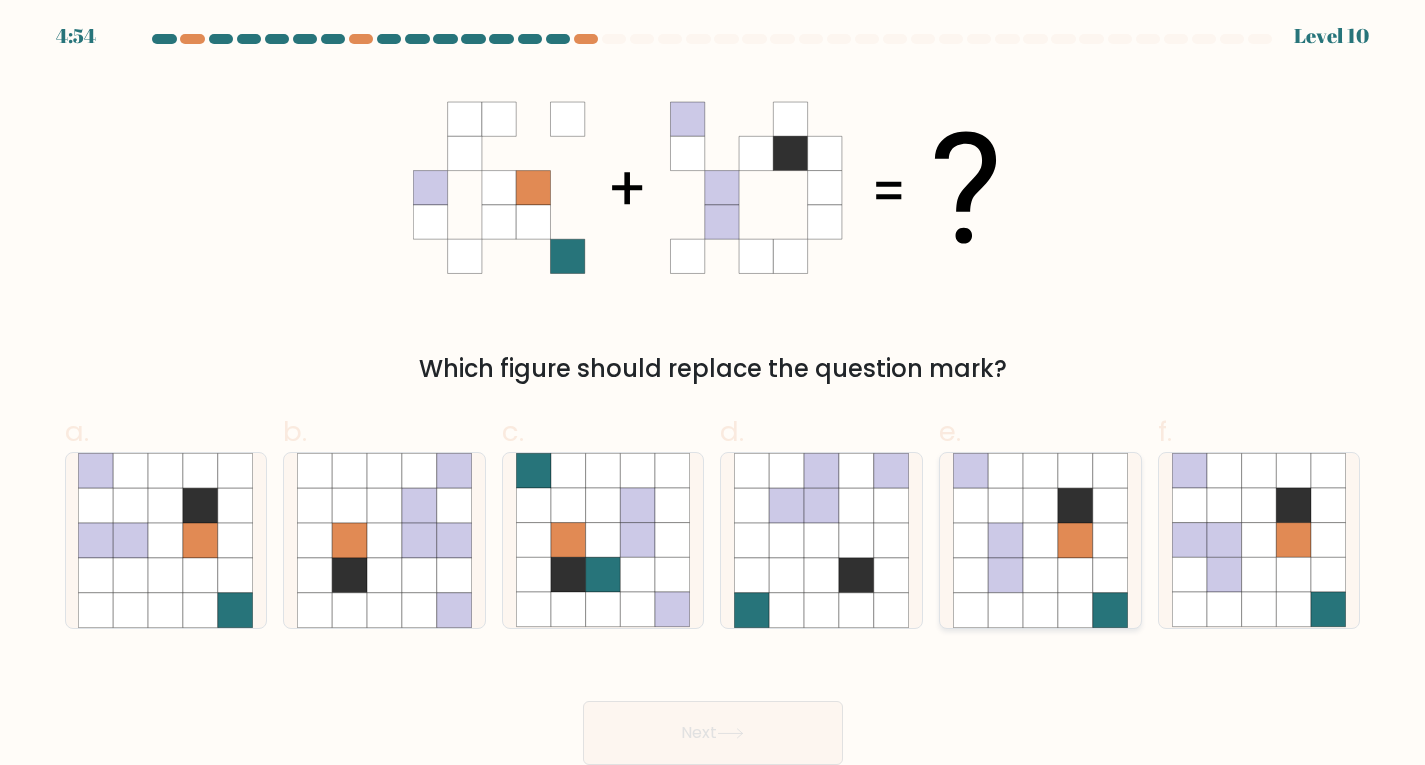 click 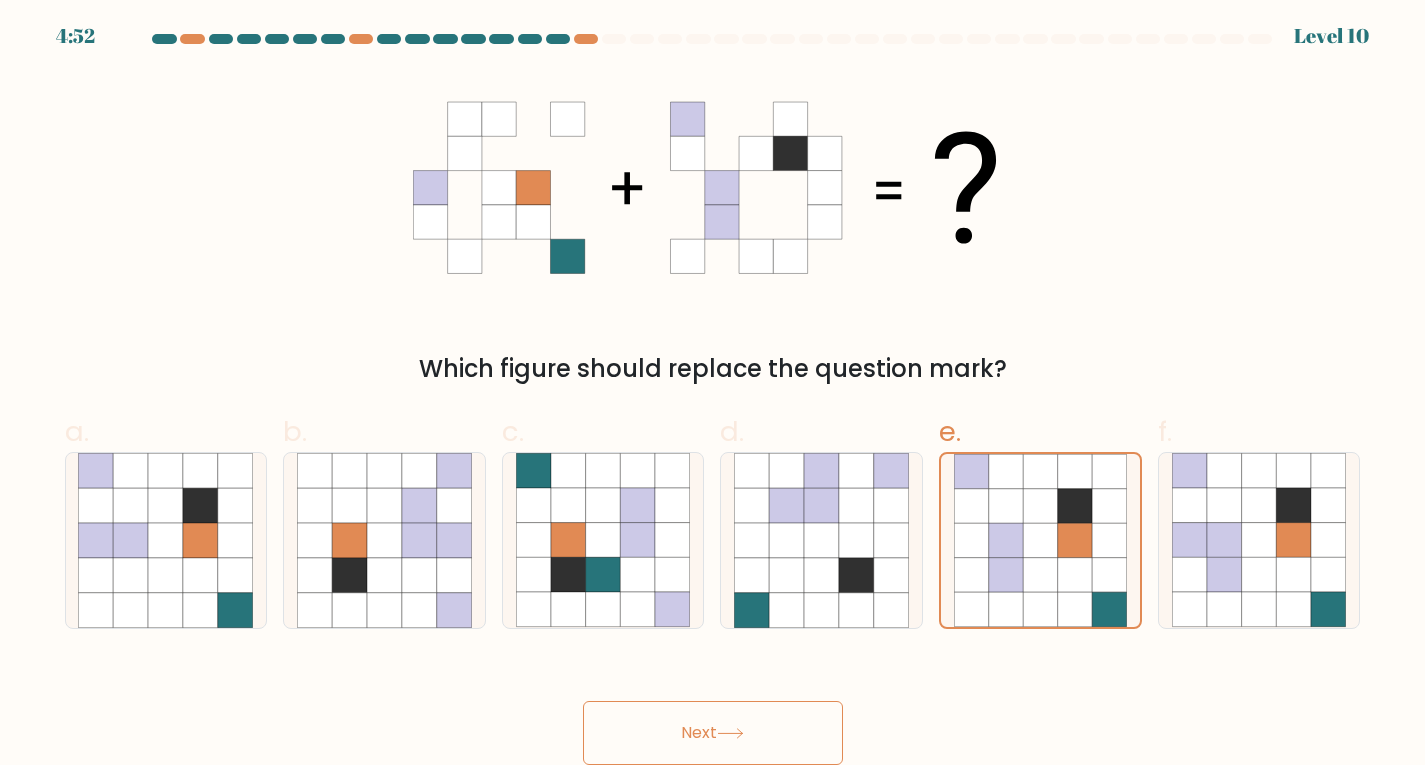 click on "Next" at bounding box center [713, 733] 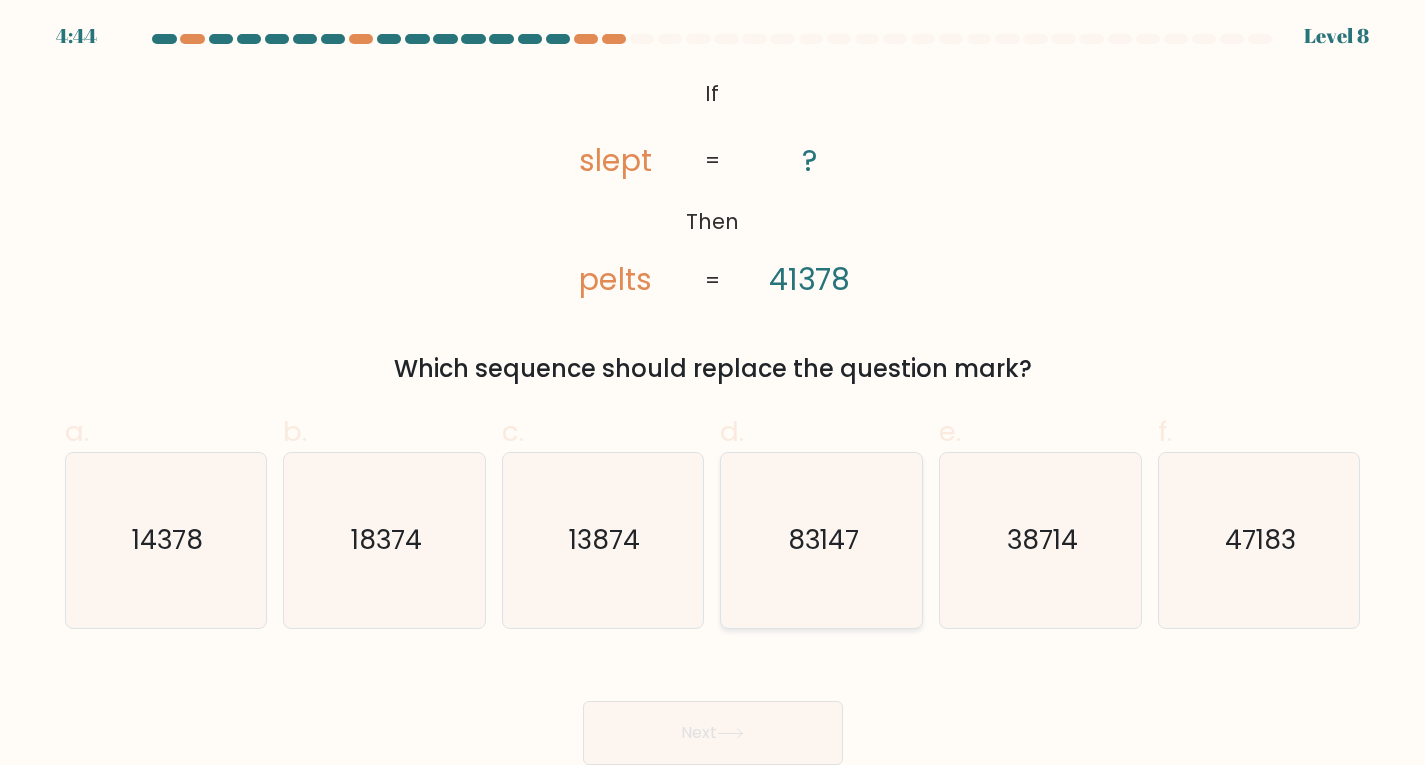 click on "83147" 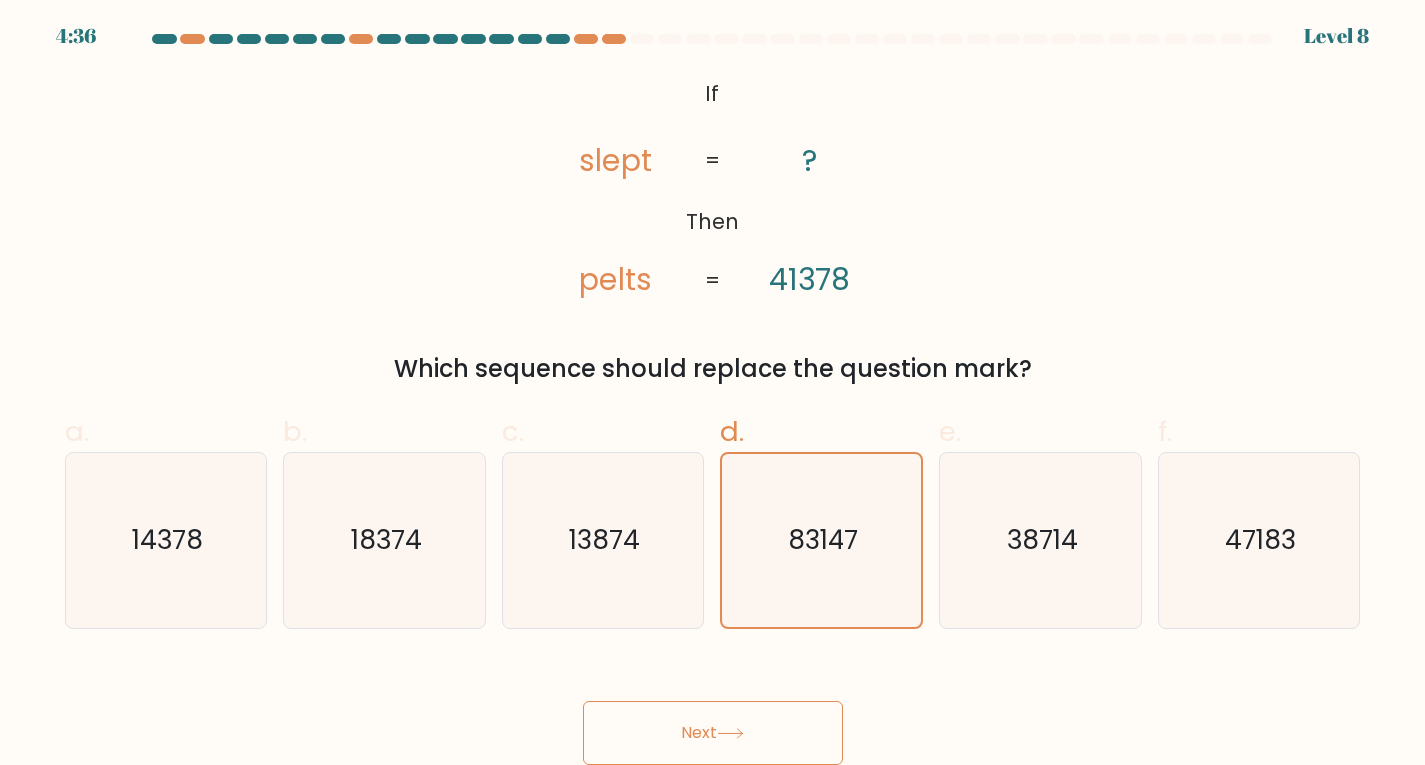 click on "Next" at bounding box center [713, 733] 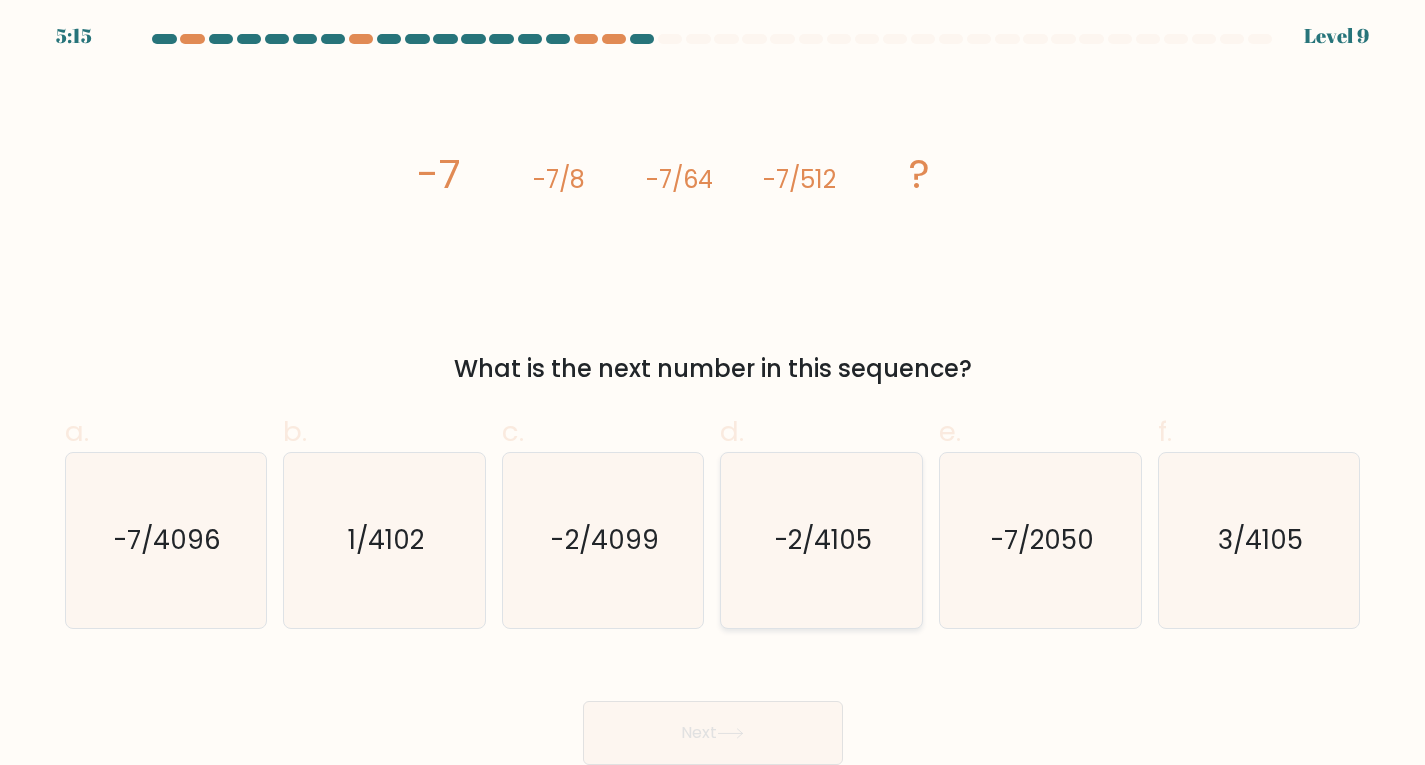 click on "-2/4105" 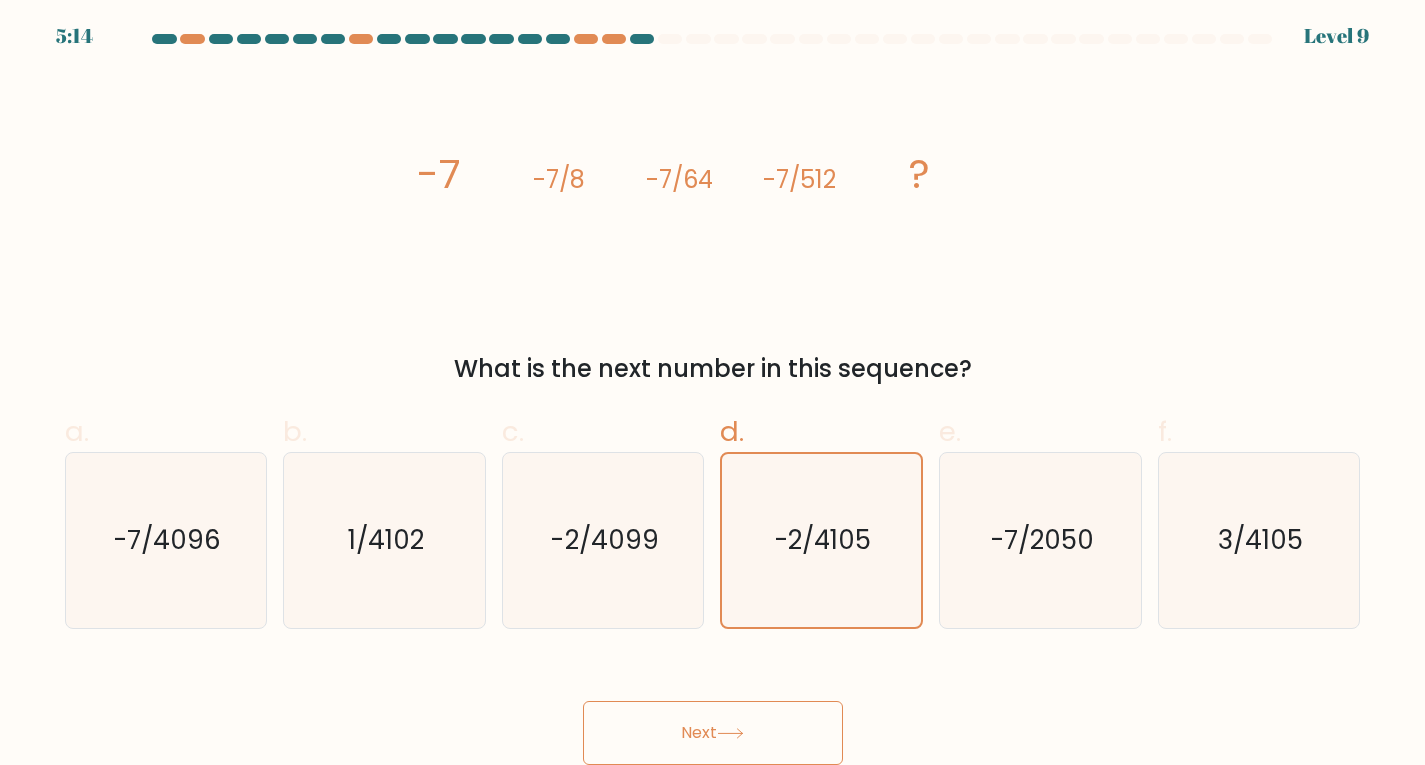 click on "Next" at bounding box center [713, 733] 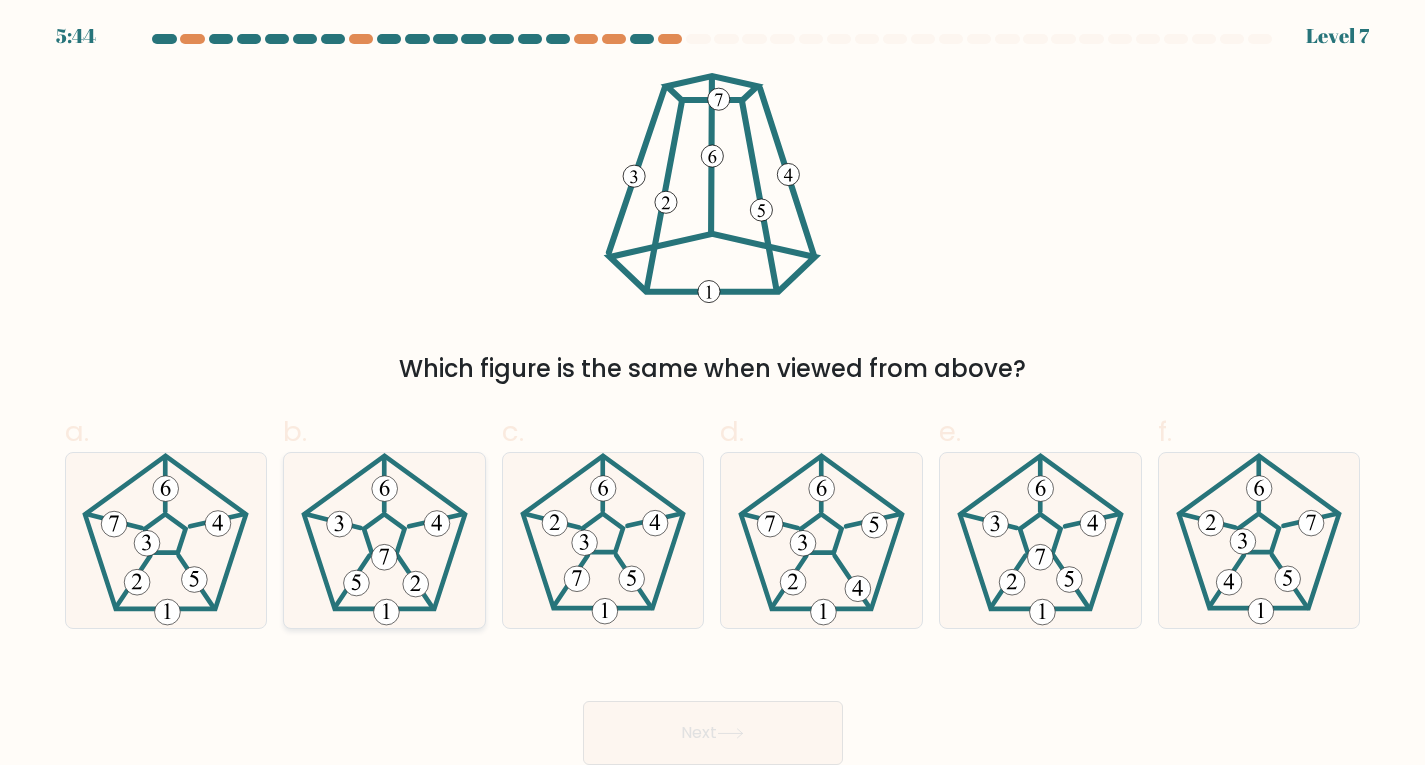 click 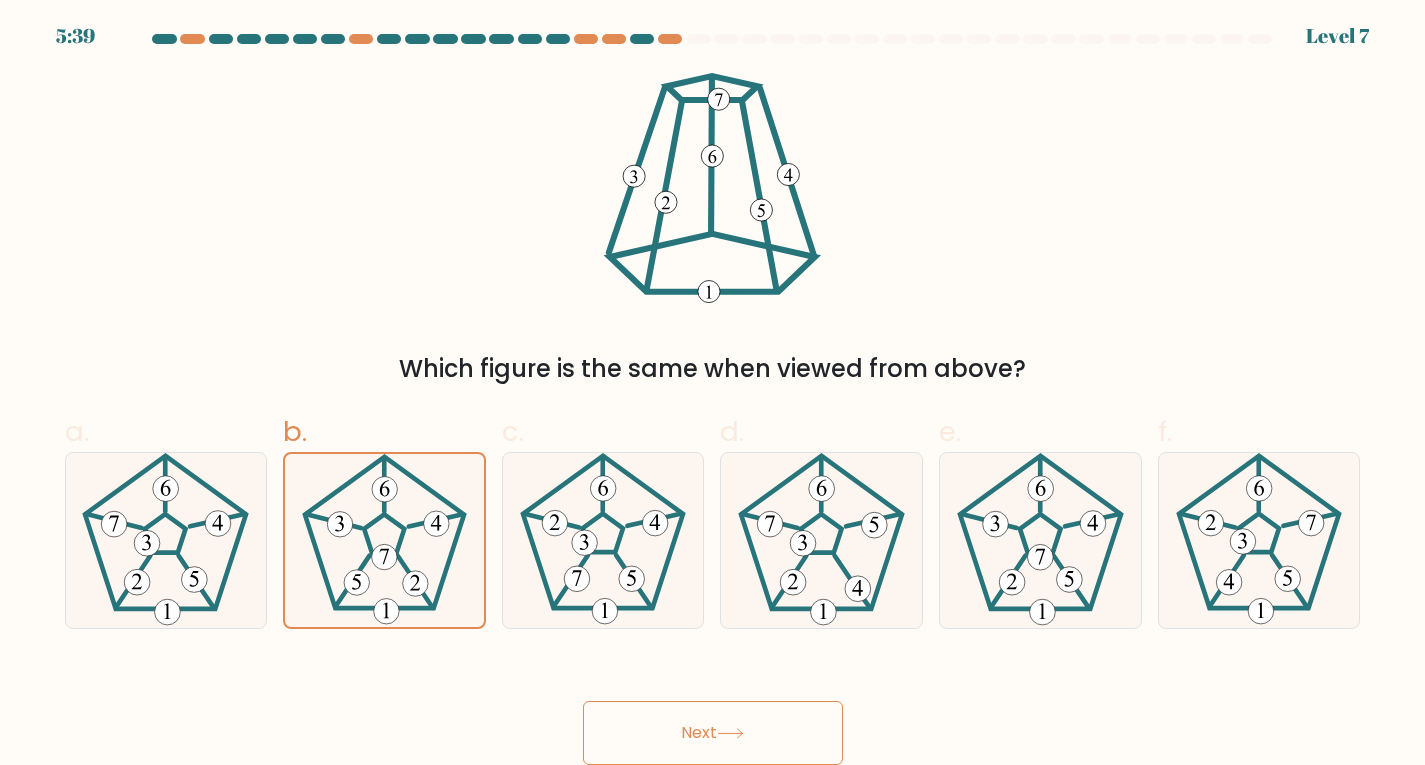 click on "Next" at bounding box center (713, 733) 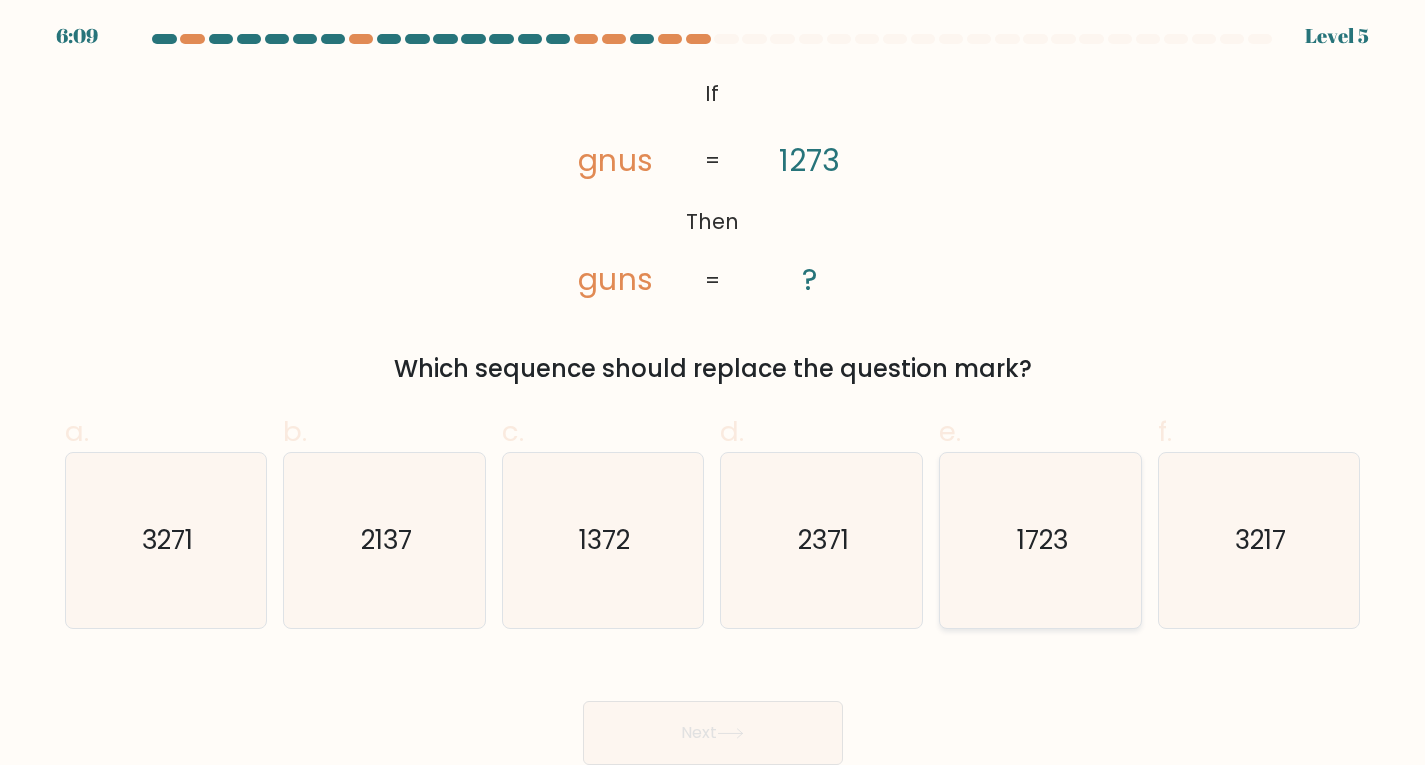 click on "1723" 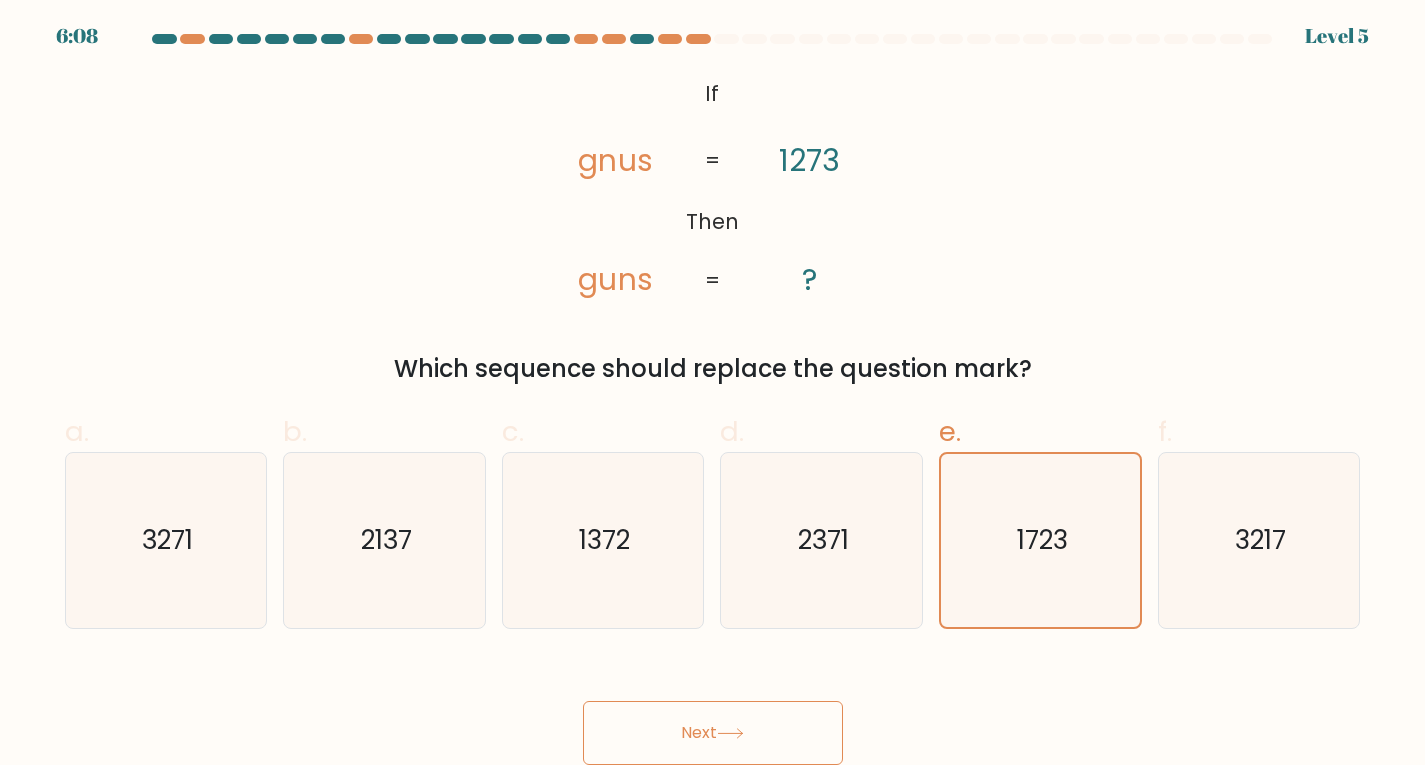 click on "Next" at bounding box center [713, 733] 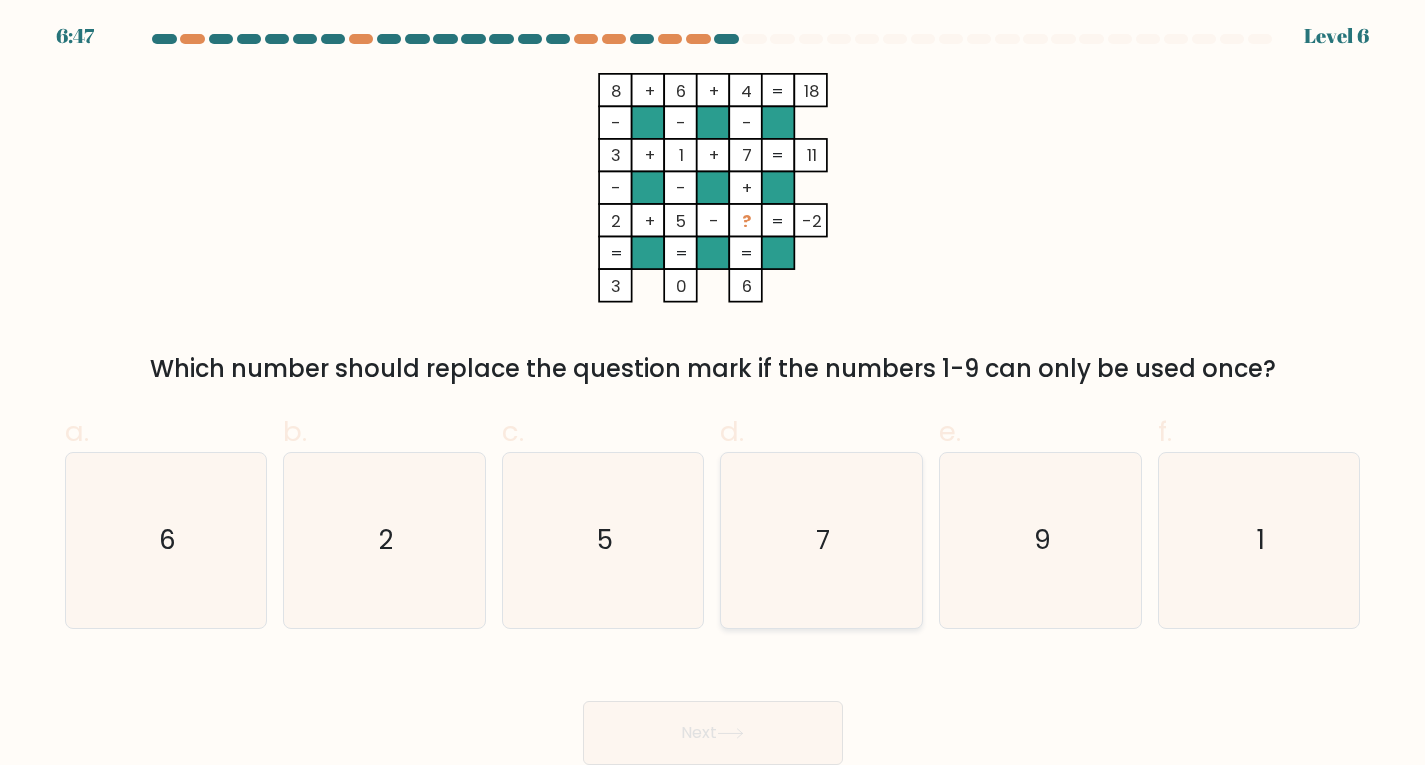 click on "7" 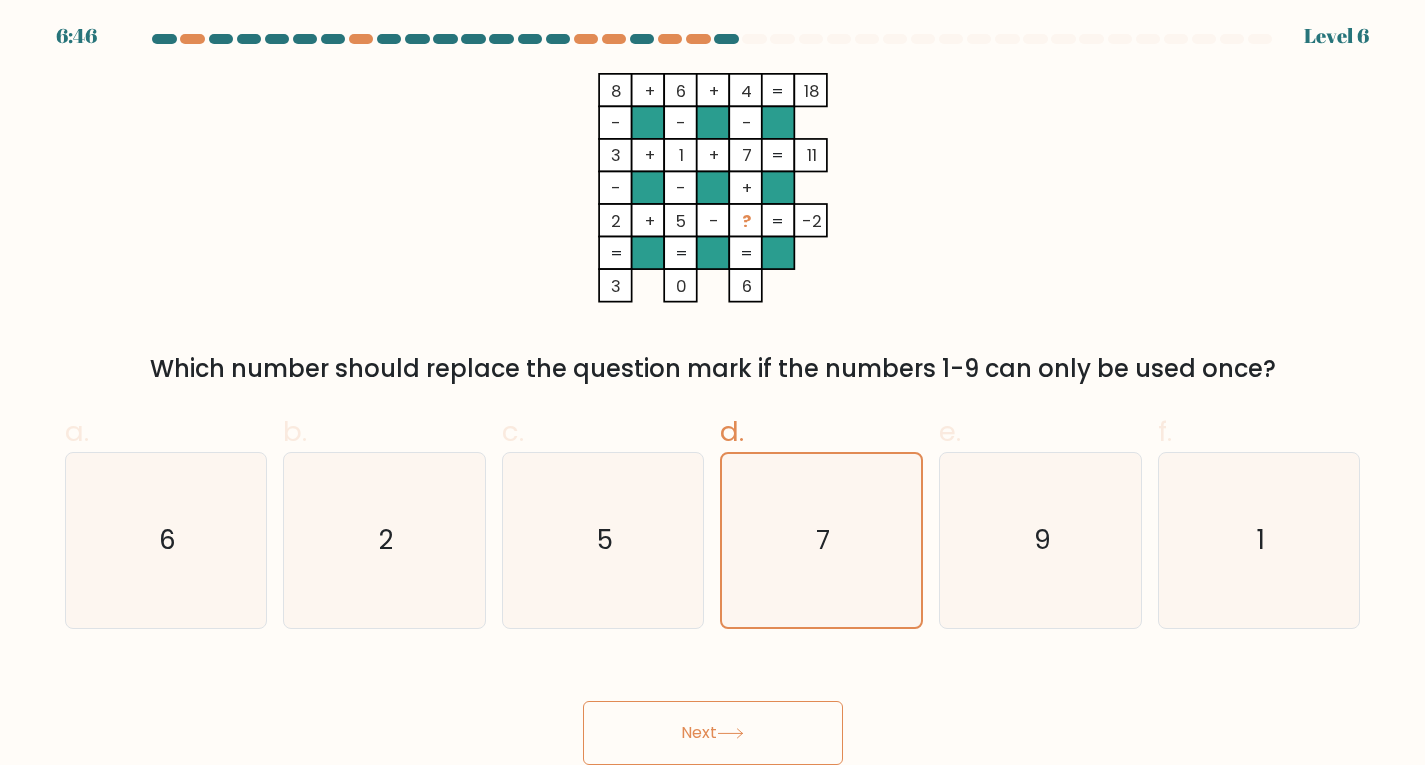 click on "Next" at bounding box center (713, 733) 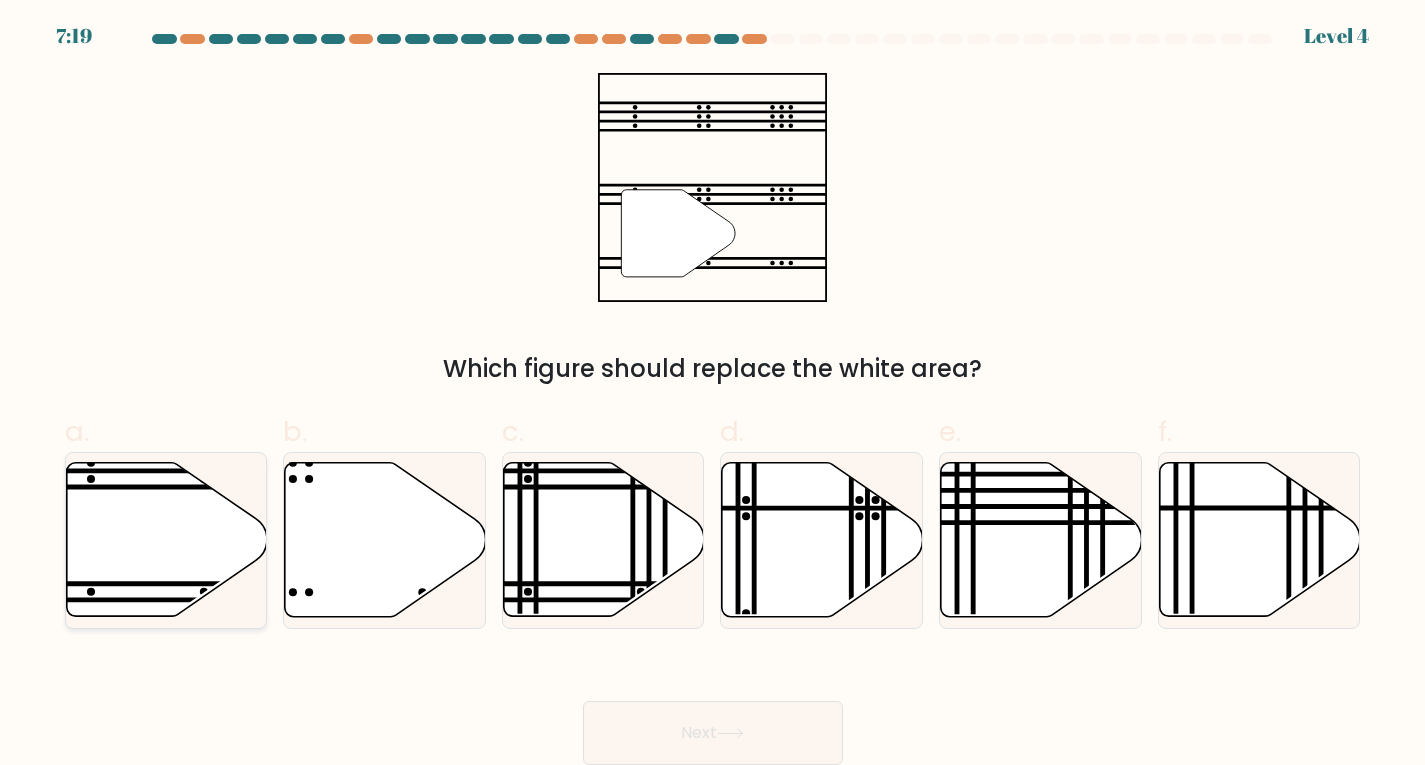 click 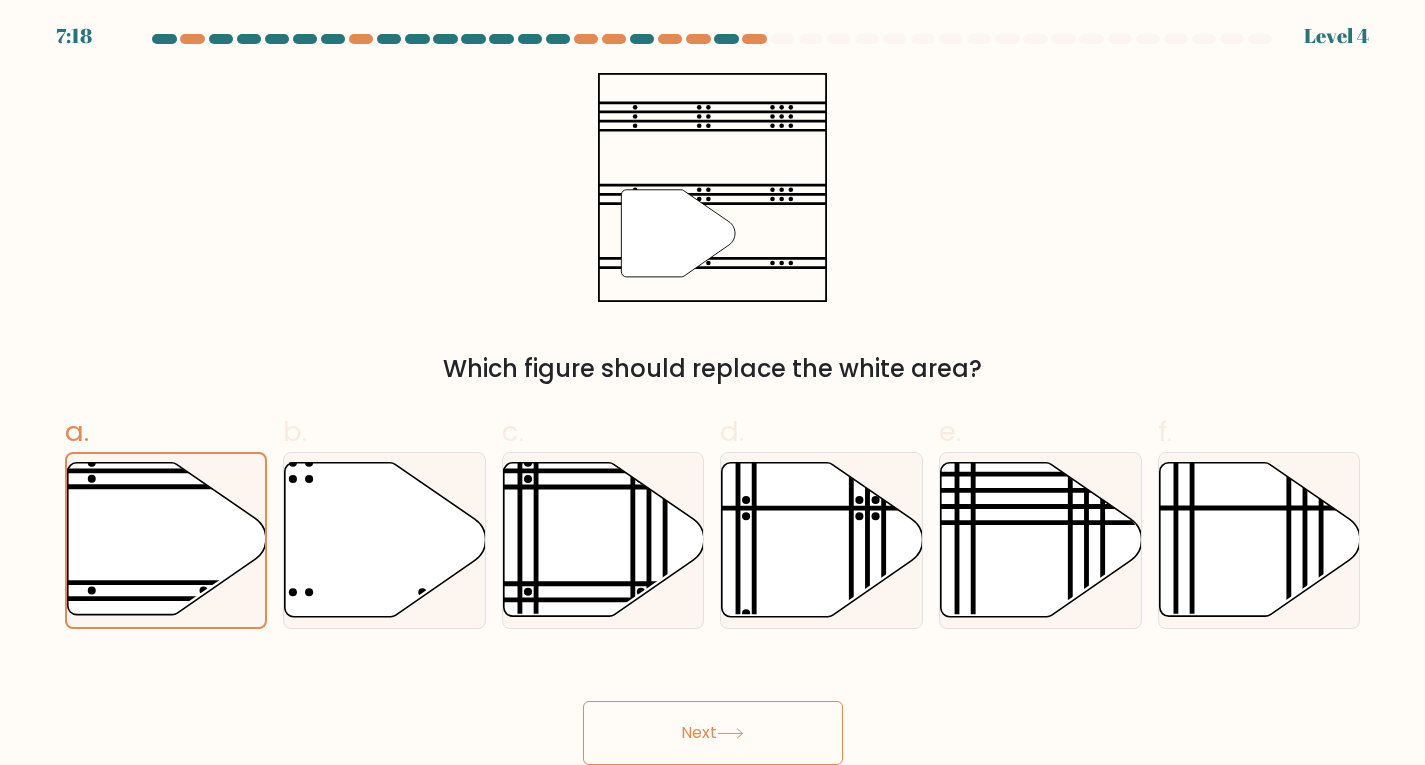 click on "Next" at bounding box center [713, 733] 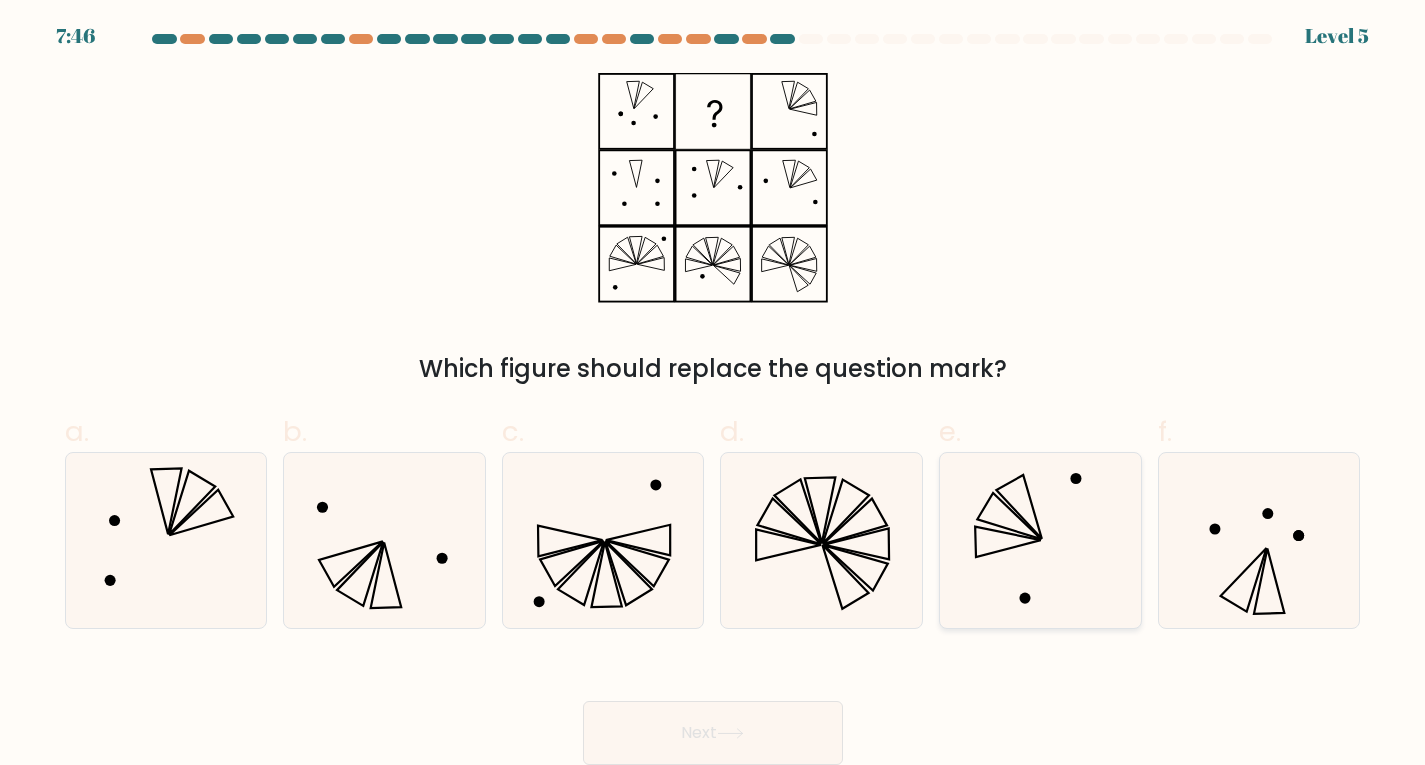 click 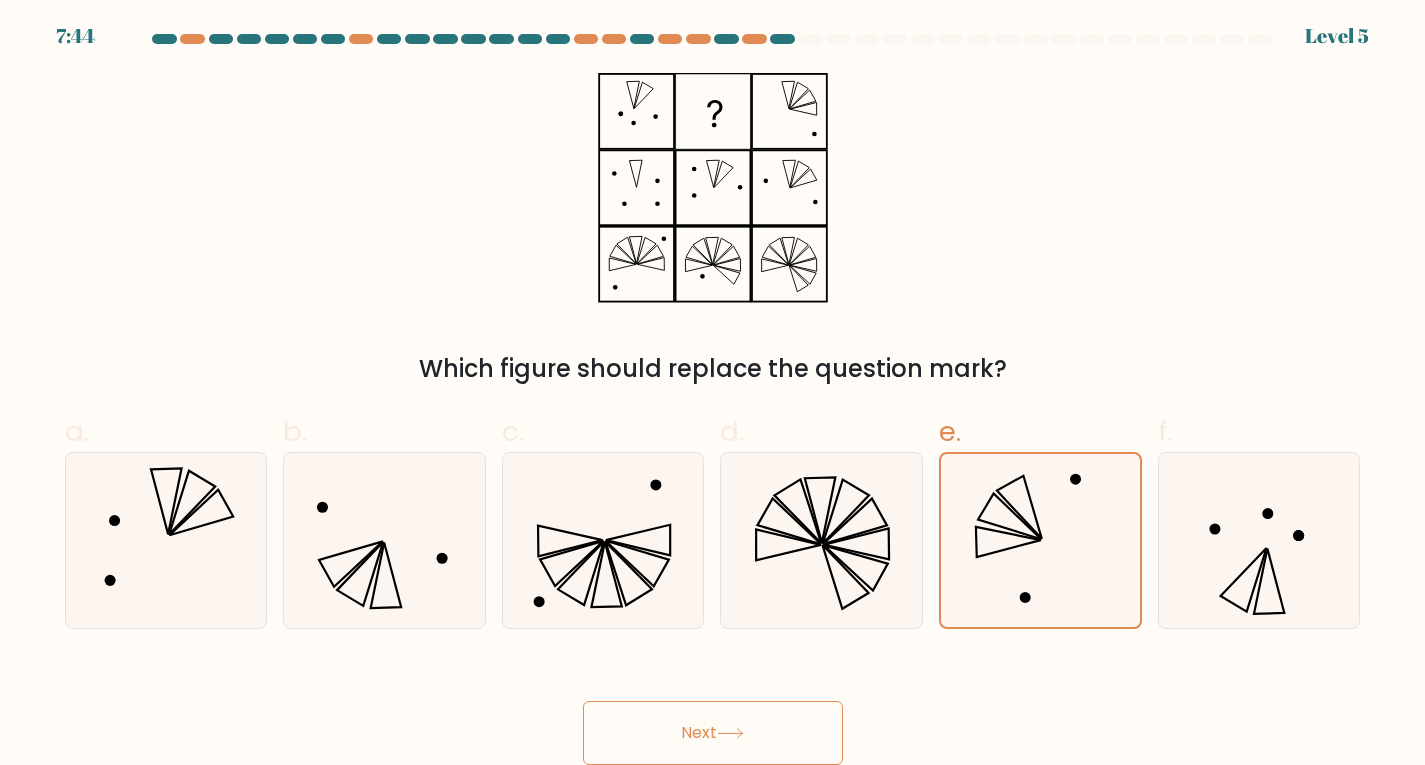 click on "Next" at bounding box center (713, 733) 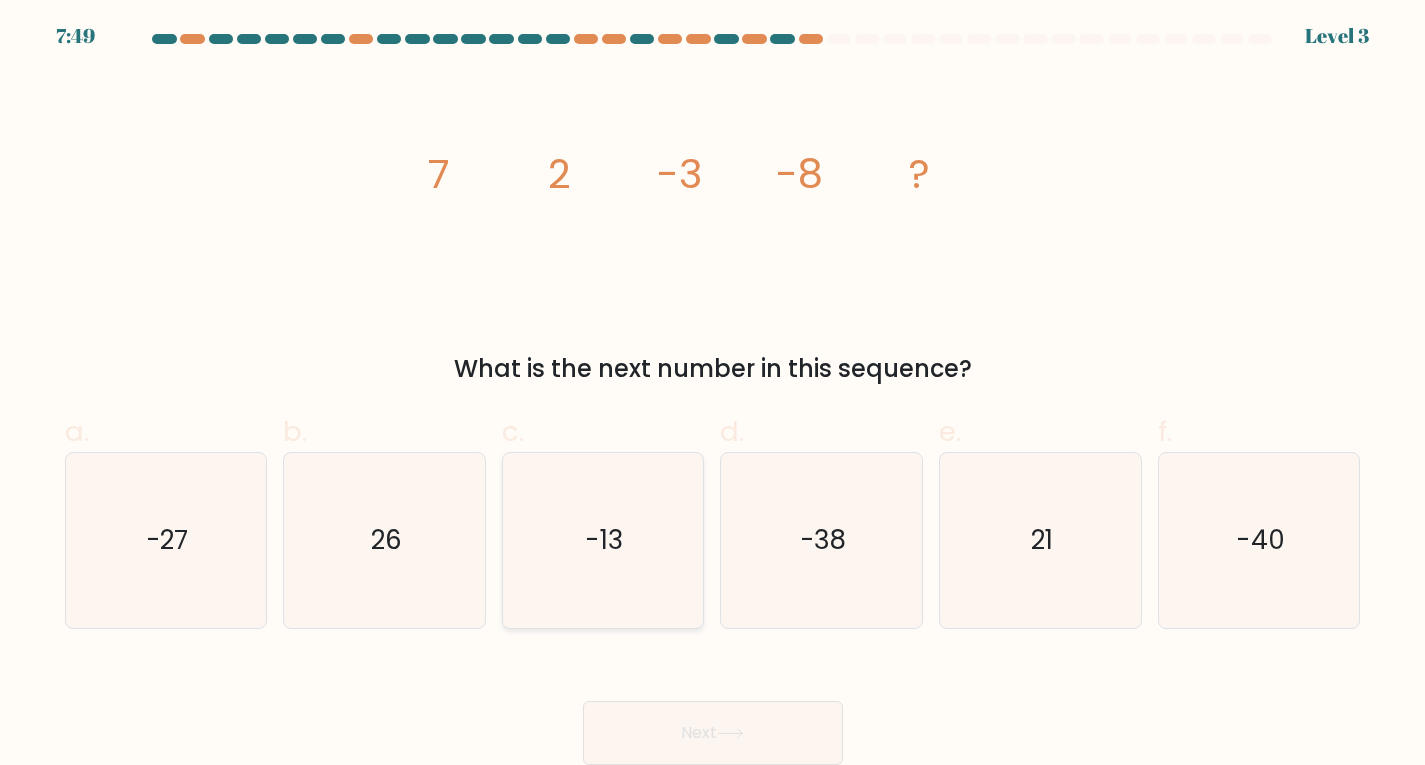 click on "-13" 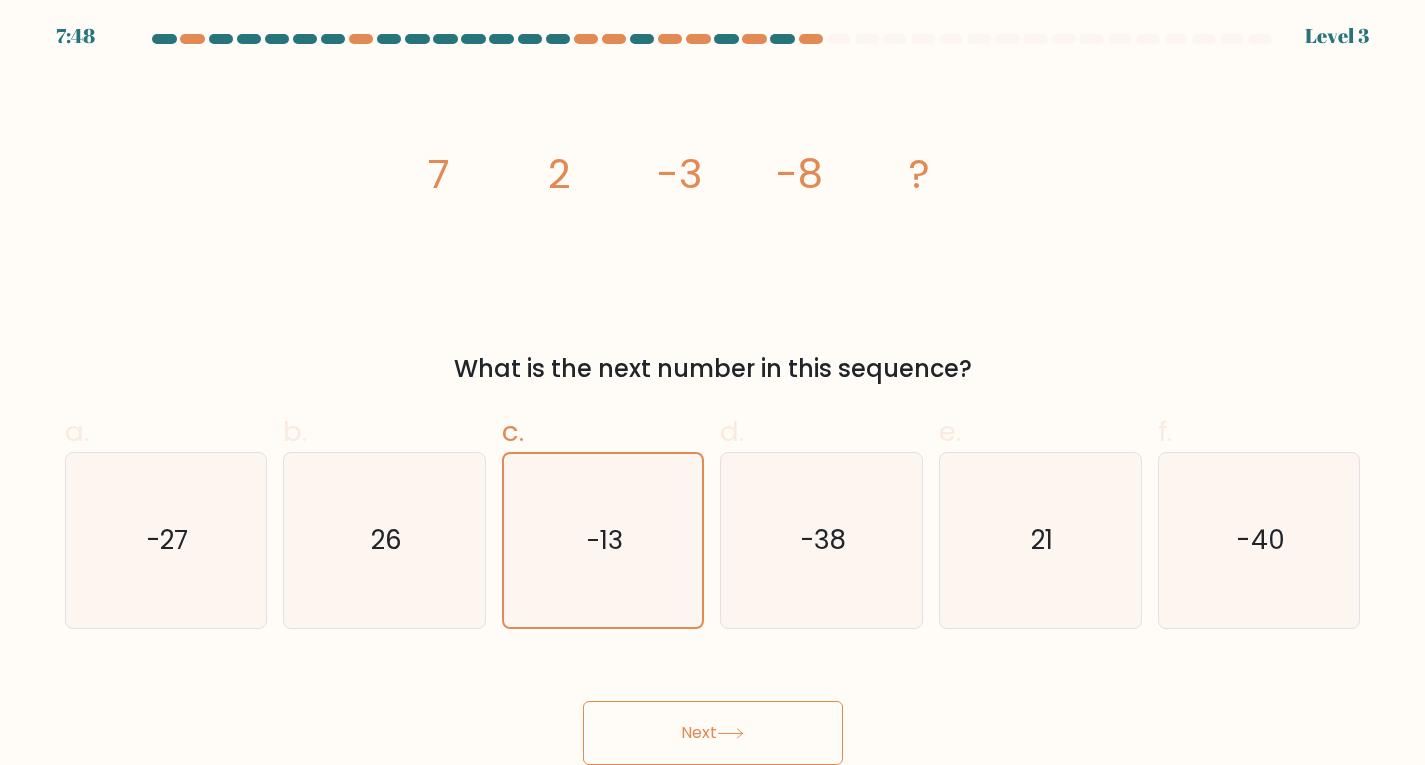 click on "Next" at bounding box center (713, 733) 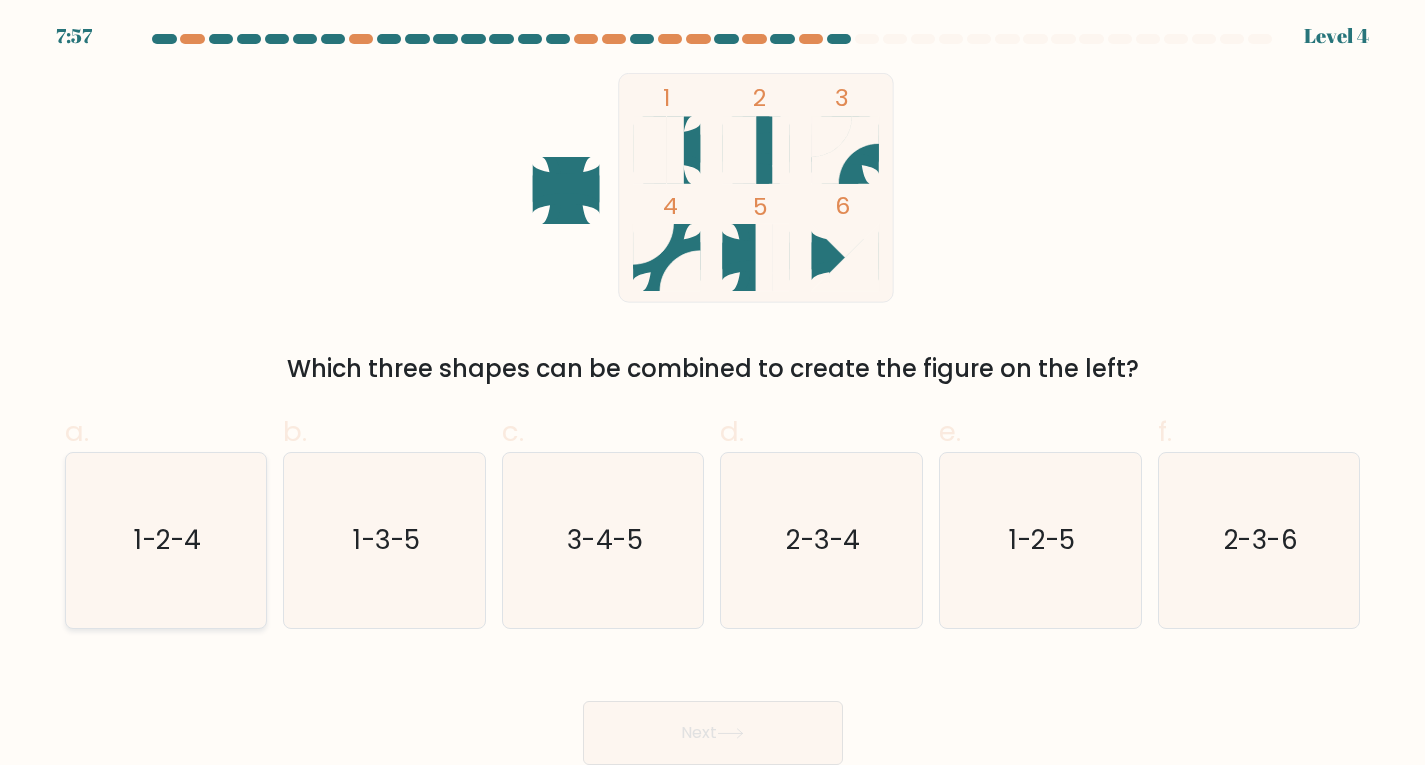 click on "1-2-4" 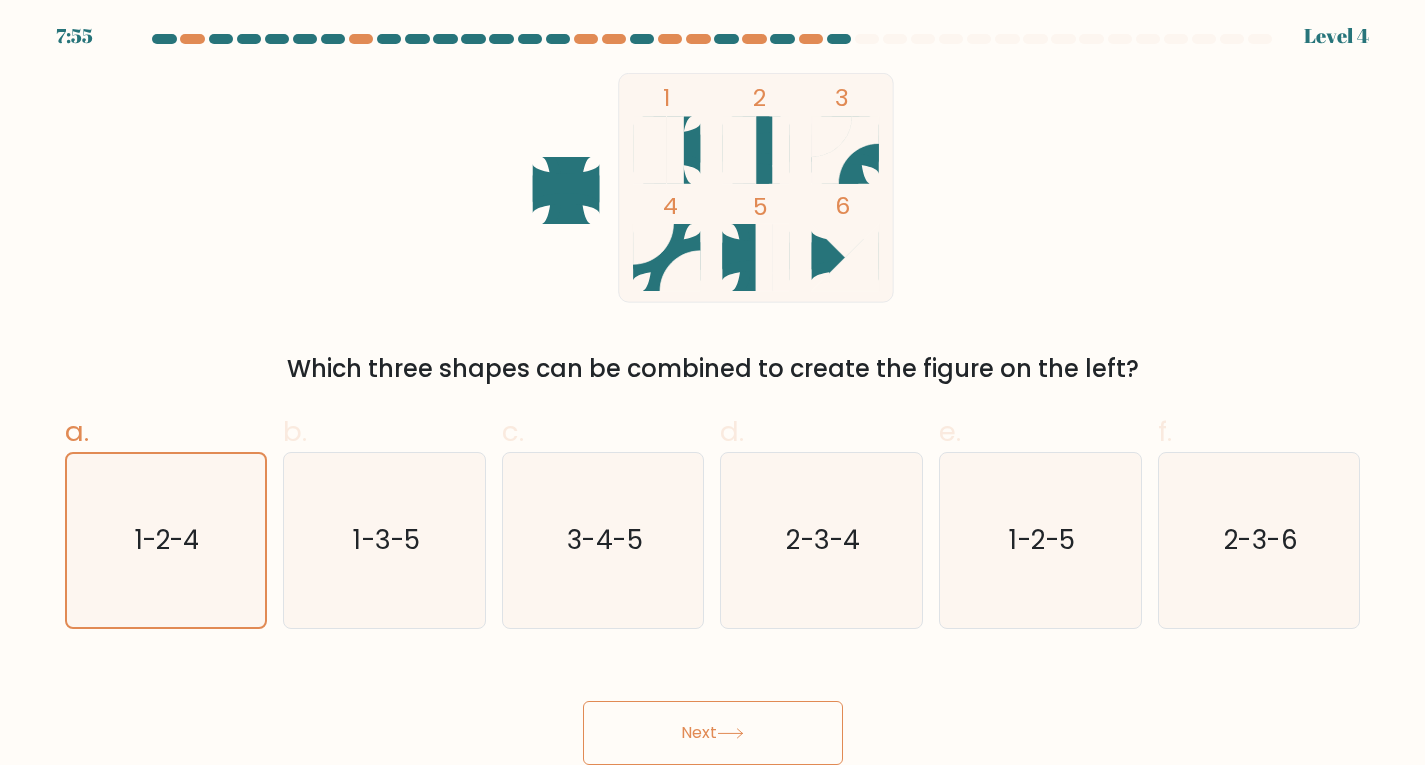click on "Next" at bounding box center (713, 733) 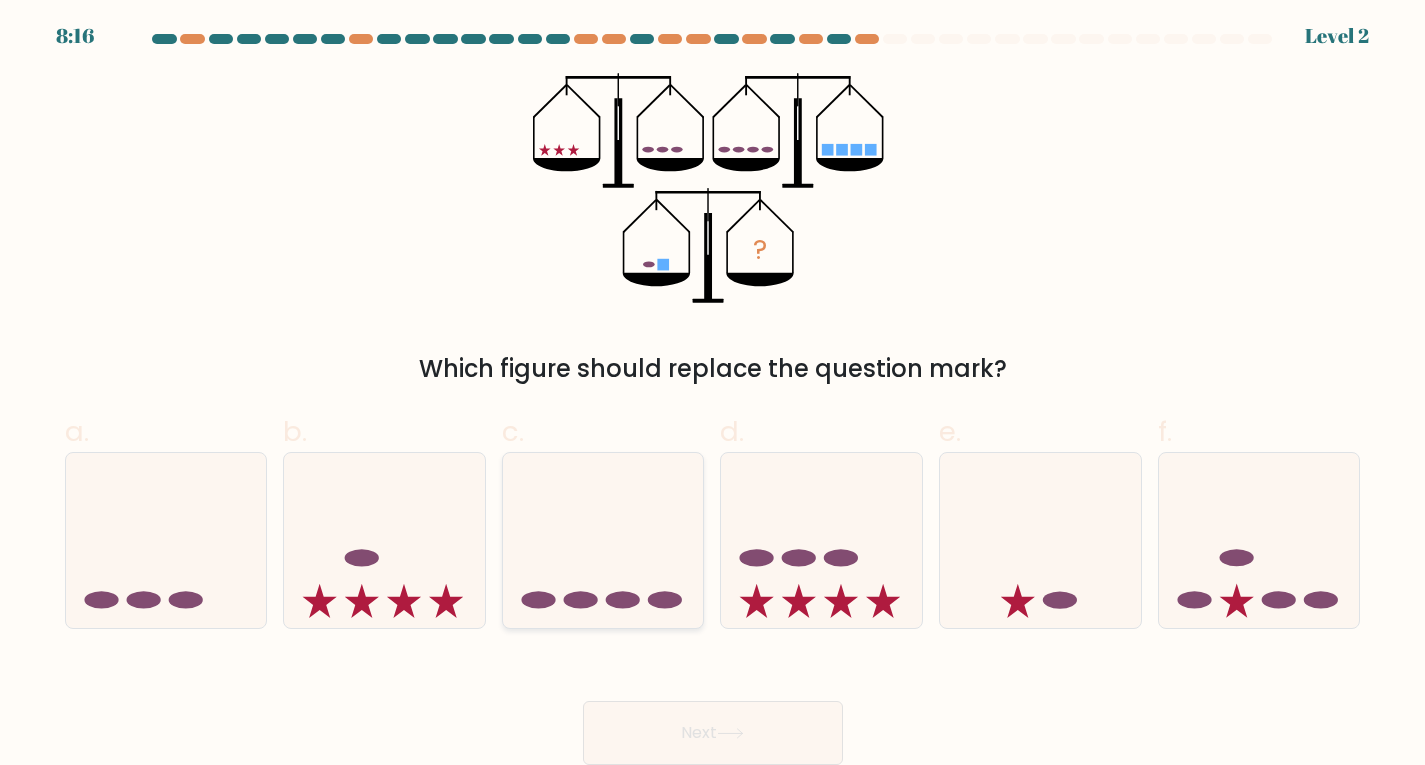 click 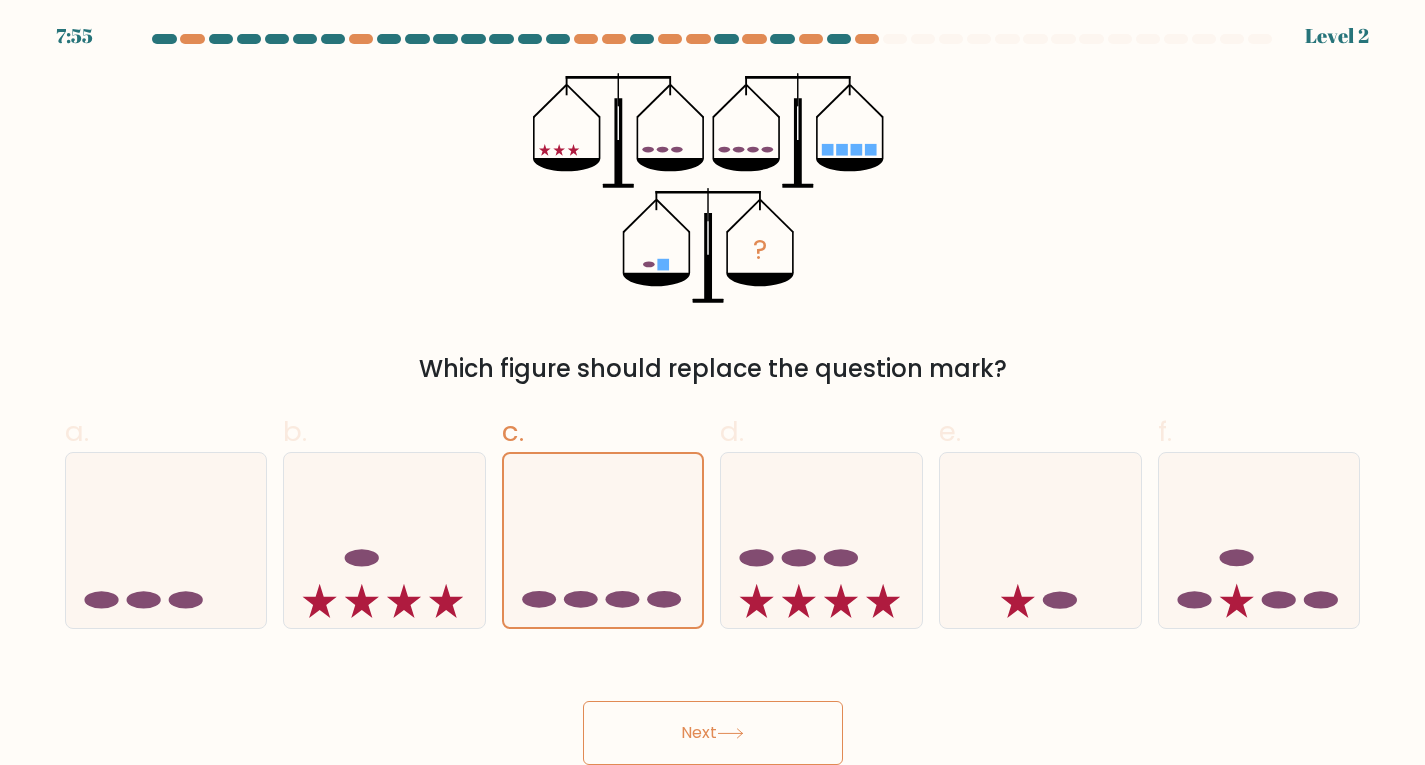 click on "Next" at bounding box center [713, 733] 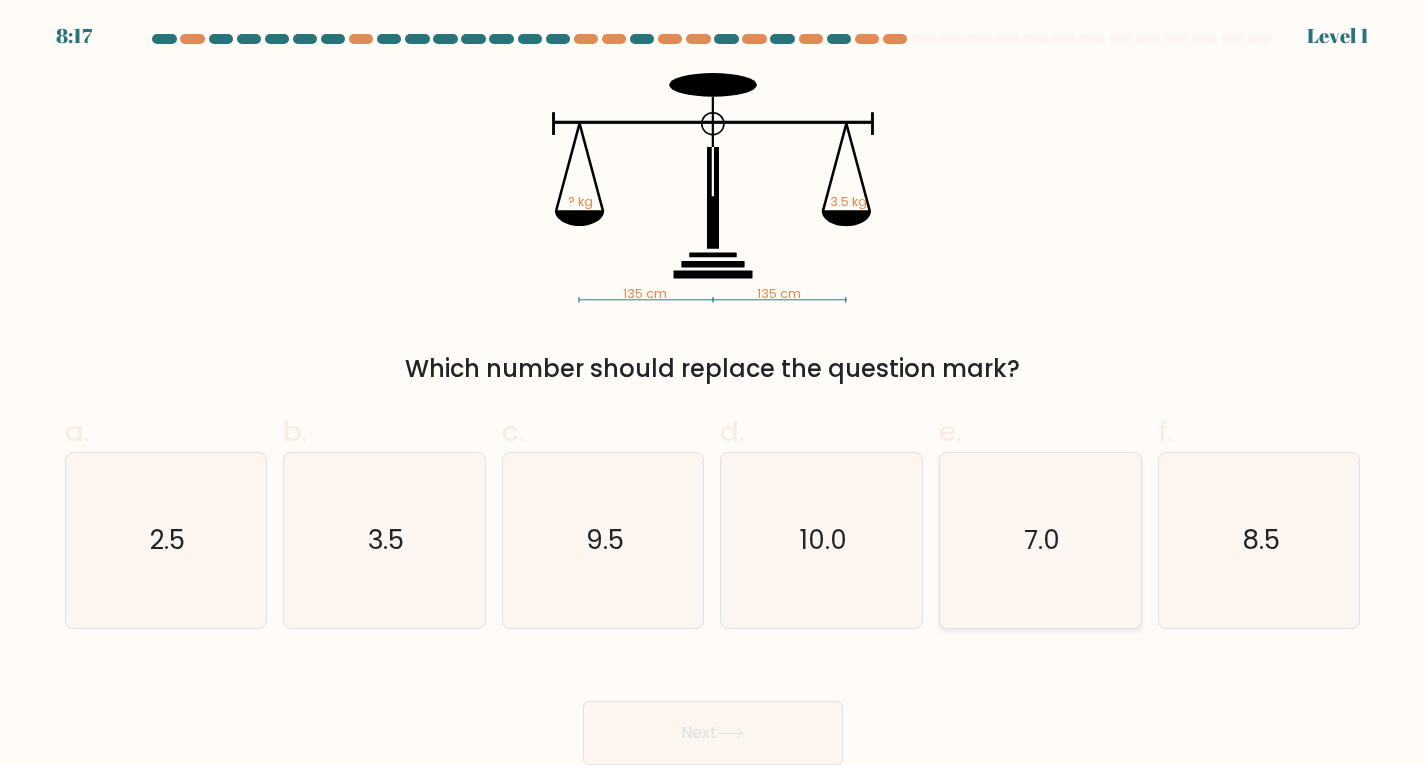 click on "7.0" 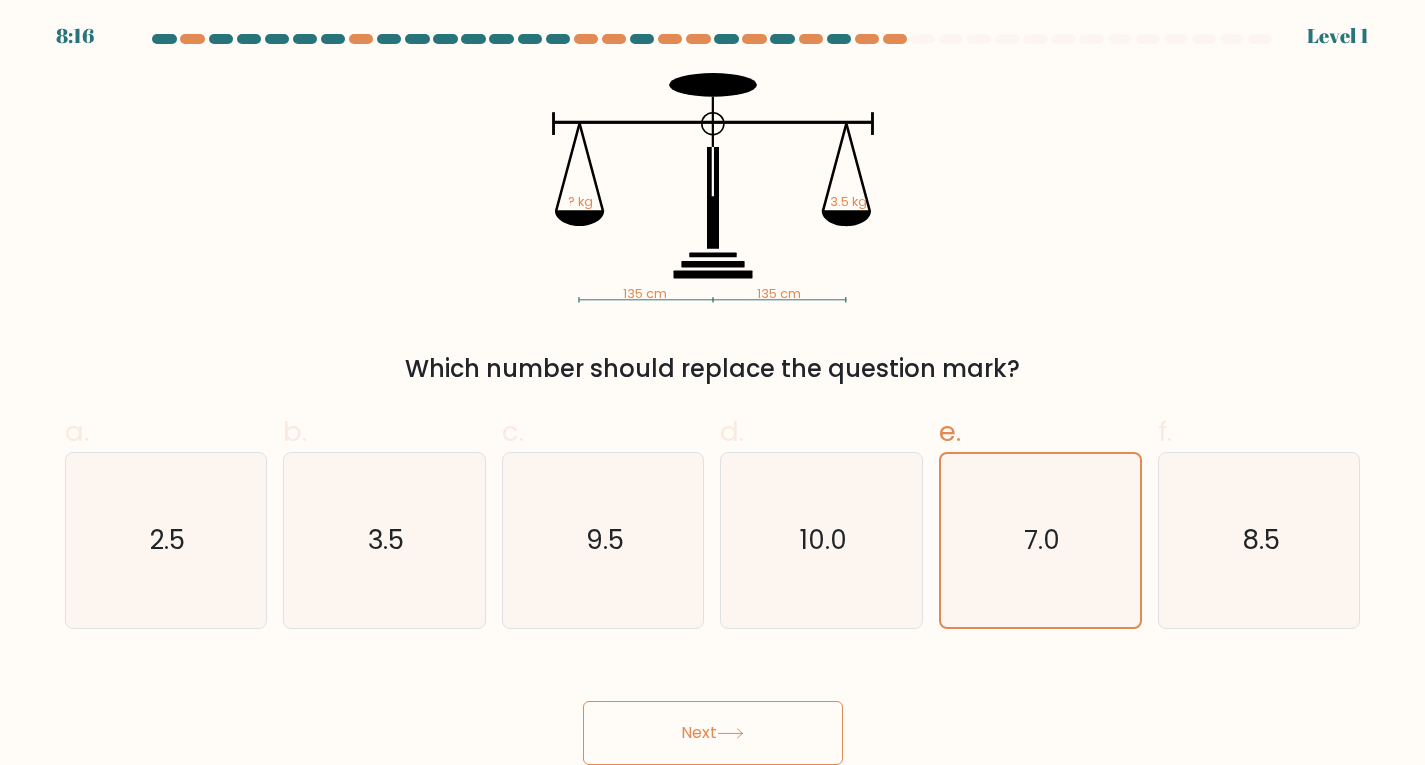 click on "Next" at bounding box center (713, 733) 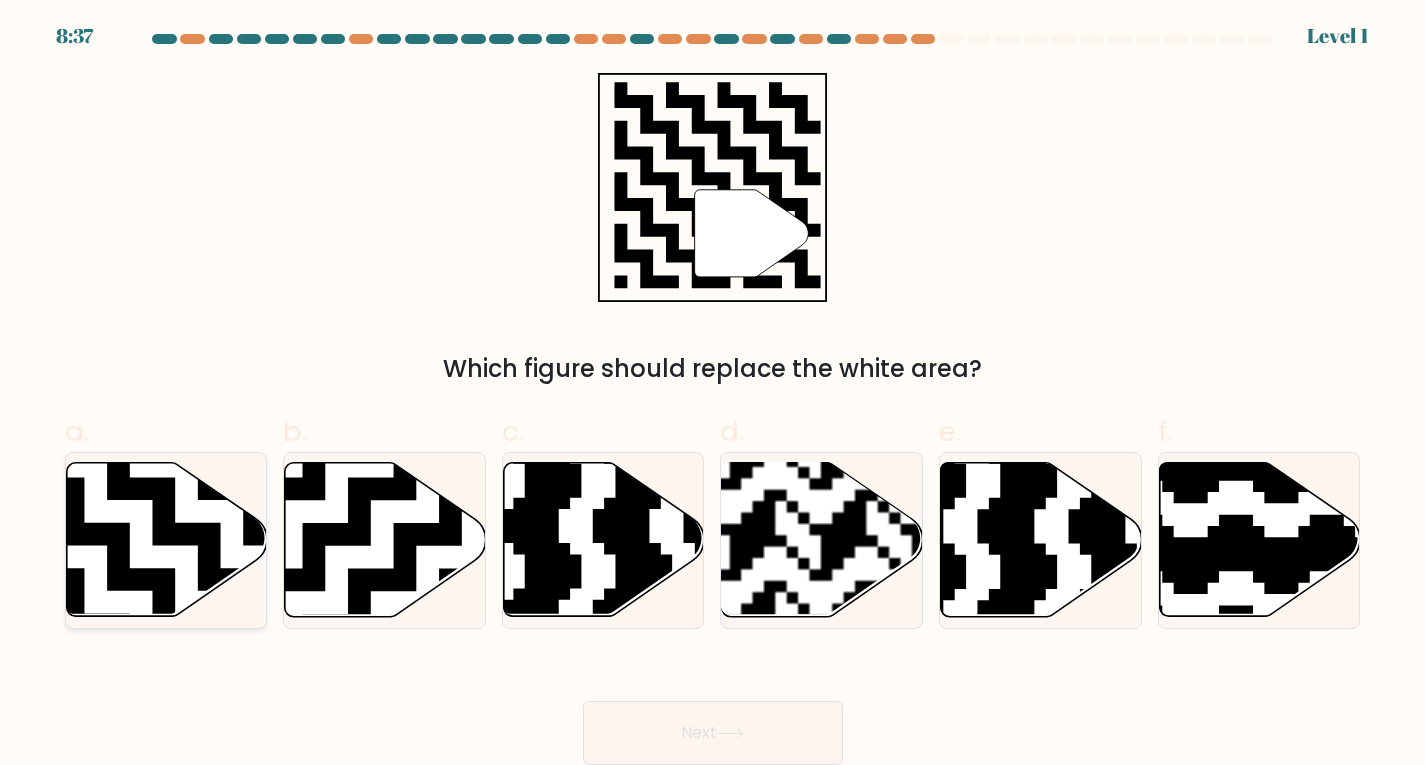 click 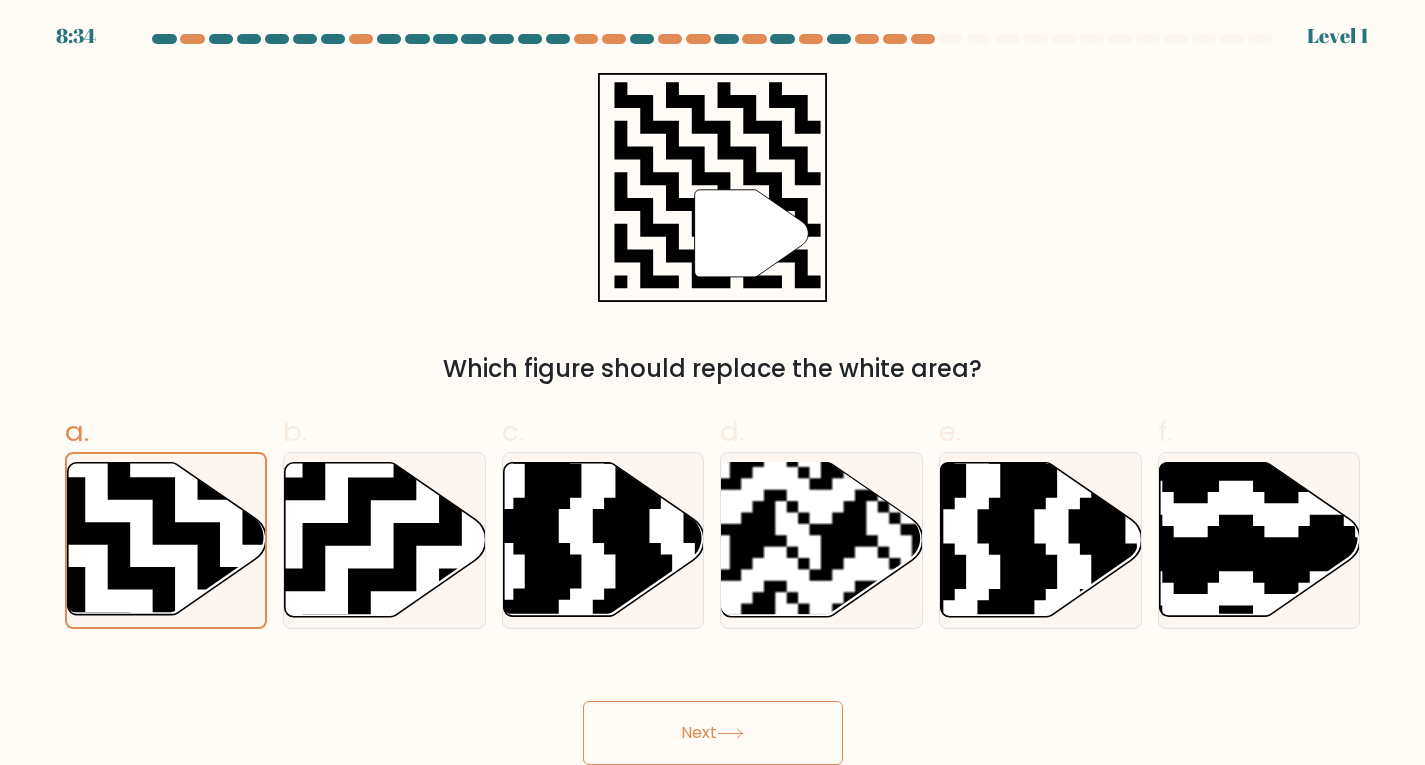 click on "Next" at bounding box center [713, 733] 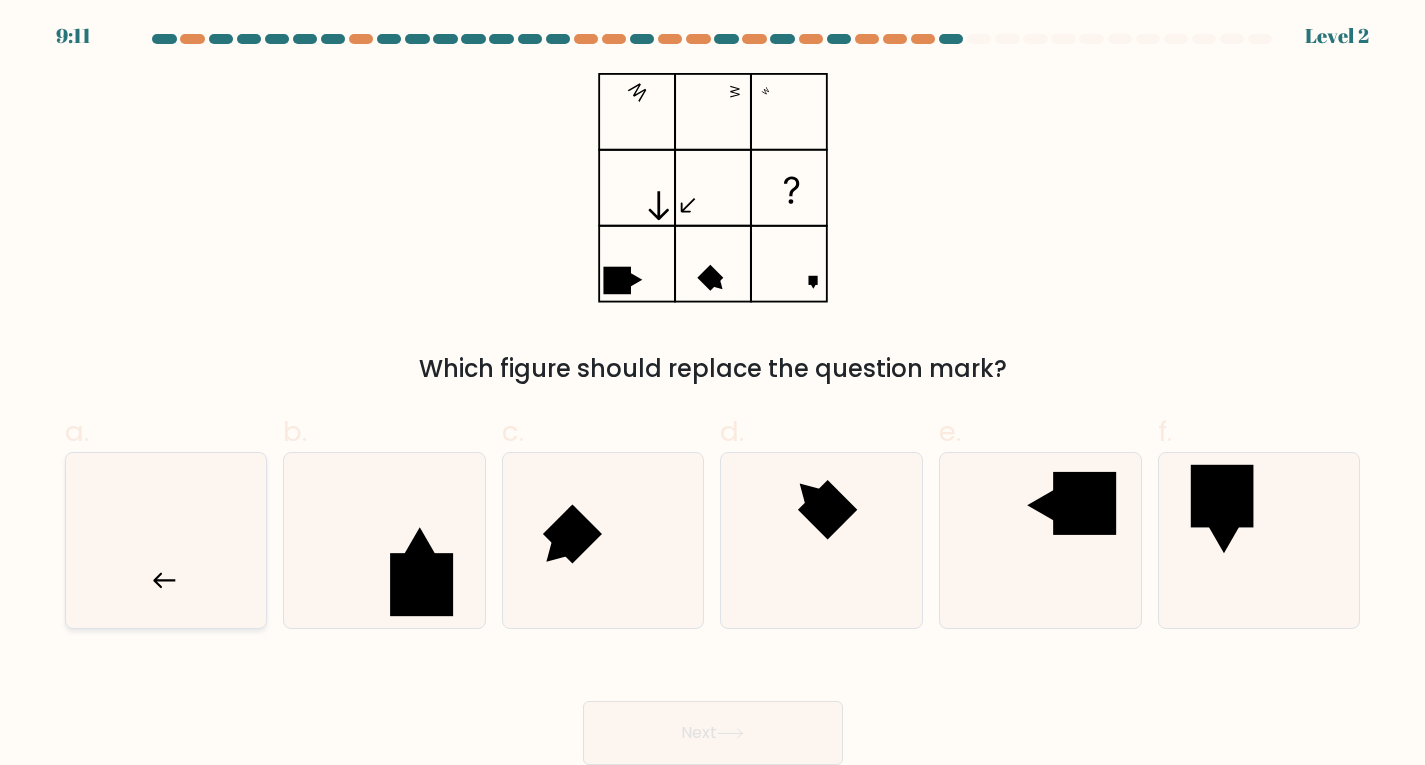 click 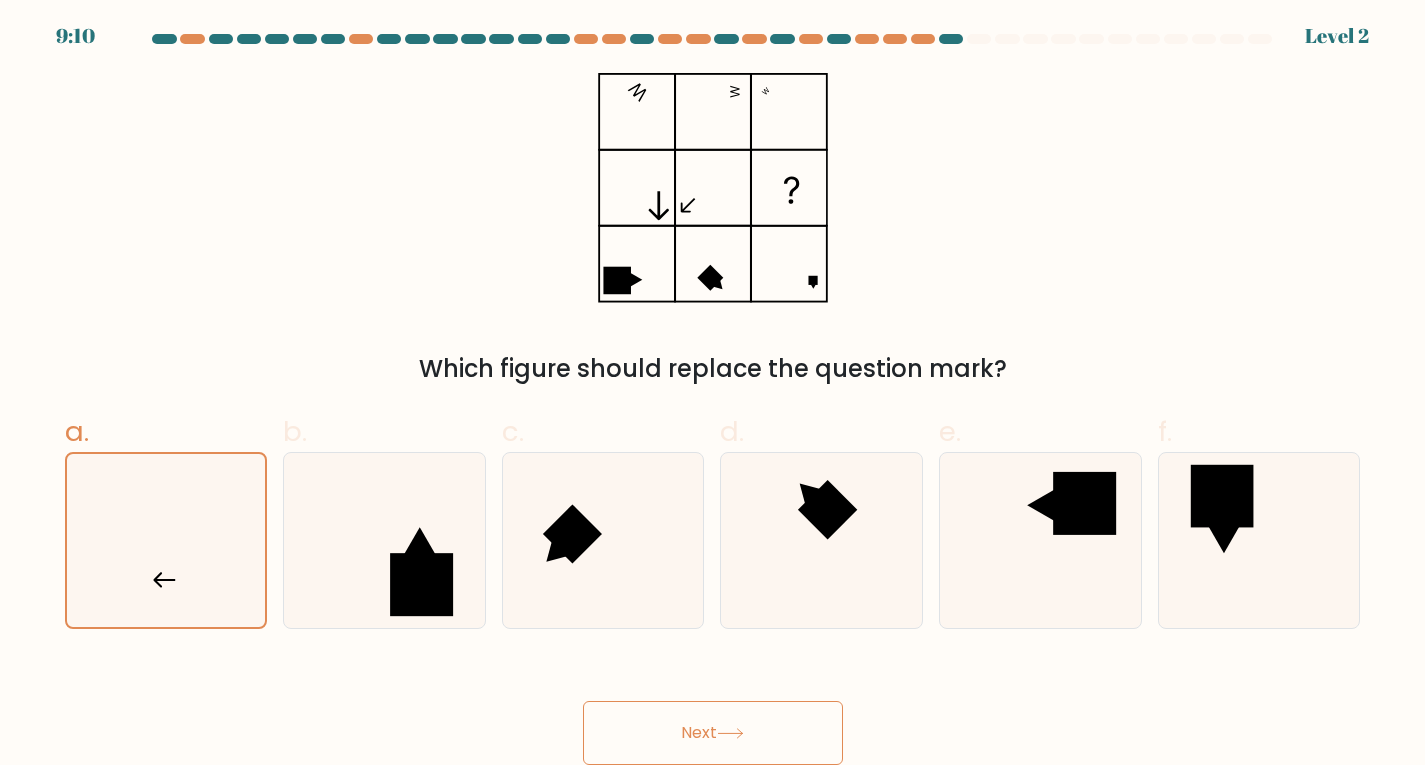 click on "Next" at bounding box center (713, 733) 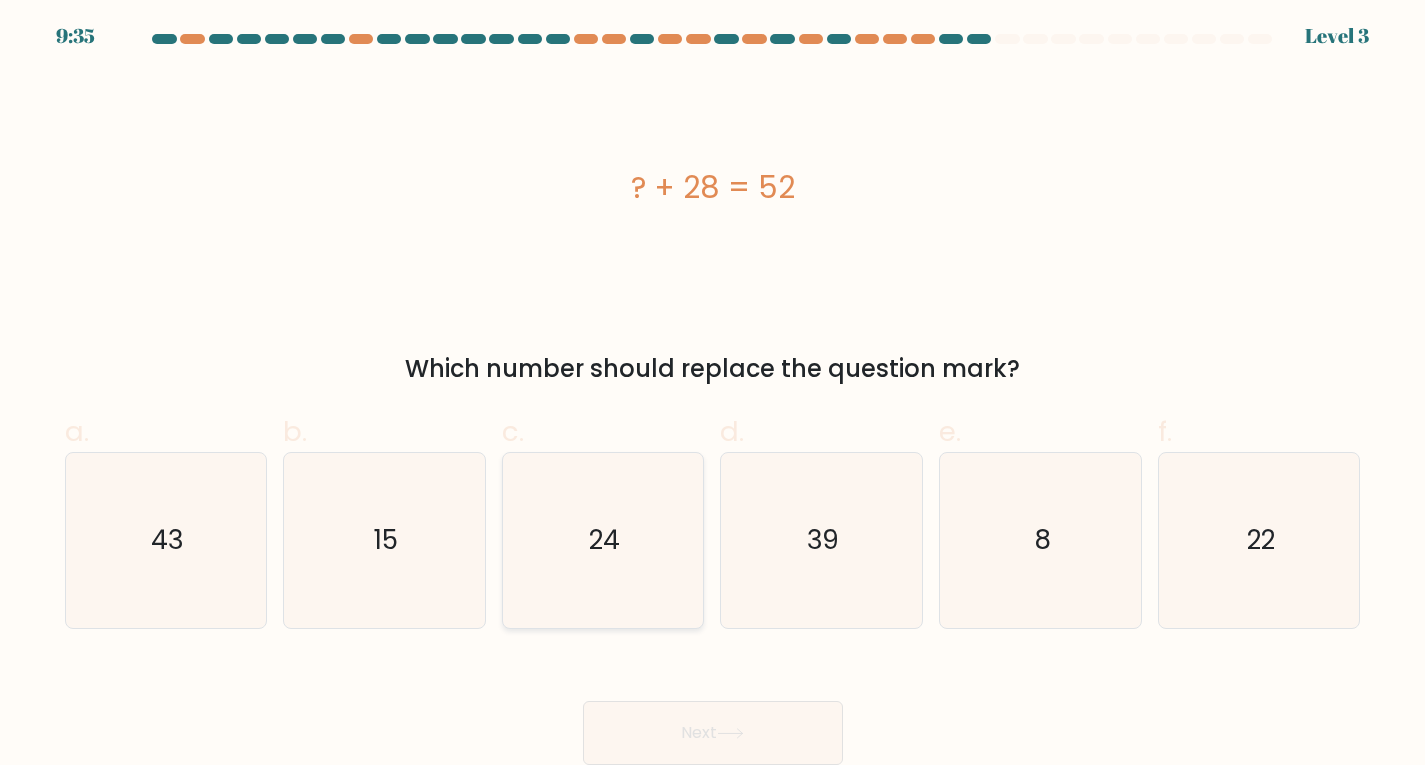 click on "24" 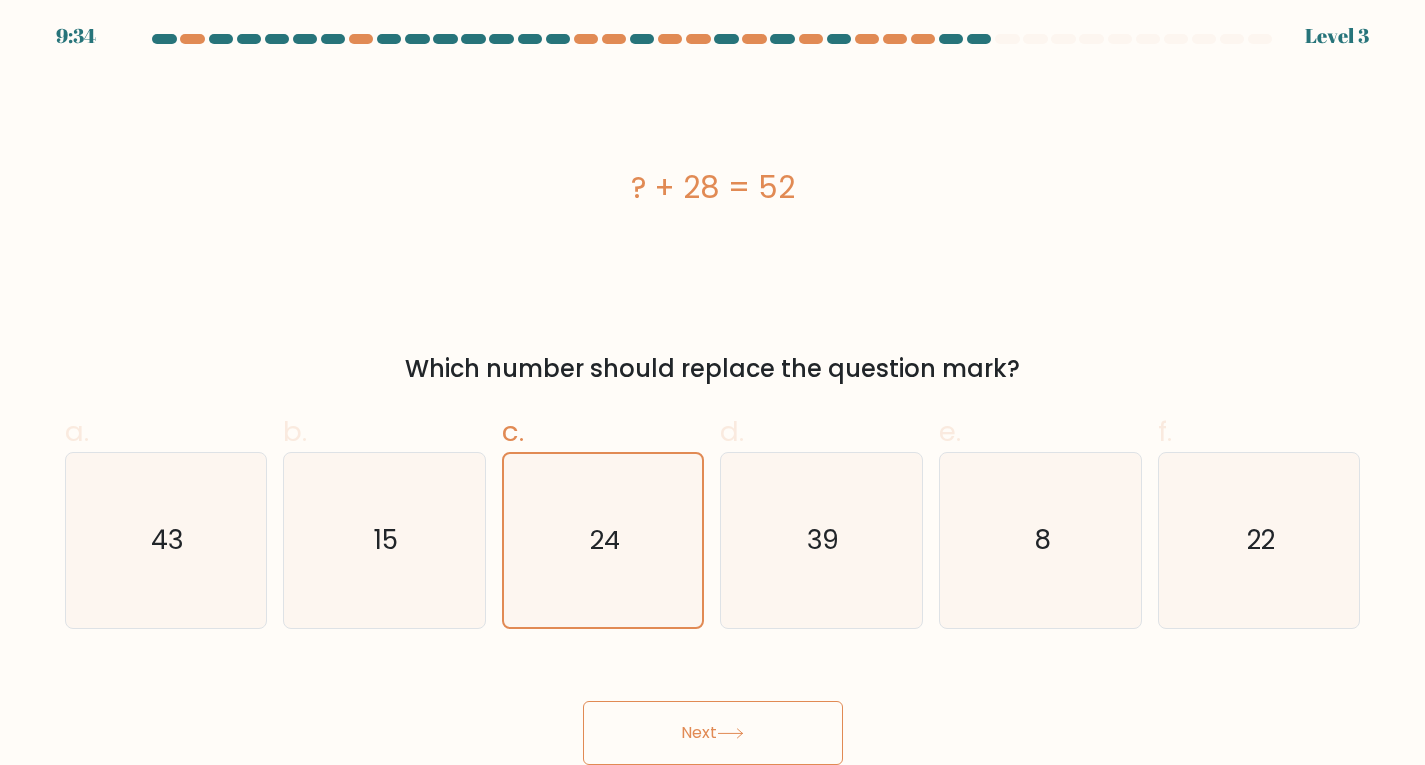 click on "Next" at bounding box center [713, 733] 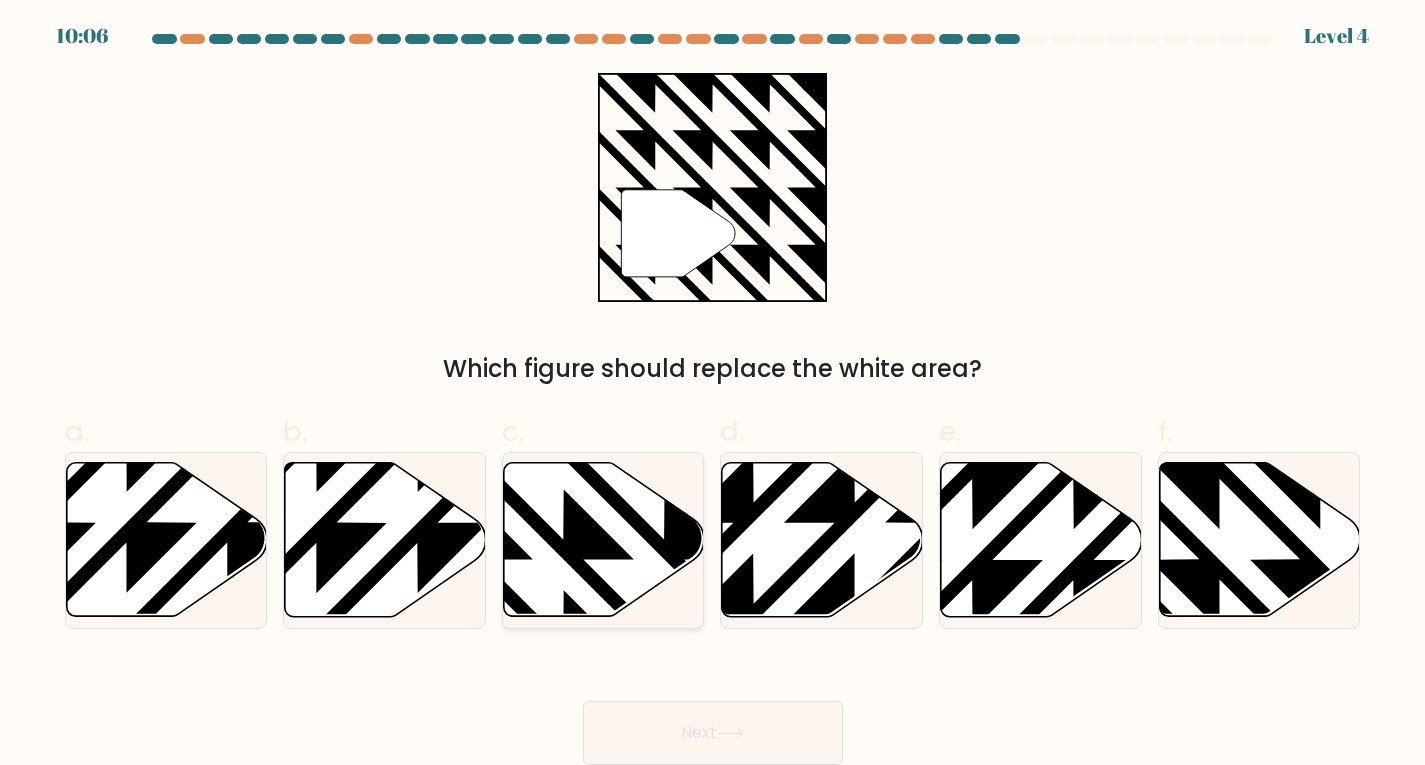 click 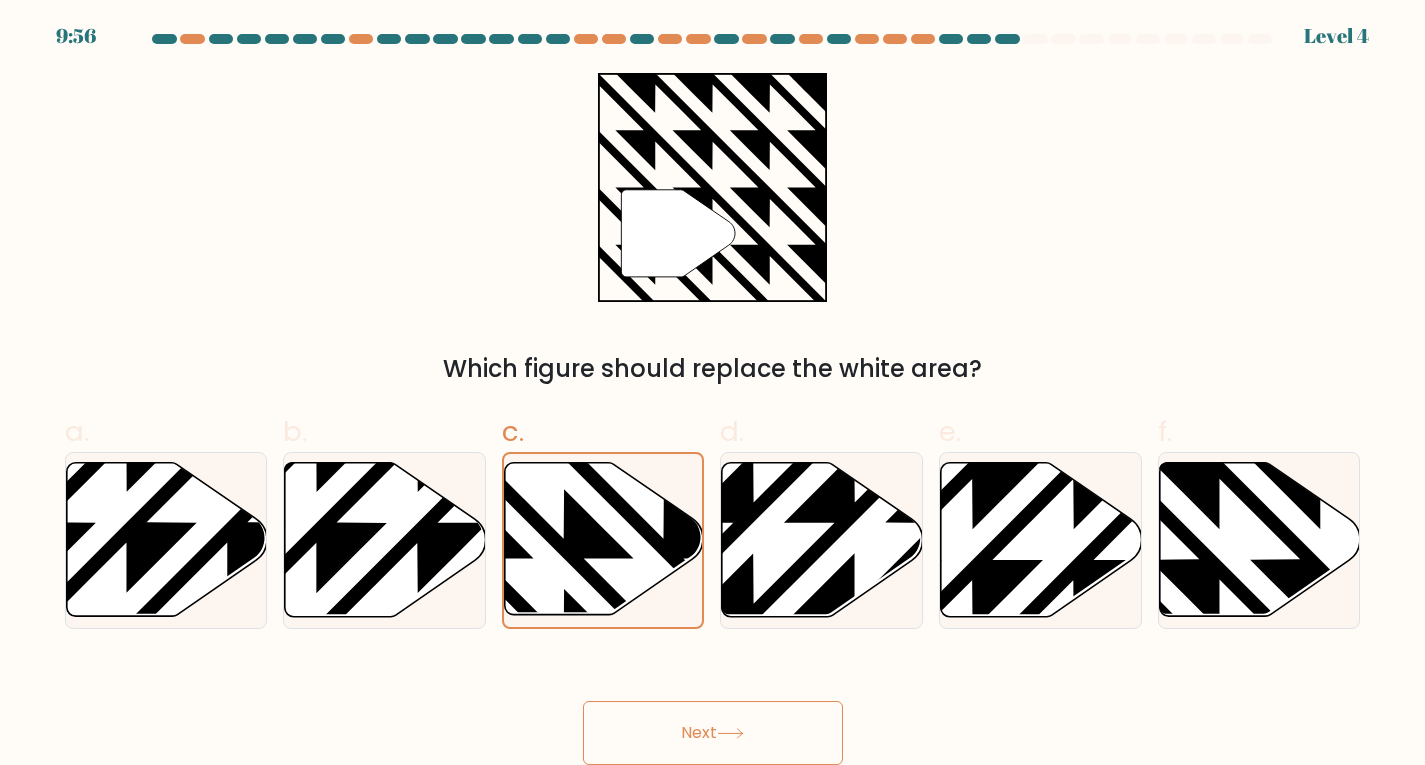 click on "Next" at bounding box center [713, 733] 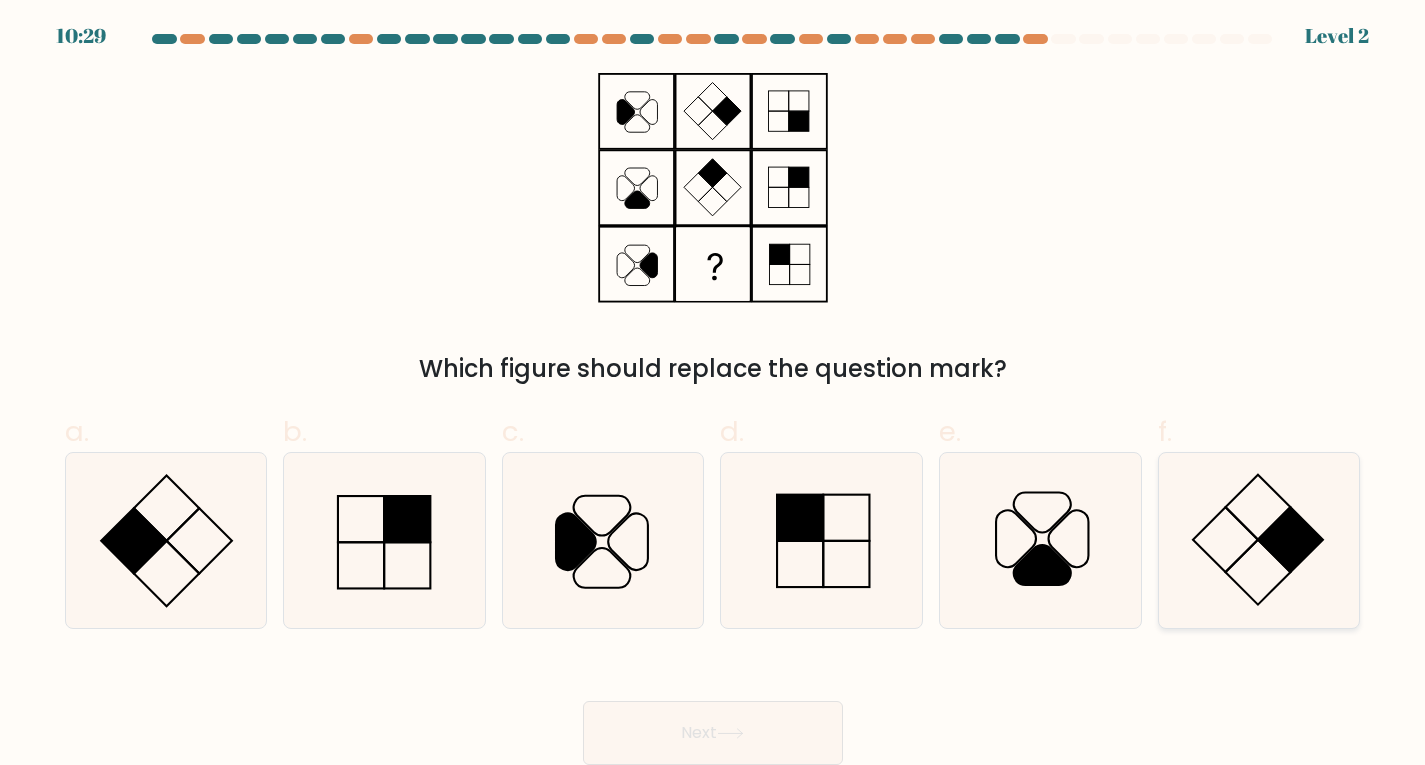 click 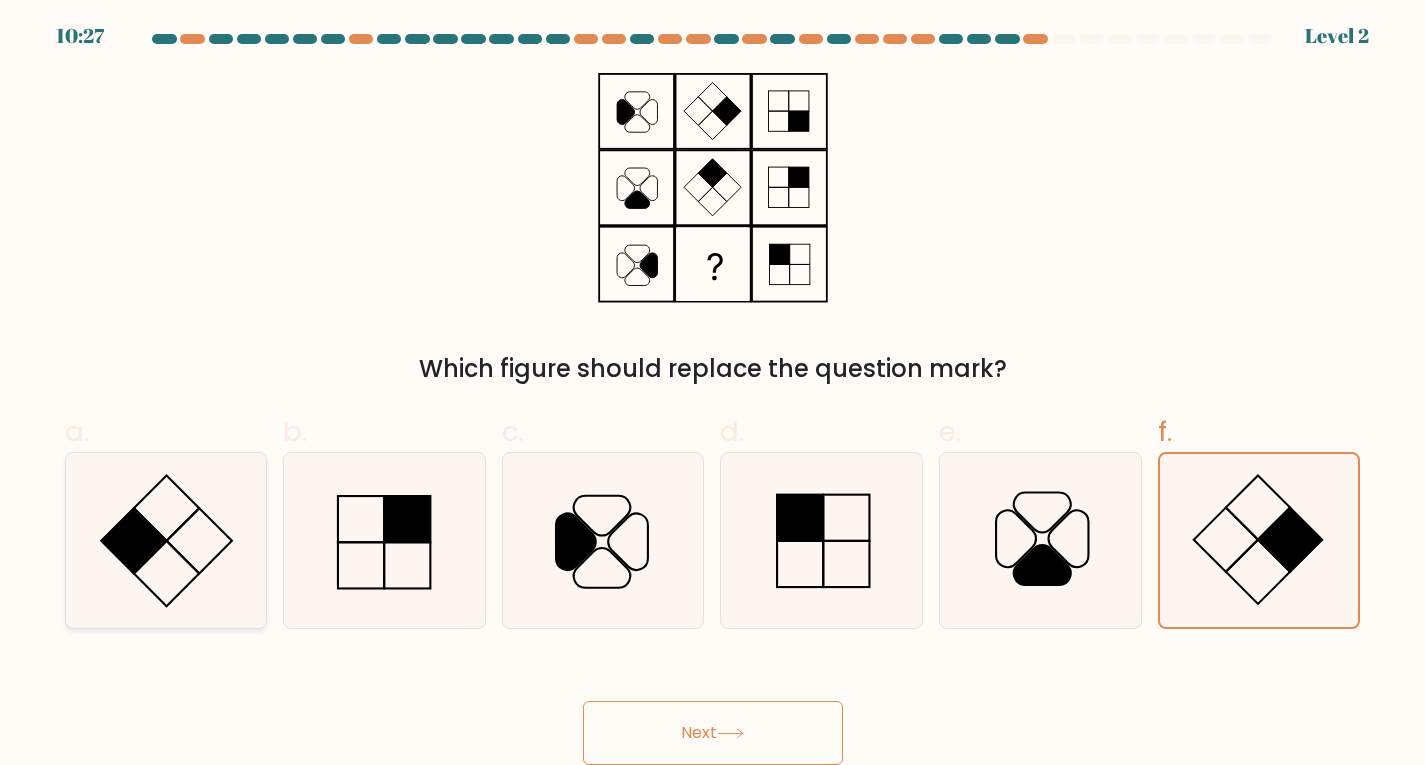 click 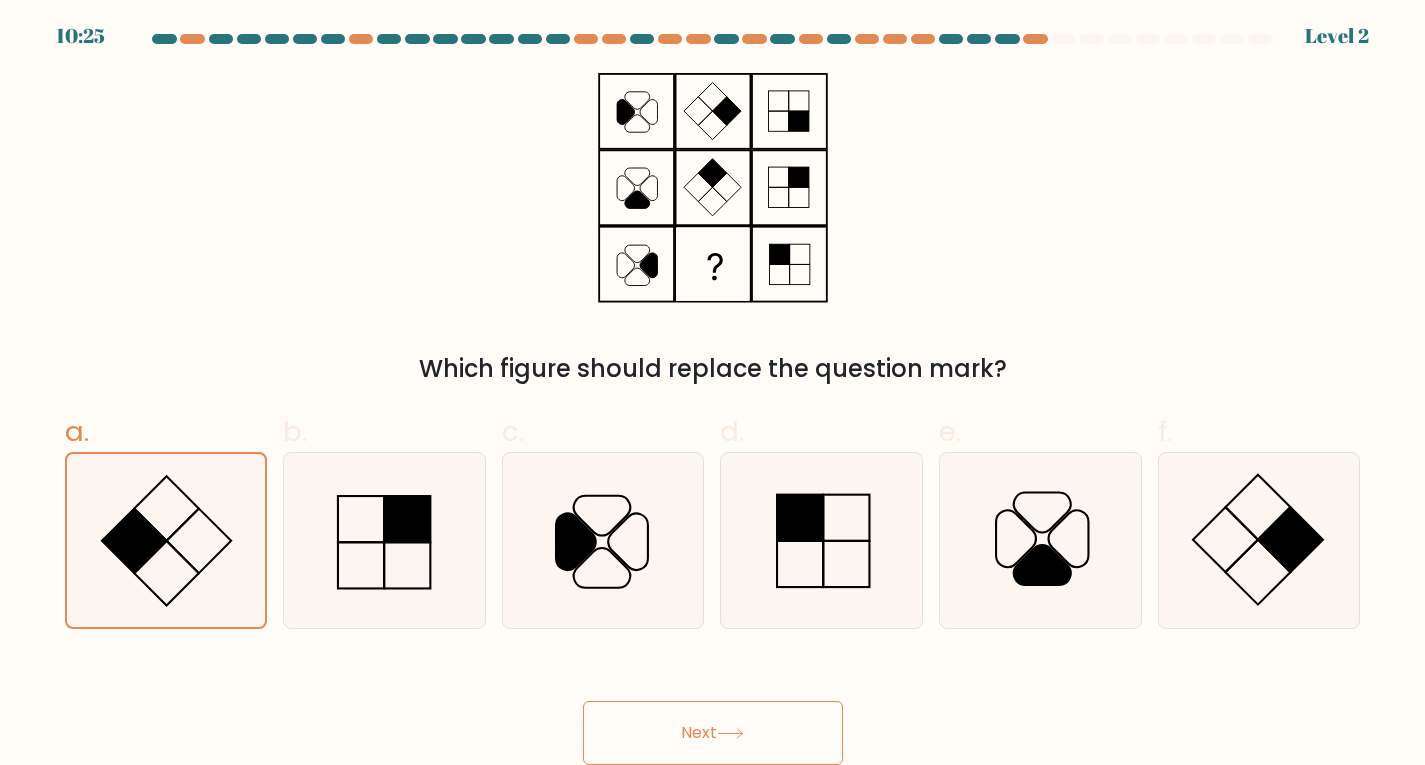 click on "Next" at bounding box center [713, 733] 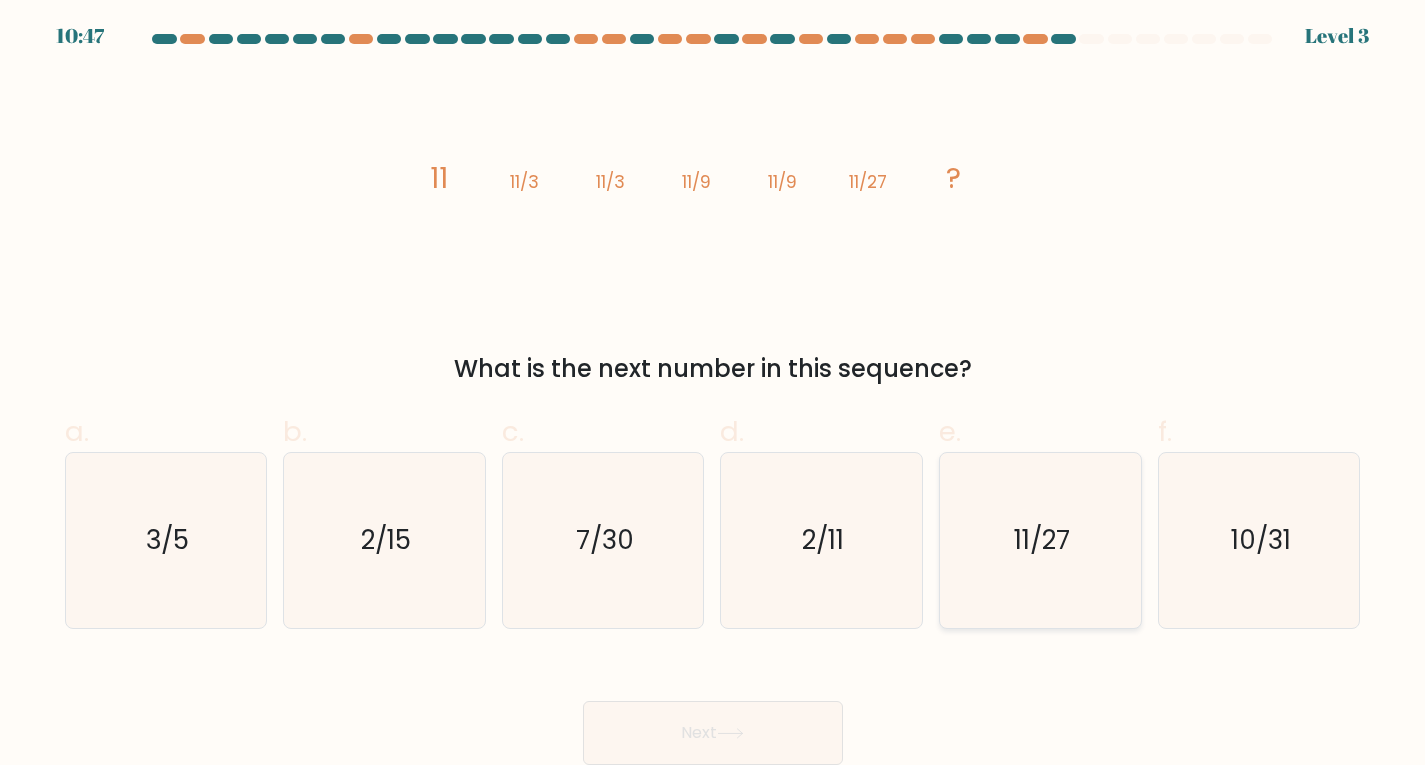 click on "11/27" 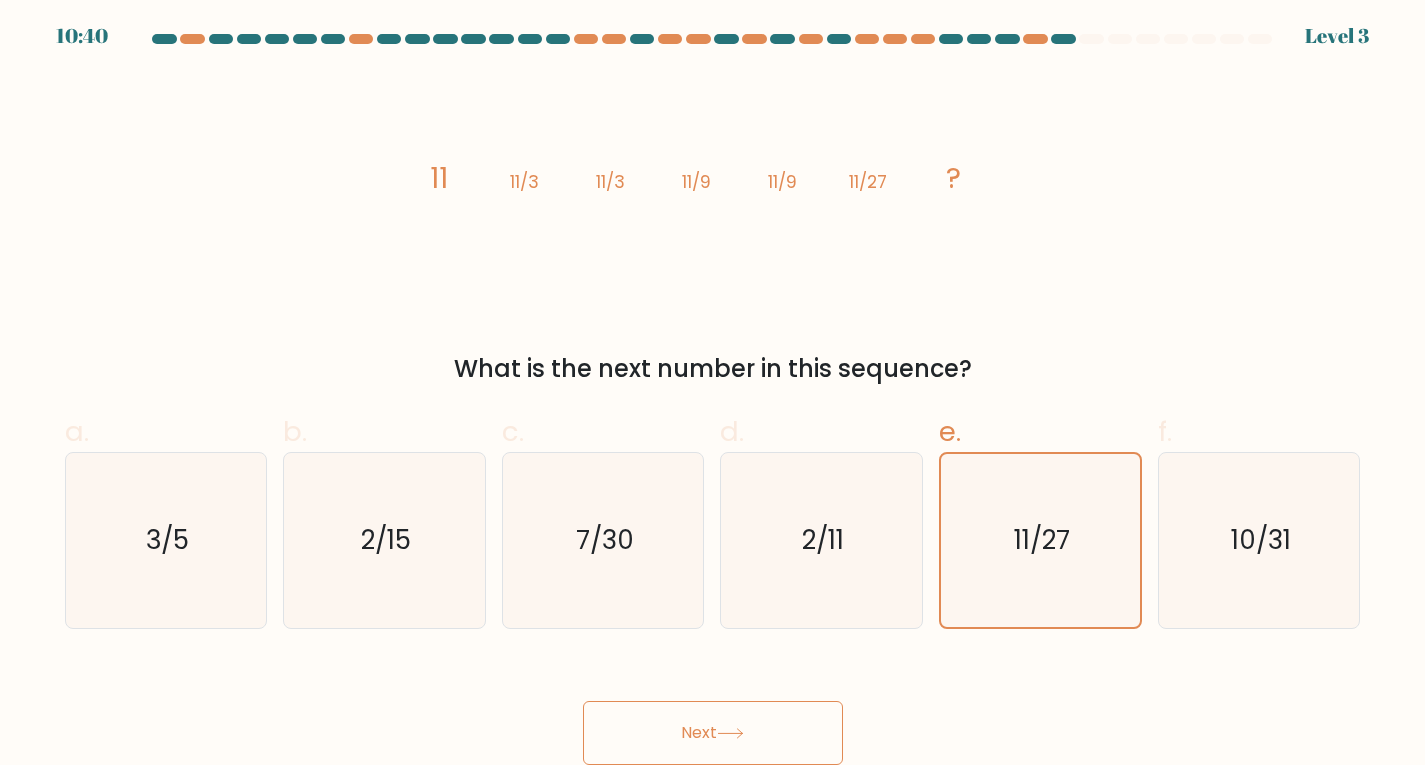 click on "Next" at bounding box center (713, 733) 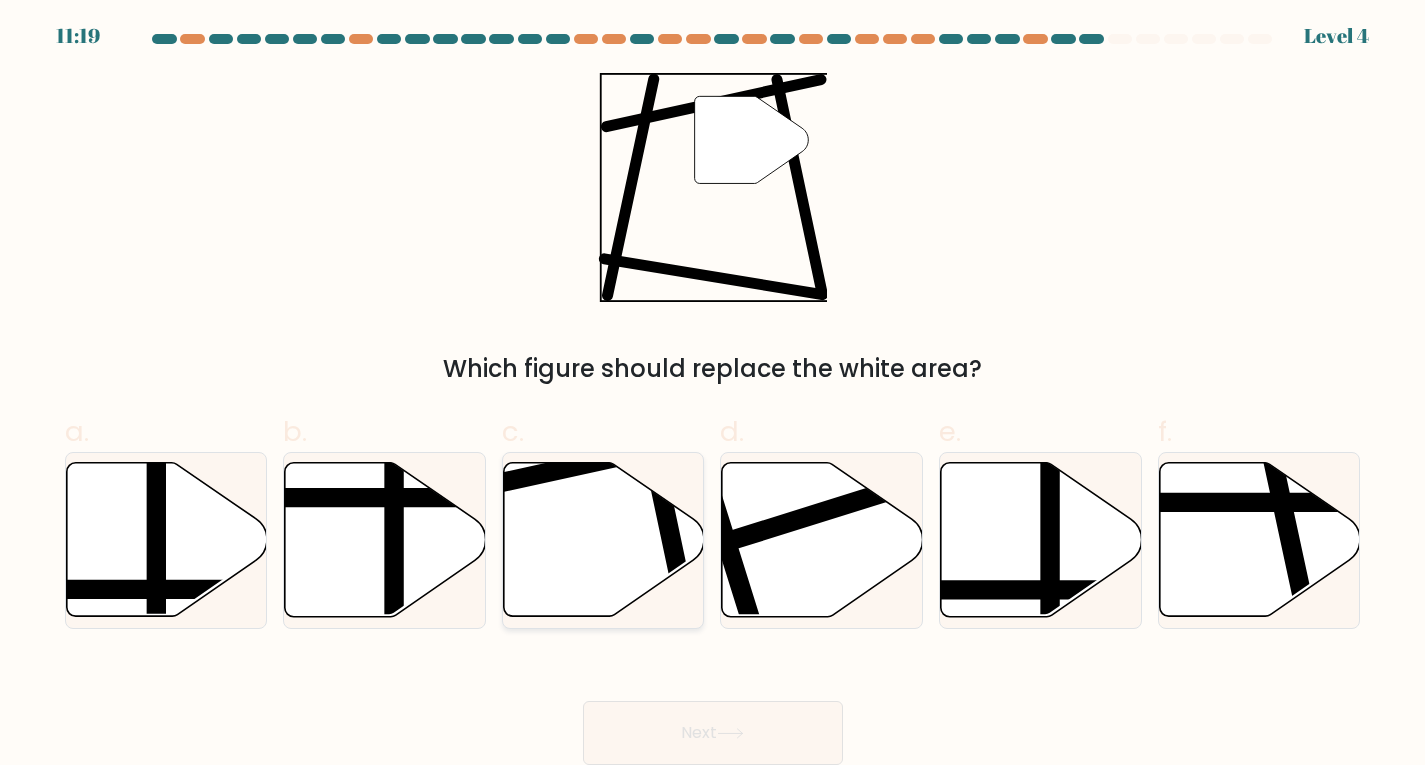click 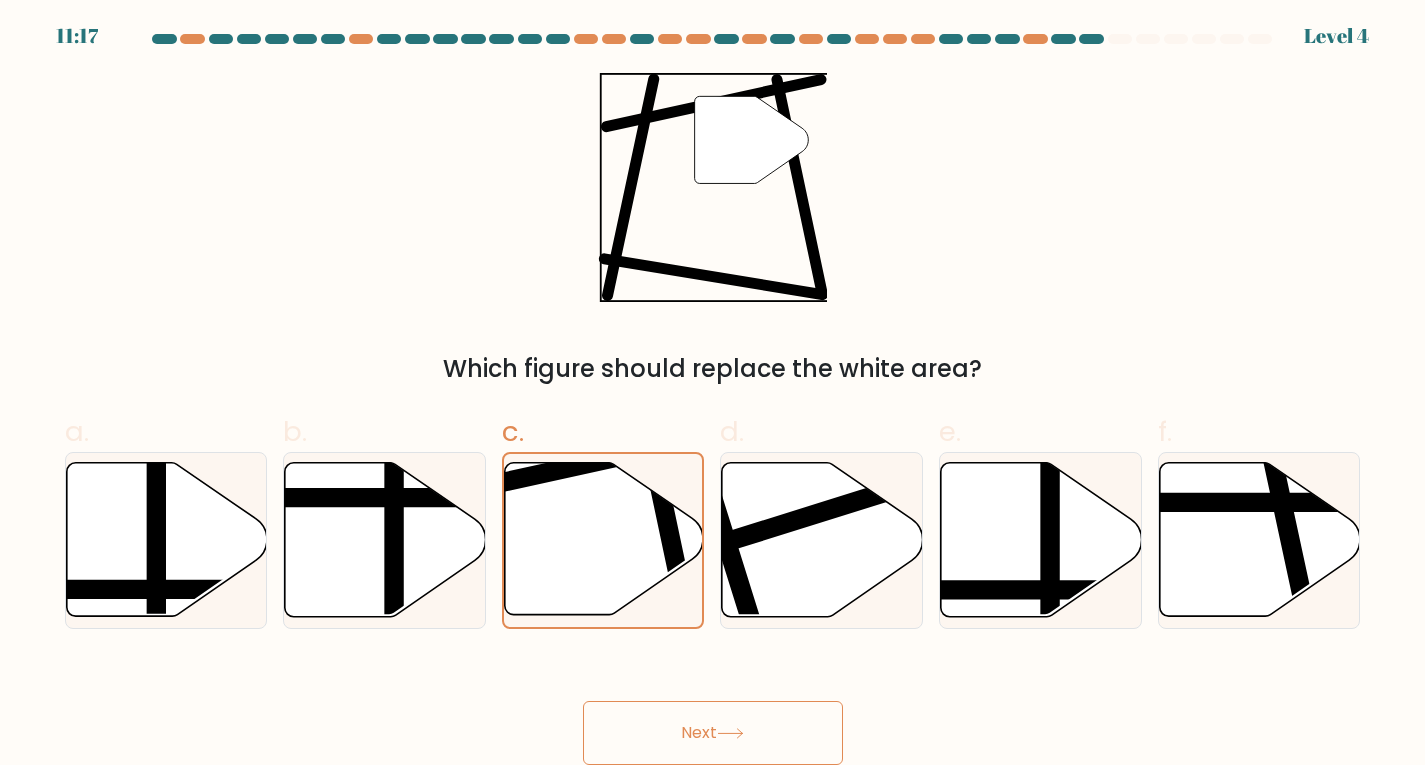 click on "Next" at bounding box center (713, 733) 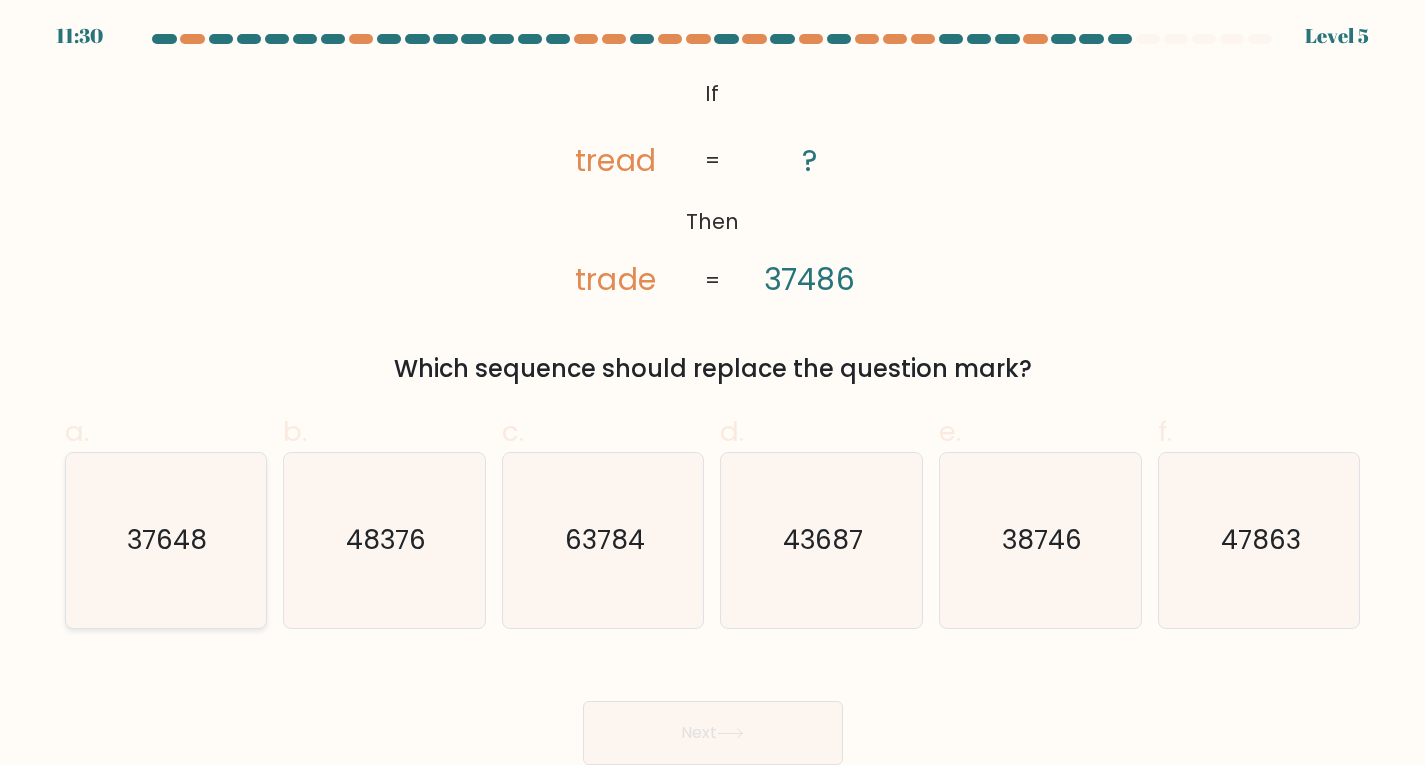 click on "37648" 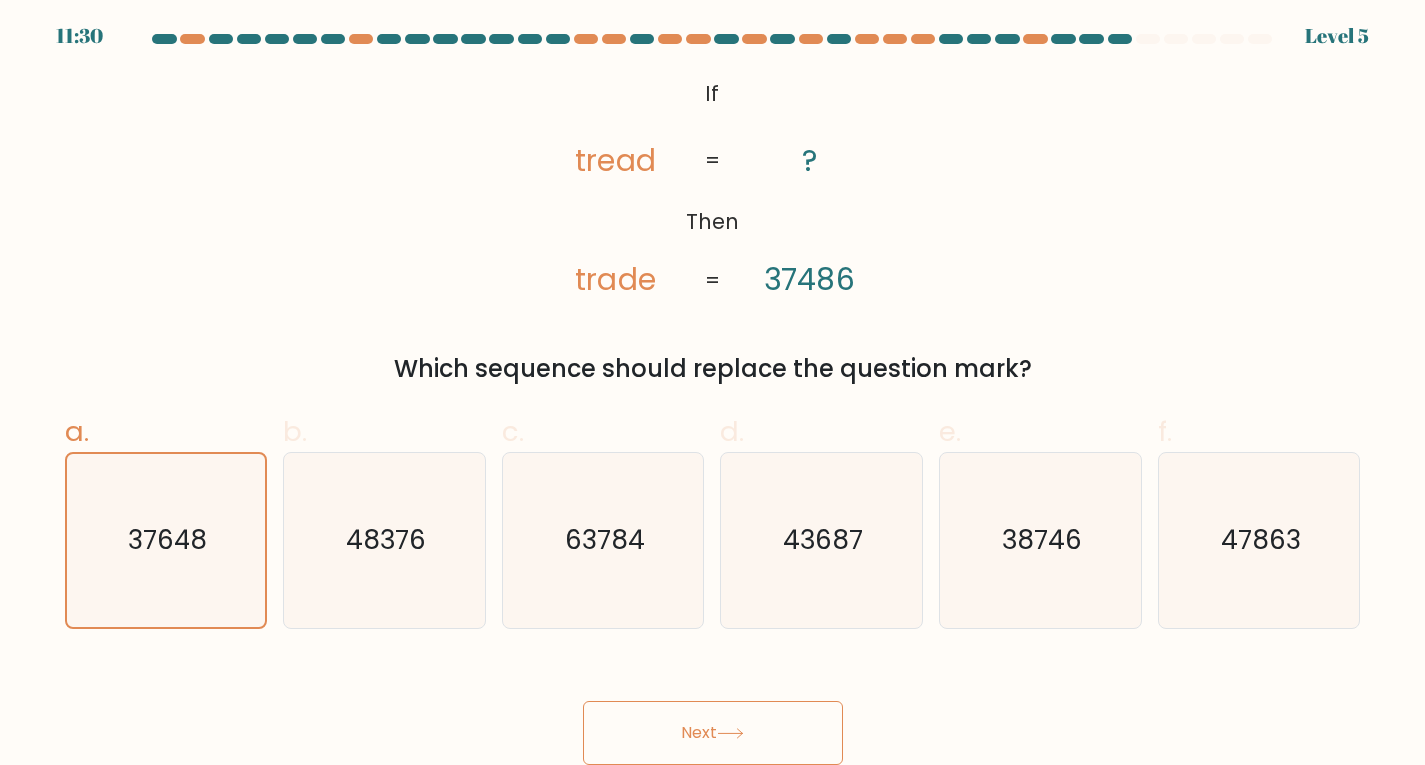 click on "Next" at bounding box center (713, 733) 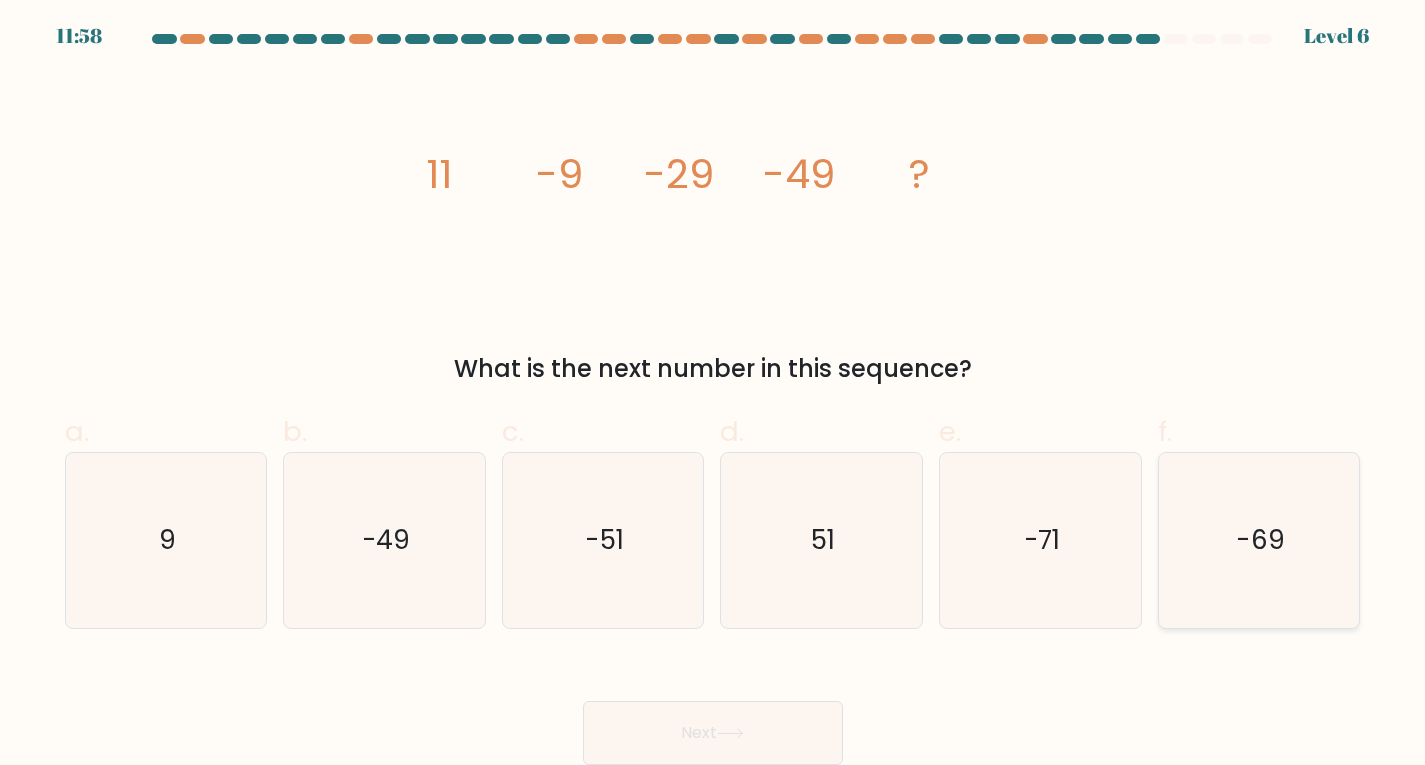 click on "-69" 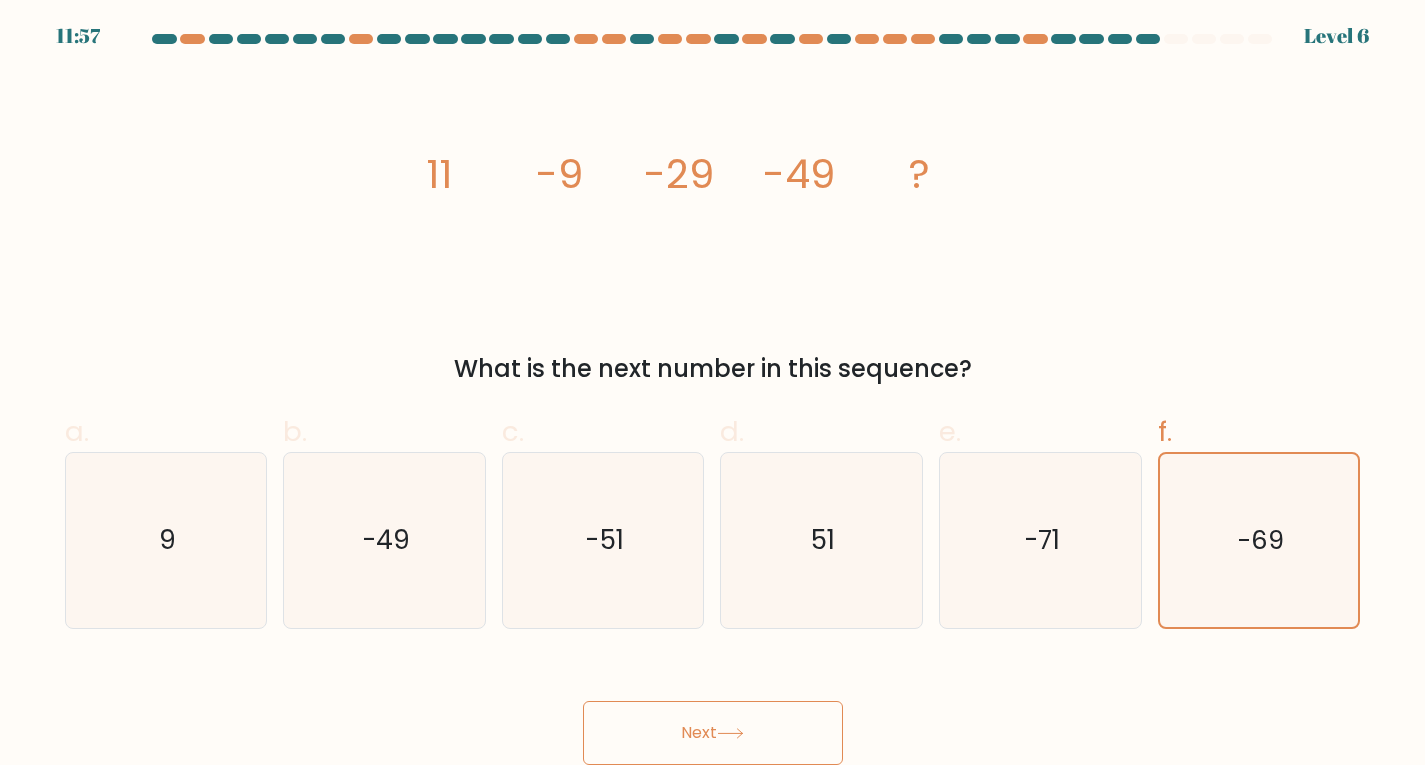 click on "Next" at bounding box center [713, 733] 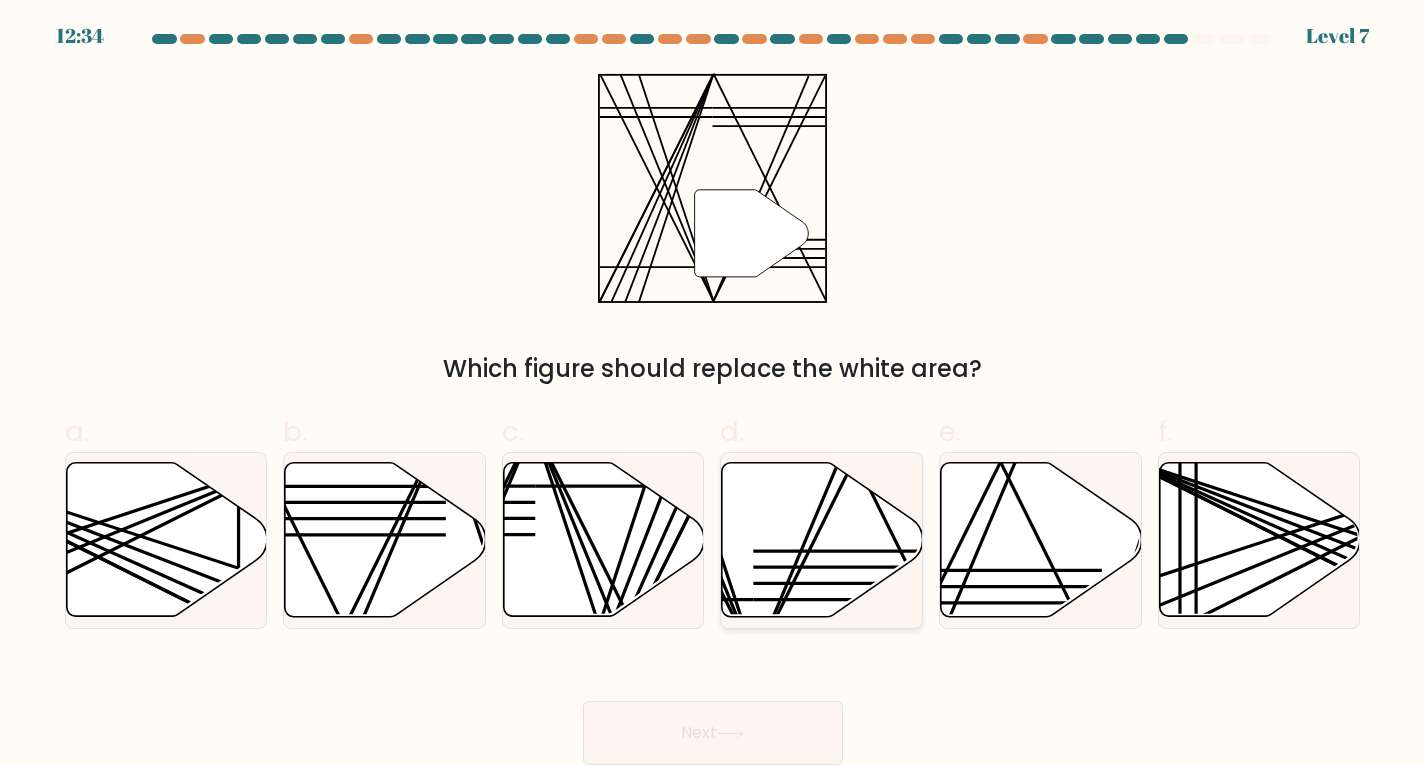 click 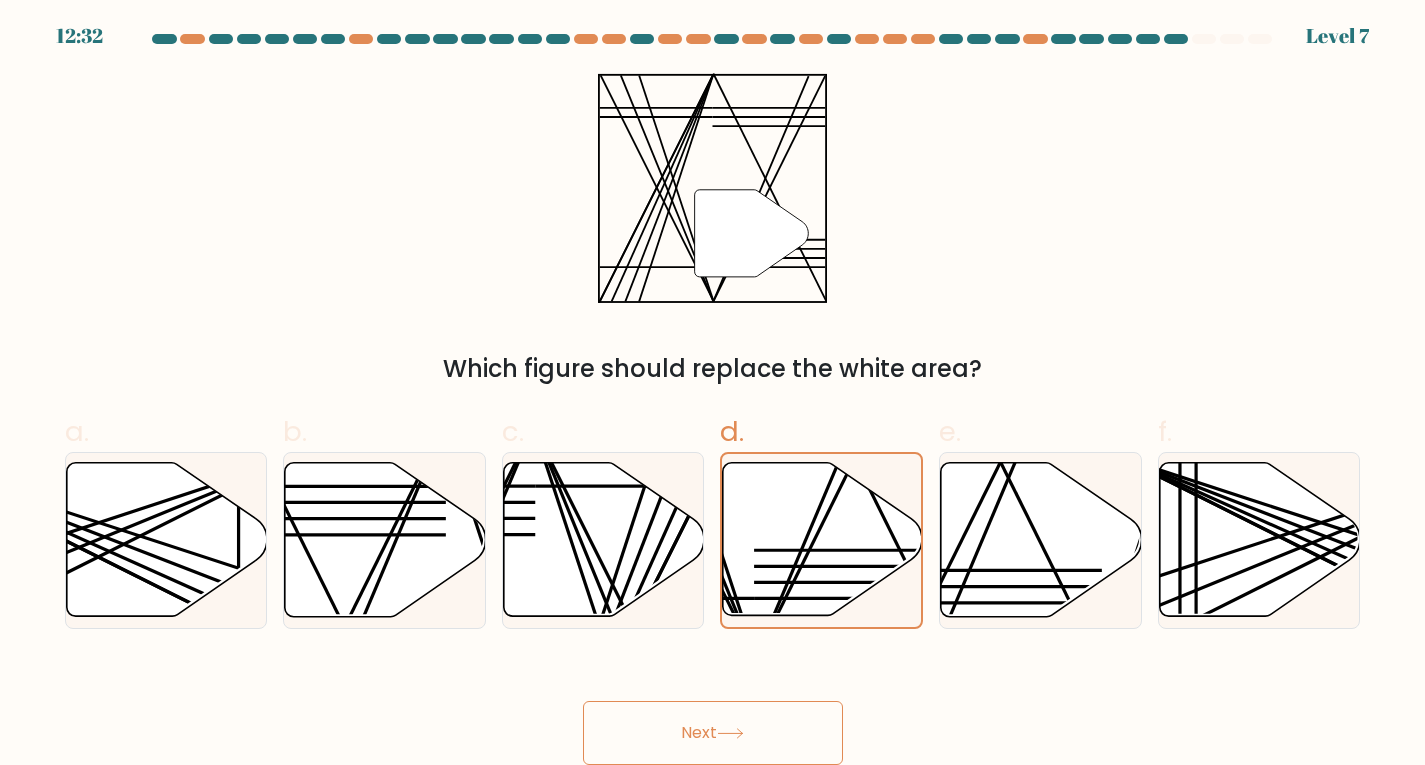 click on "Next" at bounding box center [713, 733] 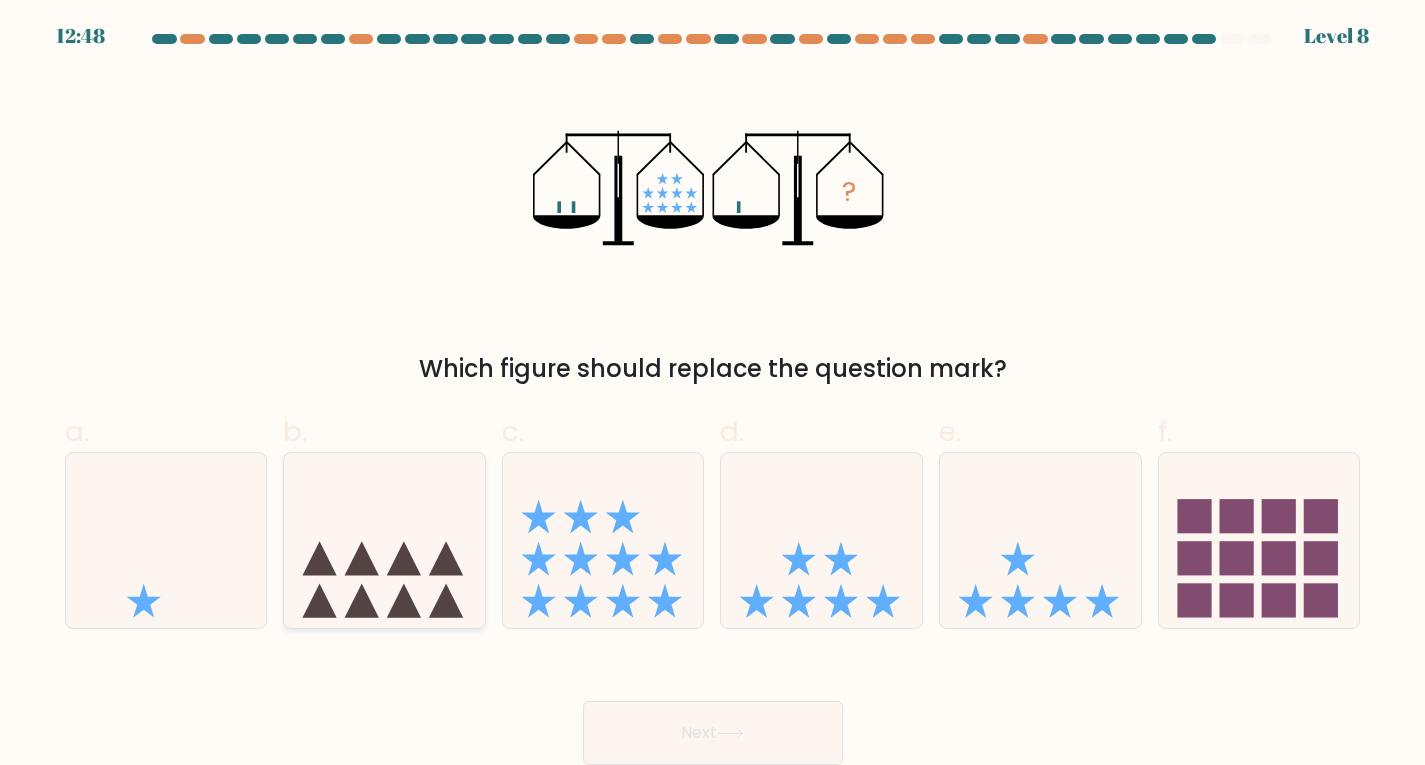 click 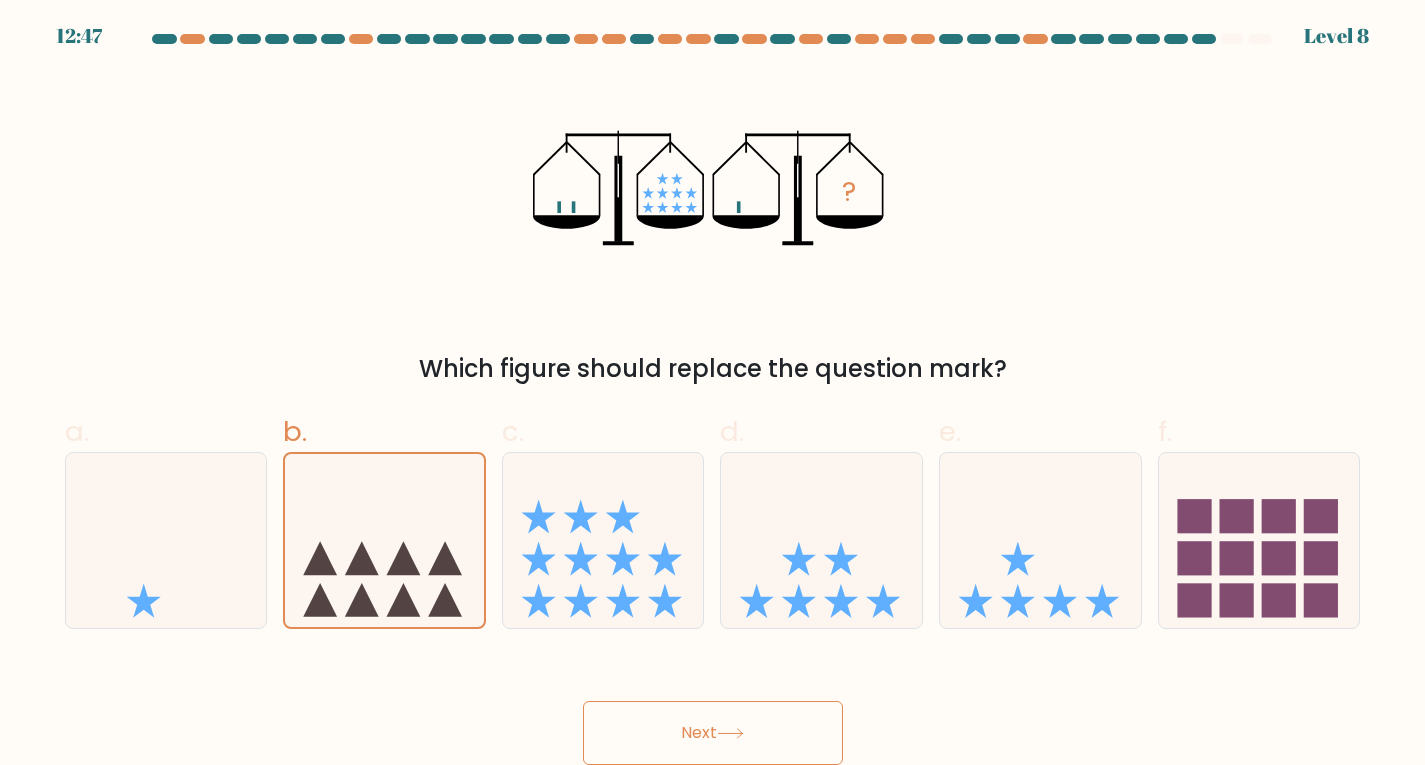 click on "Next" at bounding box center (713, 733) 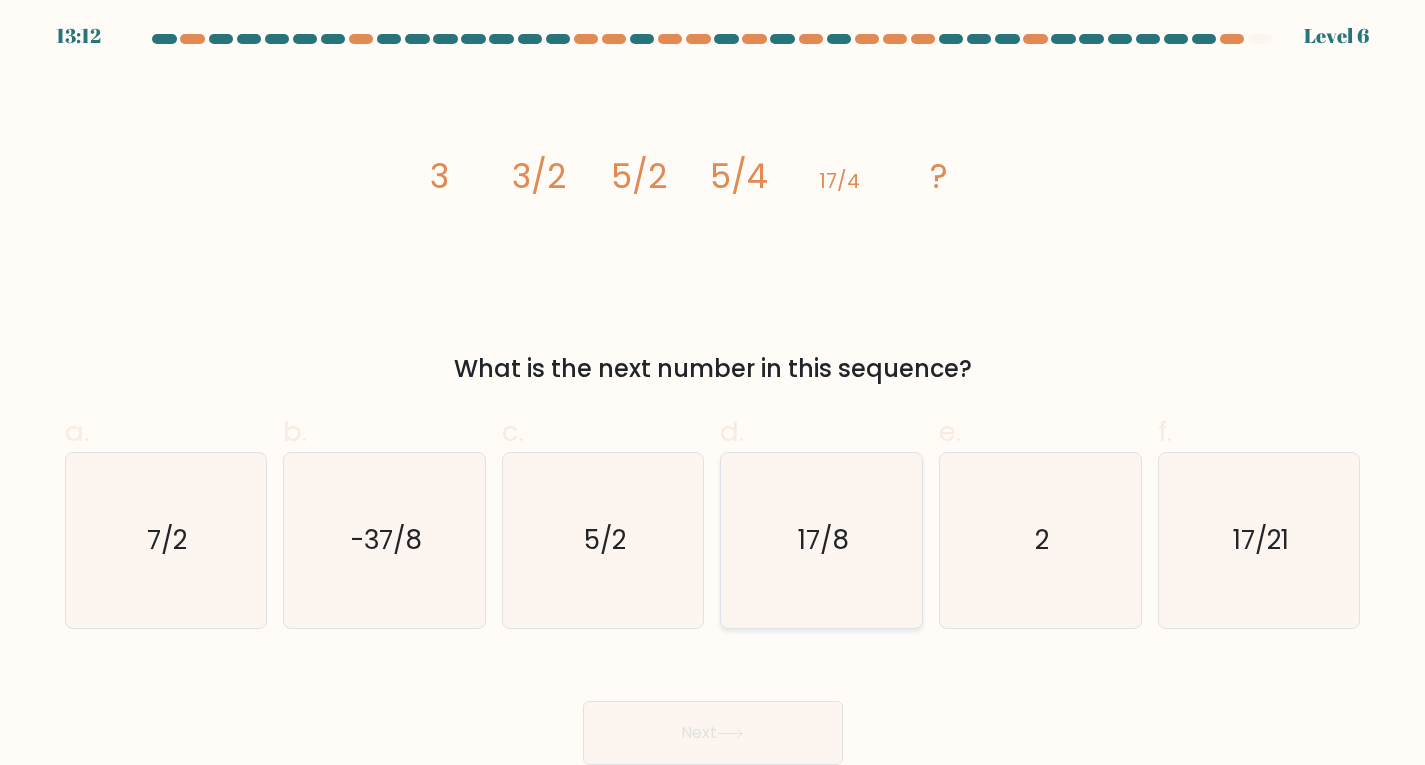click on "17/8" 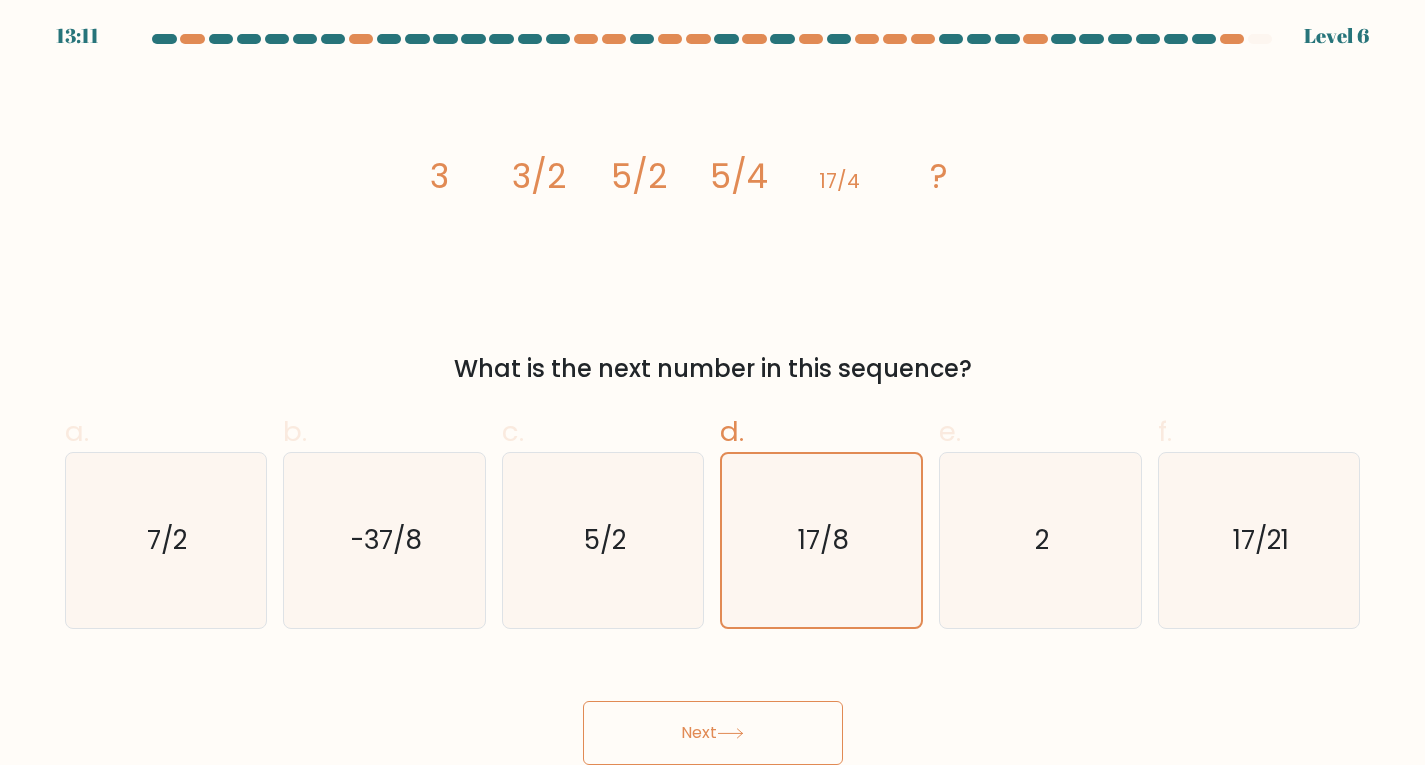 click on "Next" at bounding box center [713, 733] 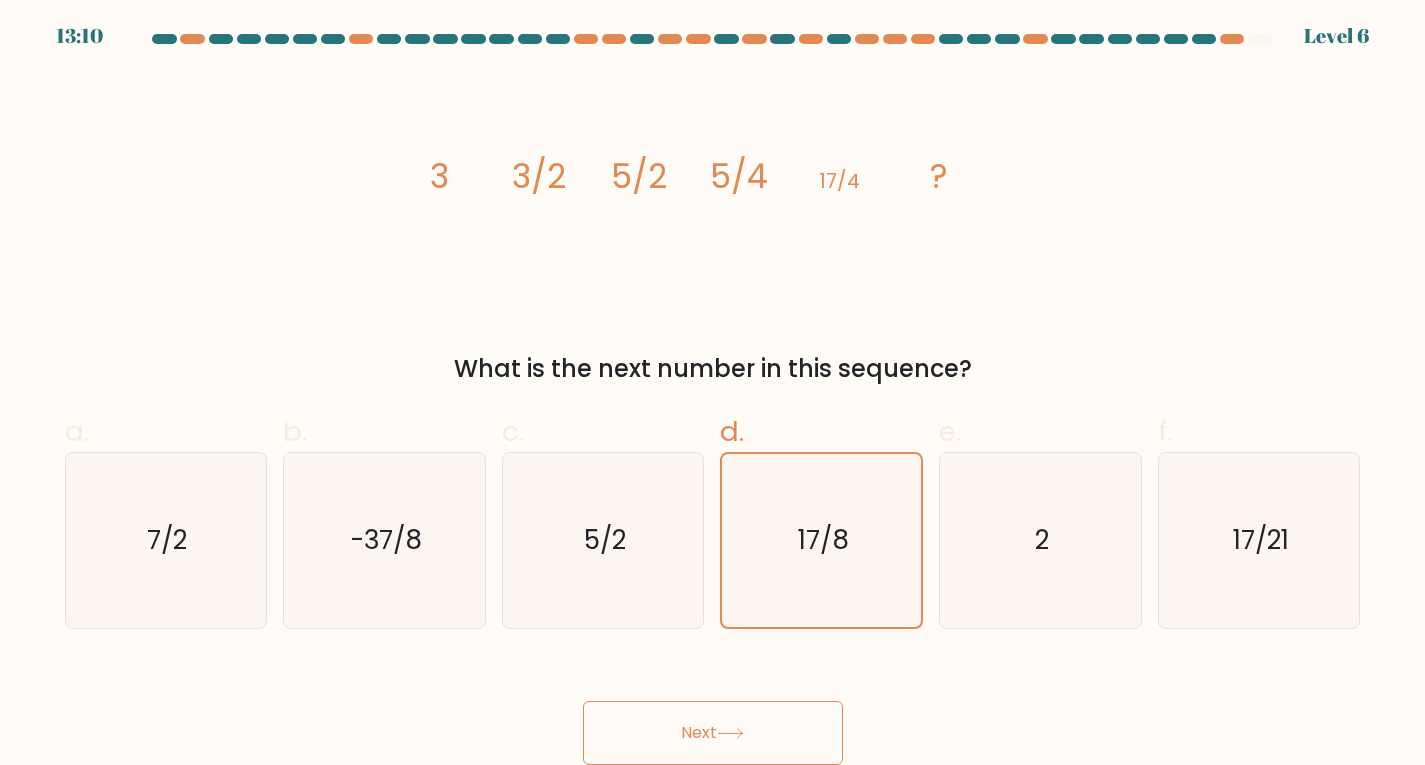 click 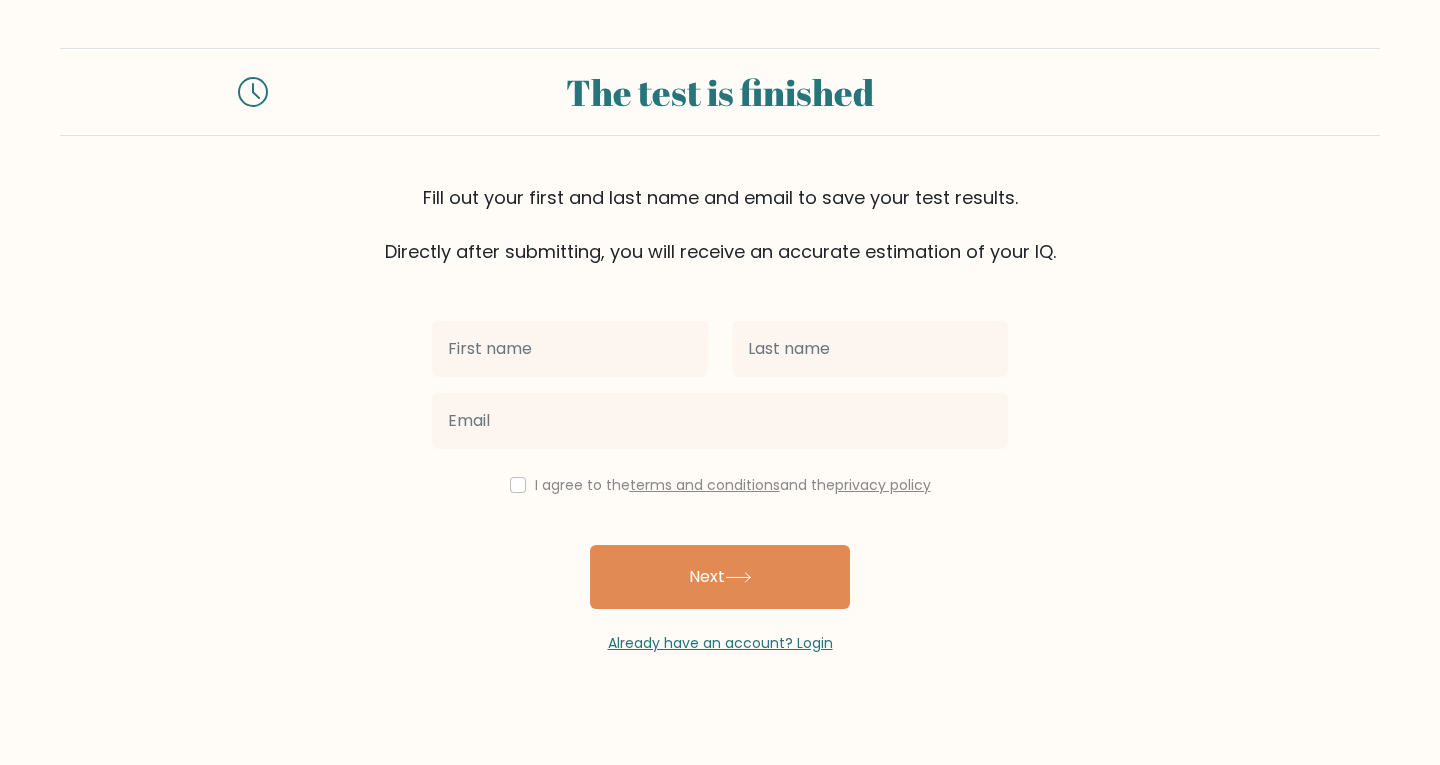 scroll, scrollTop: 0, scrollLeft: 0, axis: both 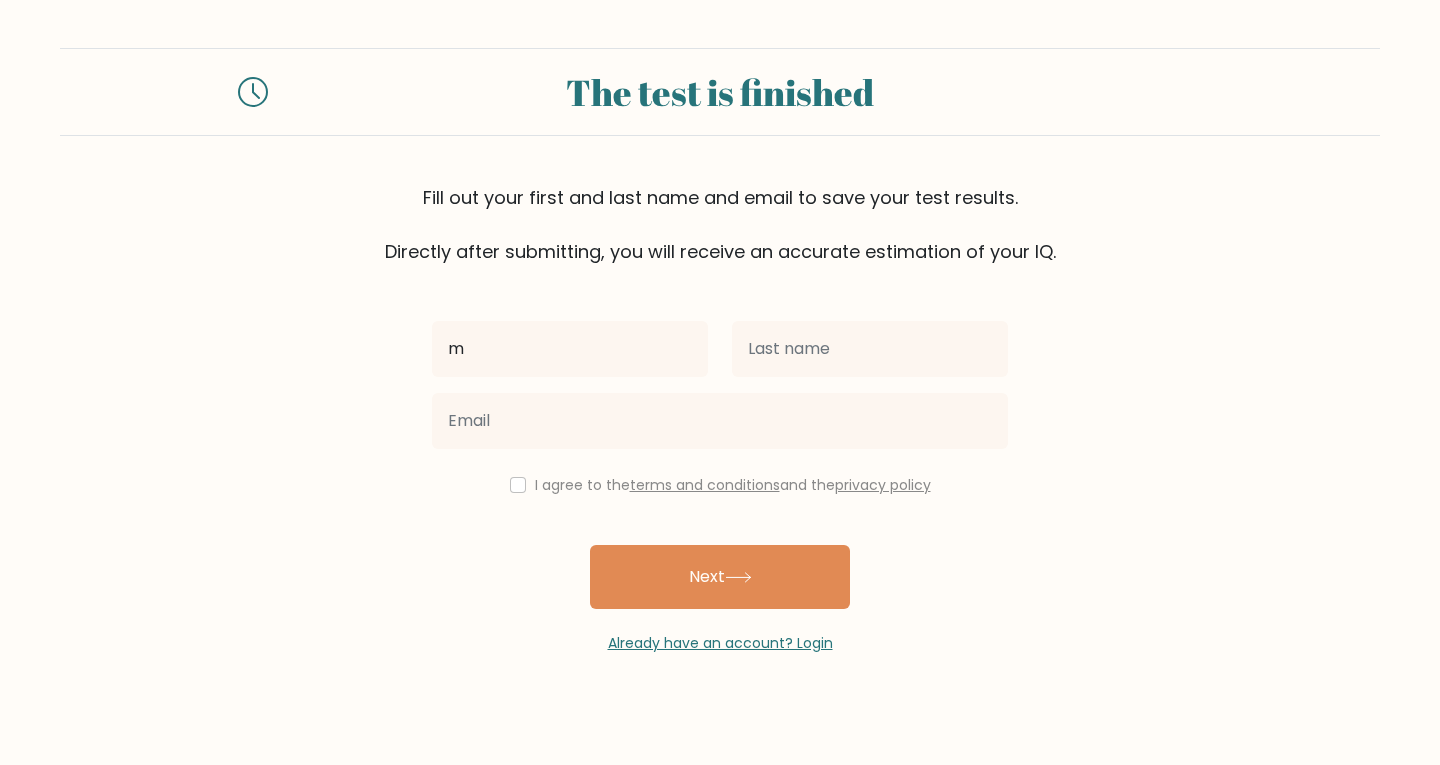 type on "[FIRST]" 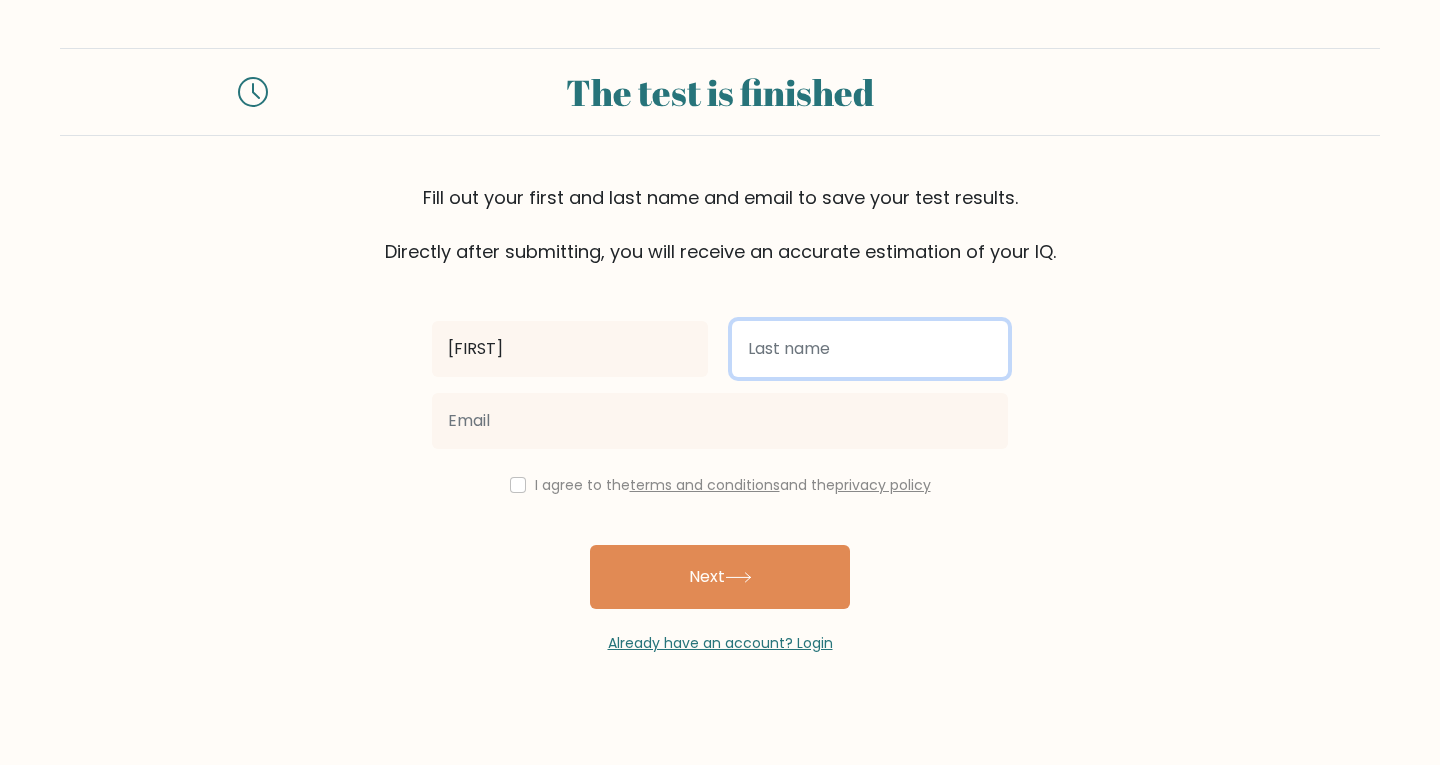 click at bounding box center (870, 349) 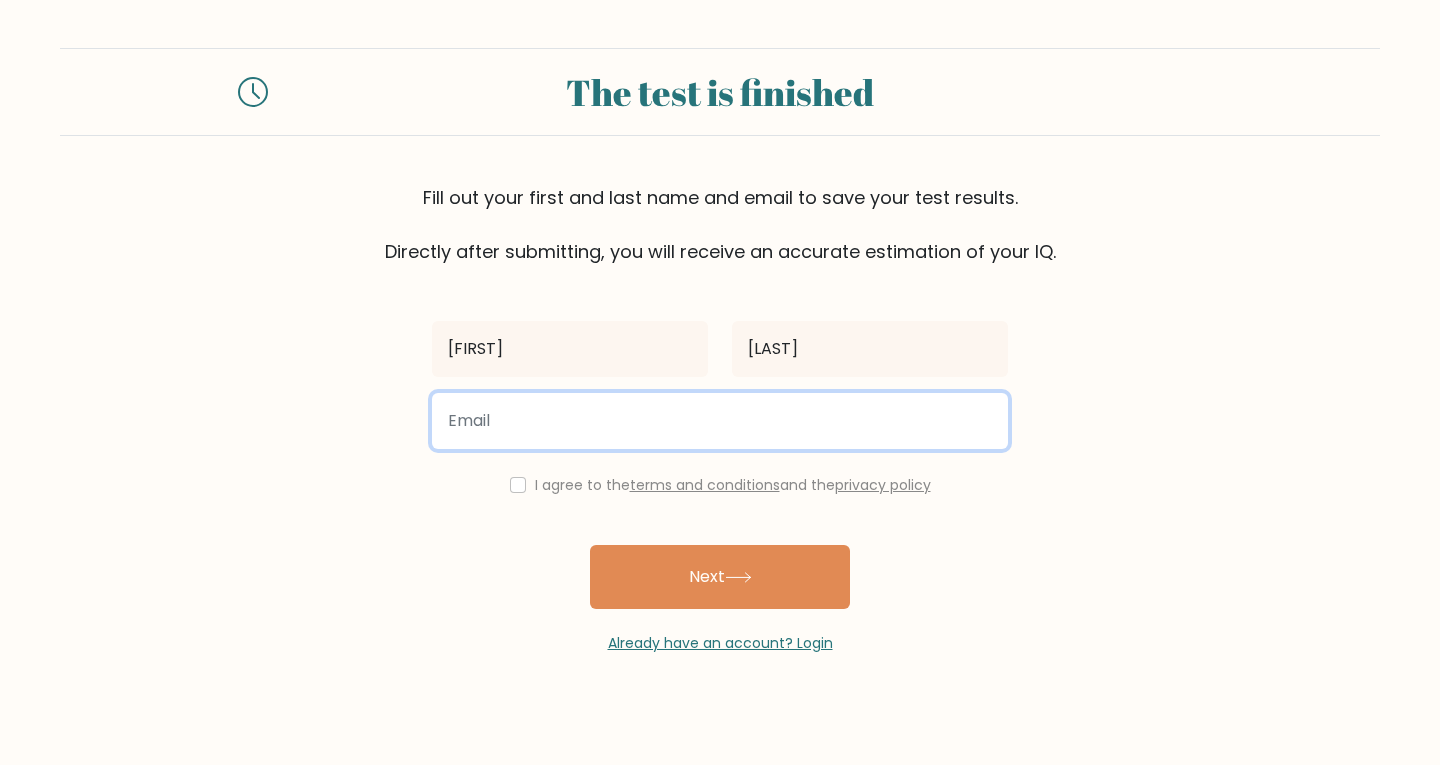 click at bounding box center (720, 421) 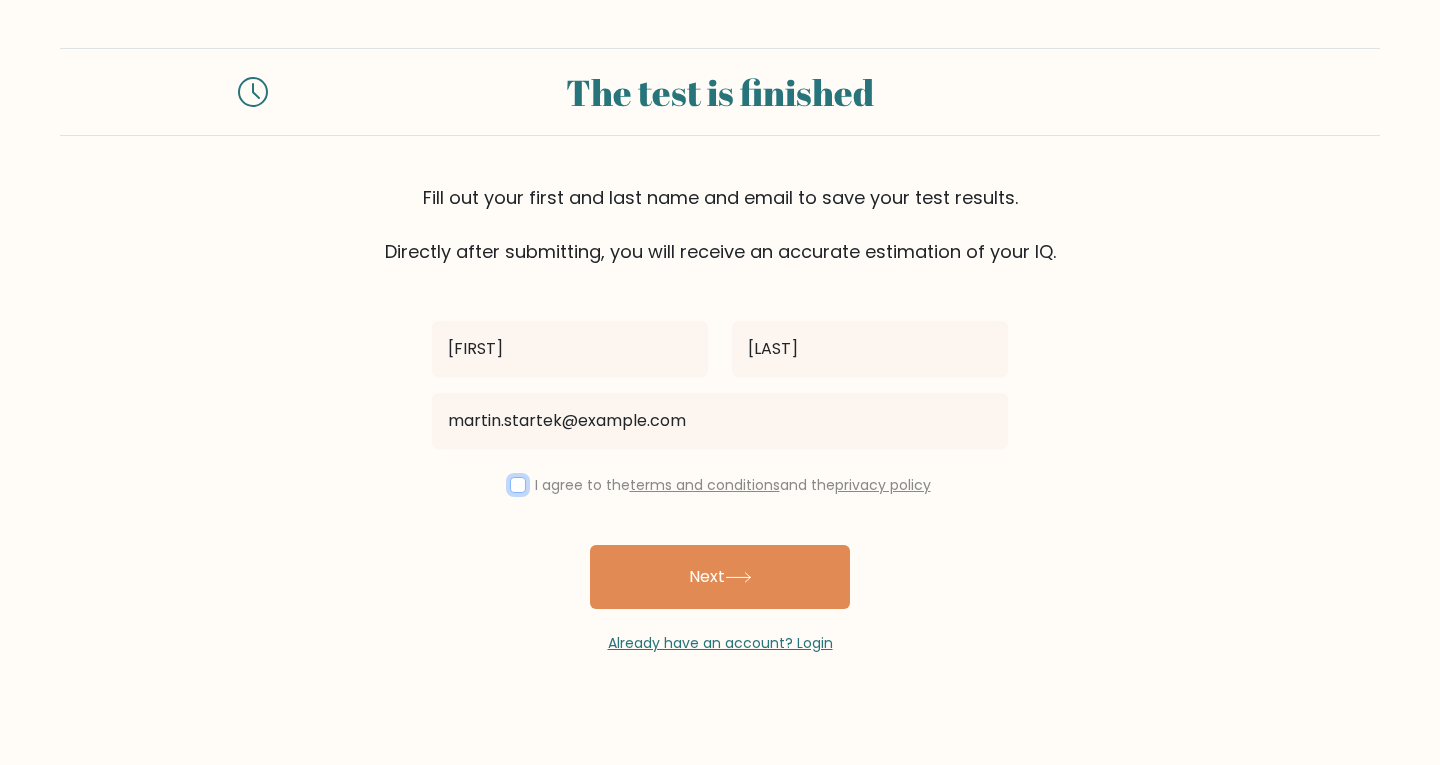 click at bounding box center (518, 485) 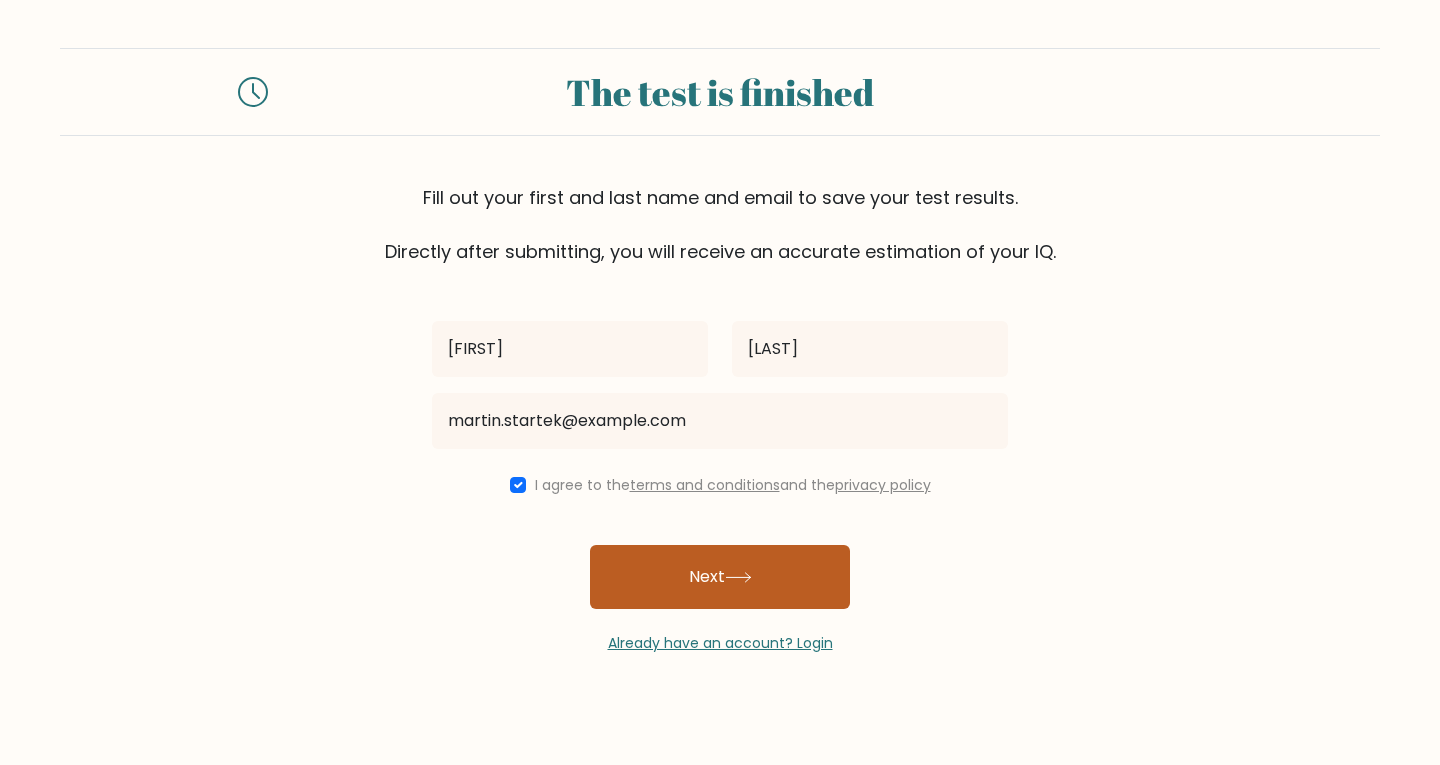 click on "Next" at bounding box center [720, 577] 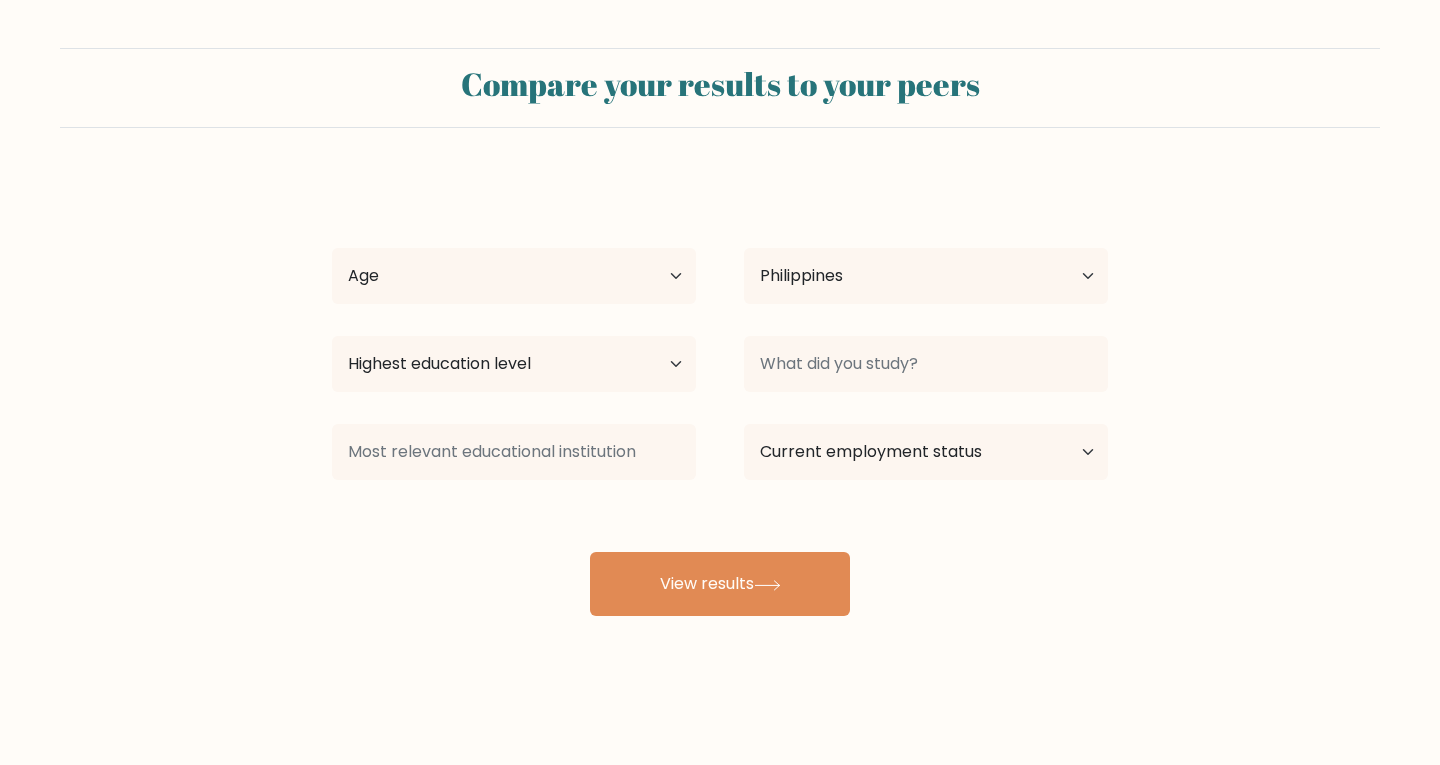 select on "PH" 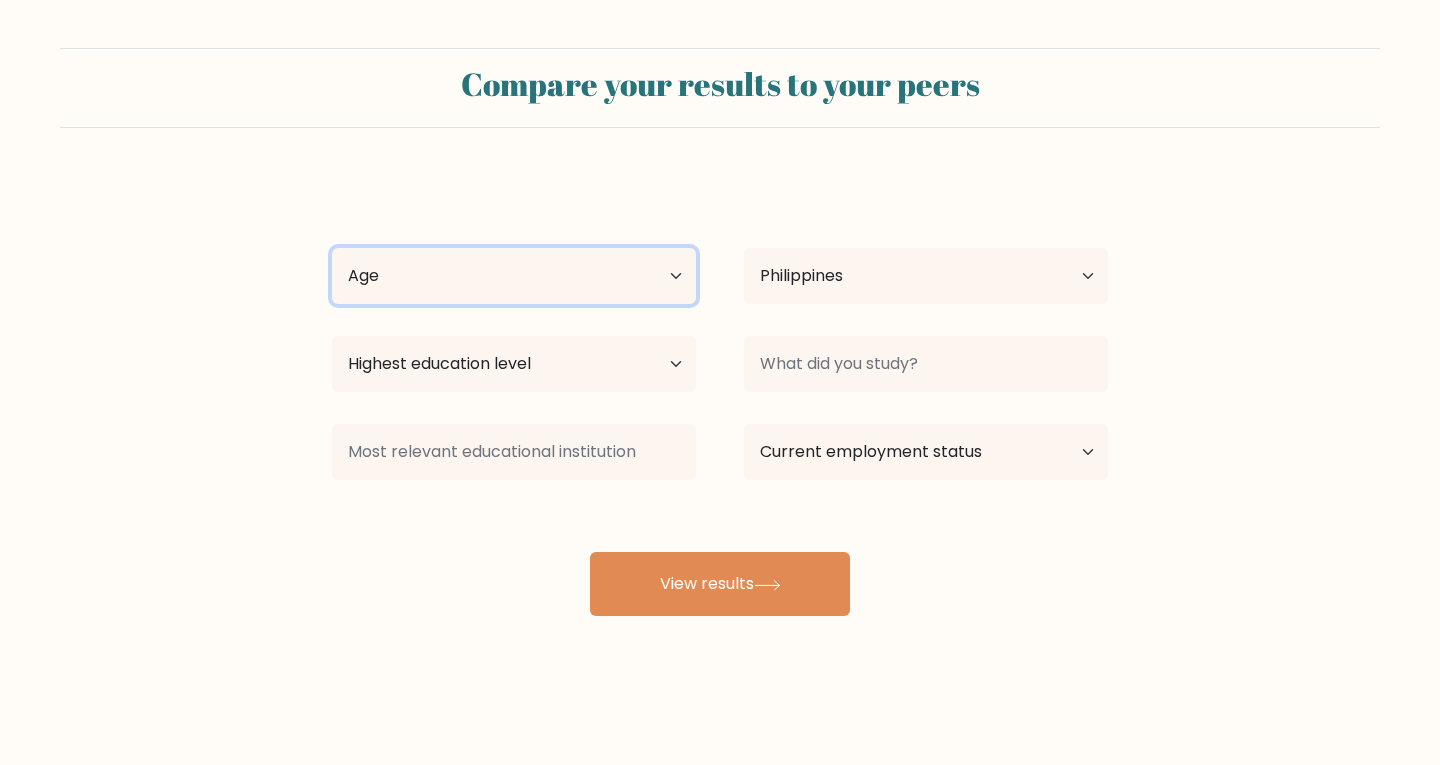 click on "Age
Under 18 years old
18-24 years old
25-34 years old
35-44 years old
45-54 years old
55-64 years old
65 years old and above" at bounding box center (514, 276) 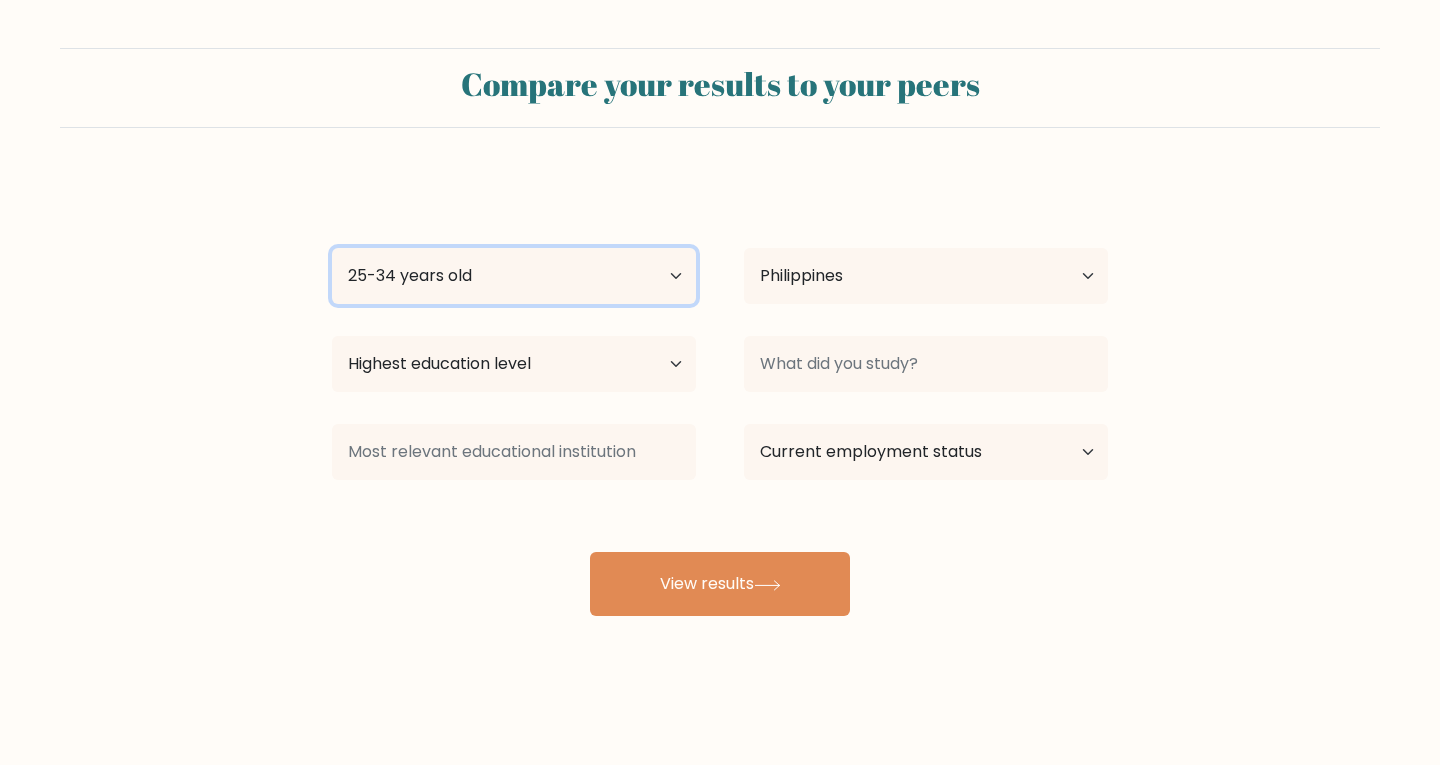click on "Age
Under 18 years old
18-24 years old
25-34 years old
35-44 years old
45-54 years old
55-64 years old
65 years old and above" at bounding box center [514, 276] 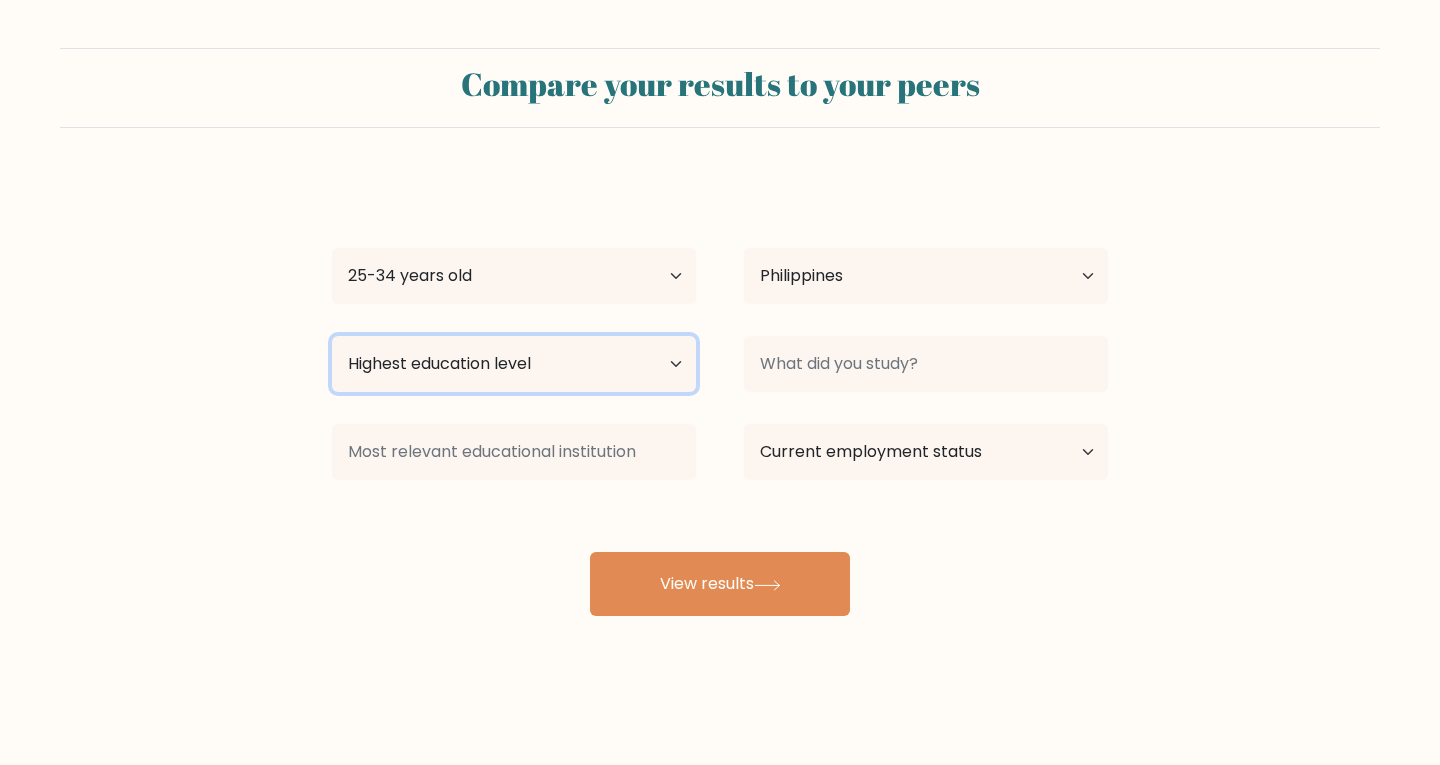 click on "Highest education level
No schooling
Primary
Lower Secondary
Upper Secondary
Occupation Specific
Bachelor's degree
Master's degree
Doctoral degree" at bounding box center (514, 364) 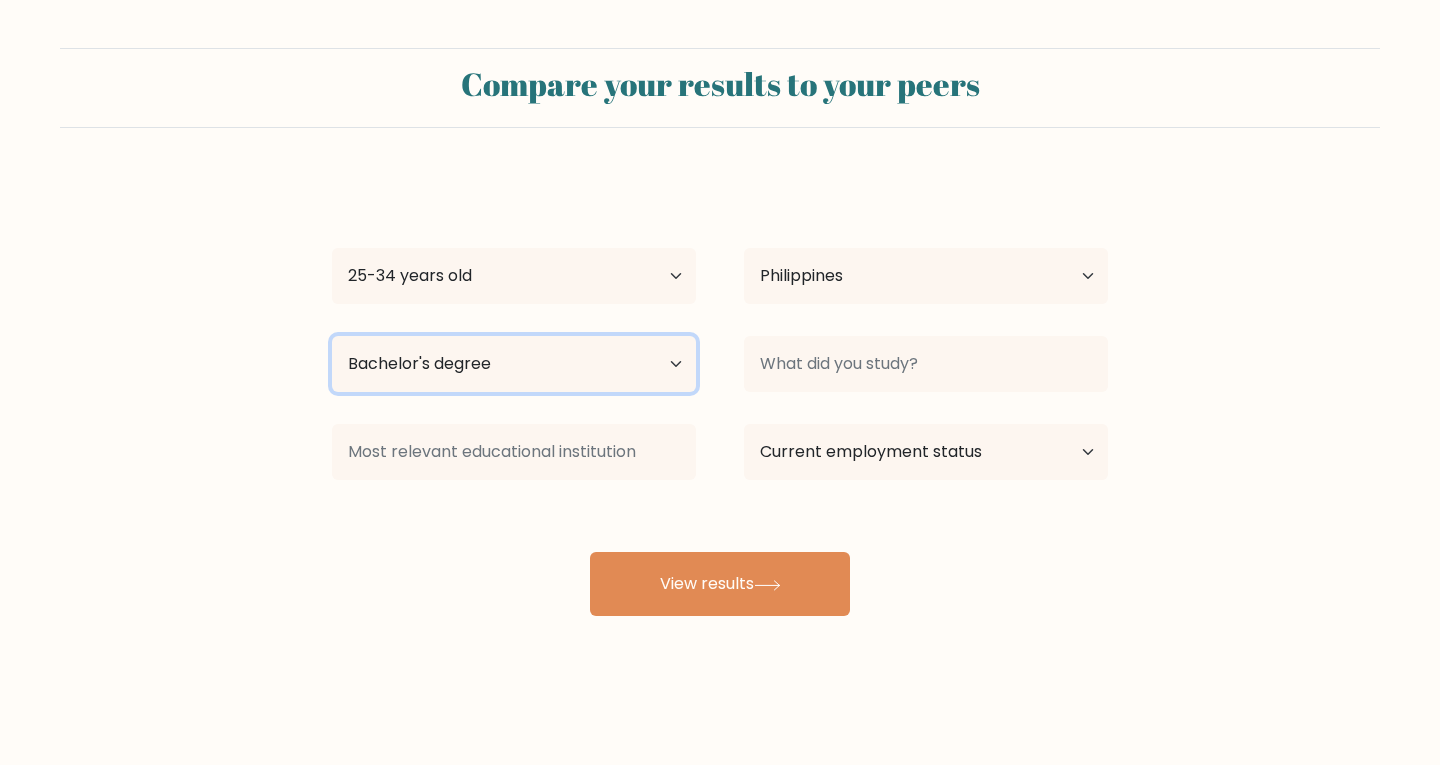 click on "Highest education level
No schooling
Primary
Lower Secondary
Upper Secondary
Occupation Specific
Bachelor's degree
Master's degree
Doctoral degree" at bounding box center (514, 364) 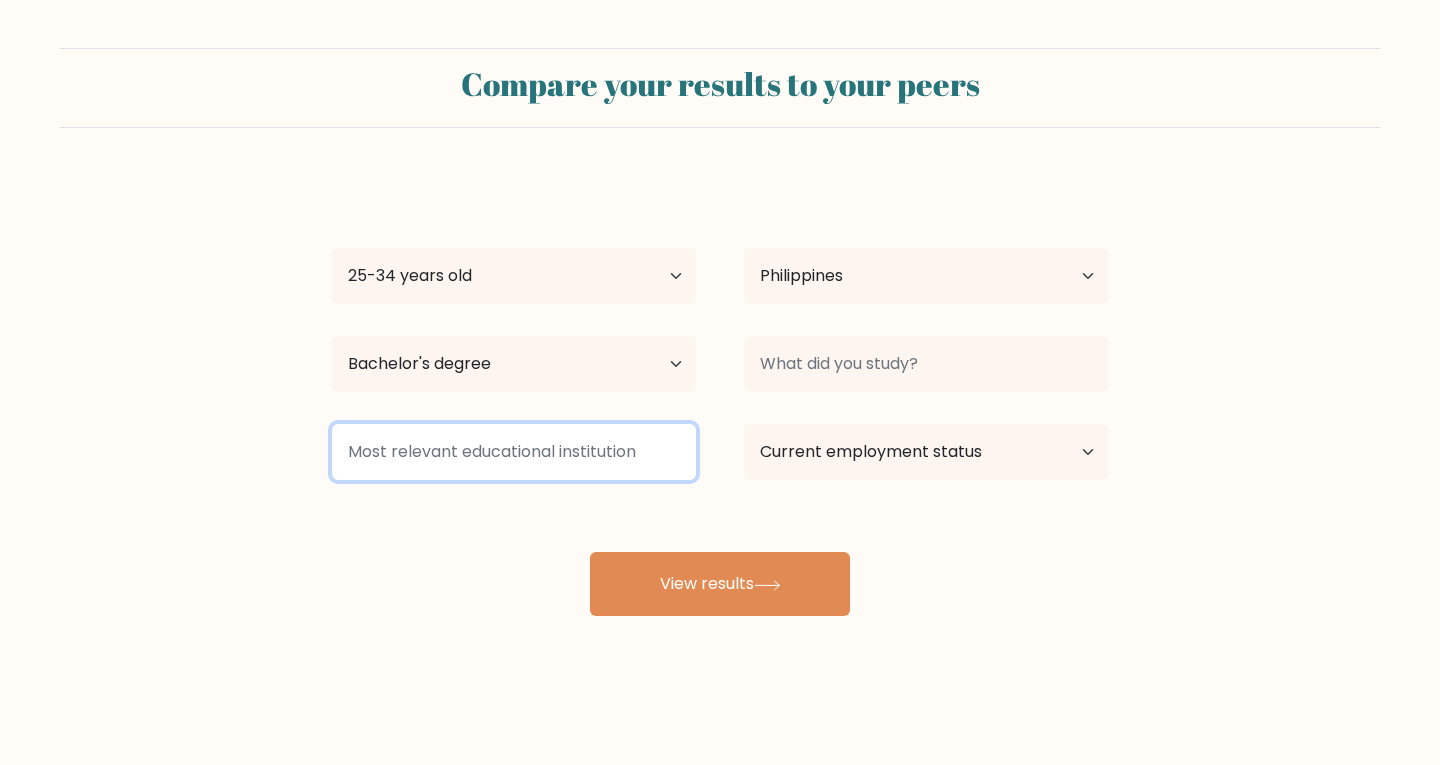 click at bounding box center [514, 452] 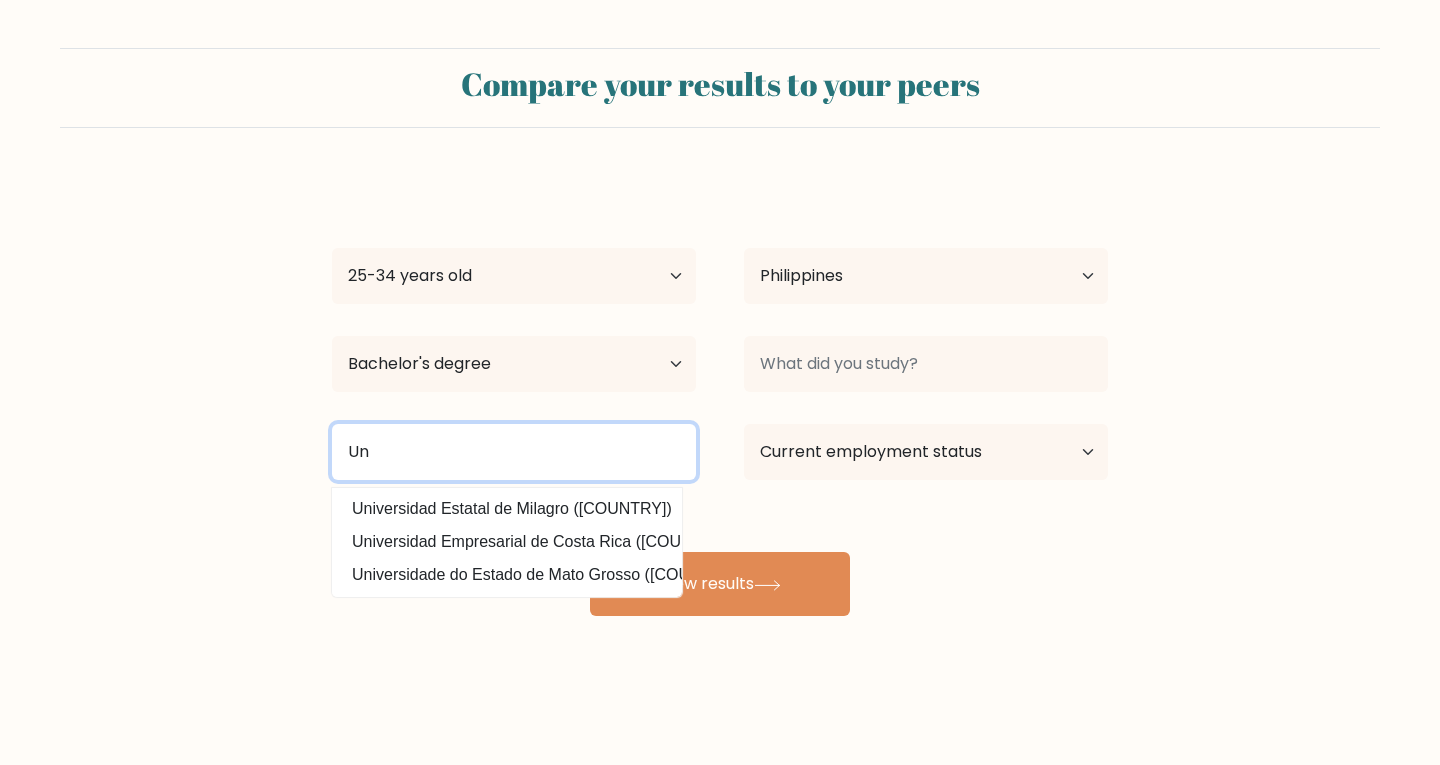 type on "U" 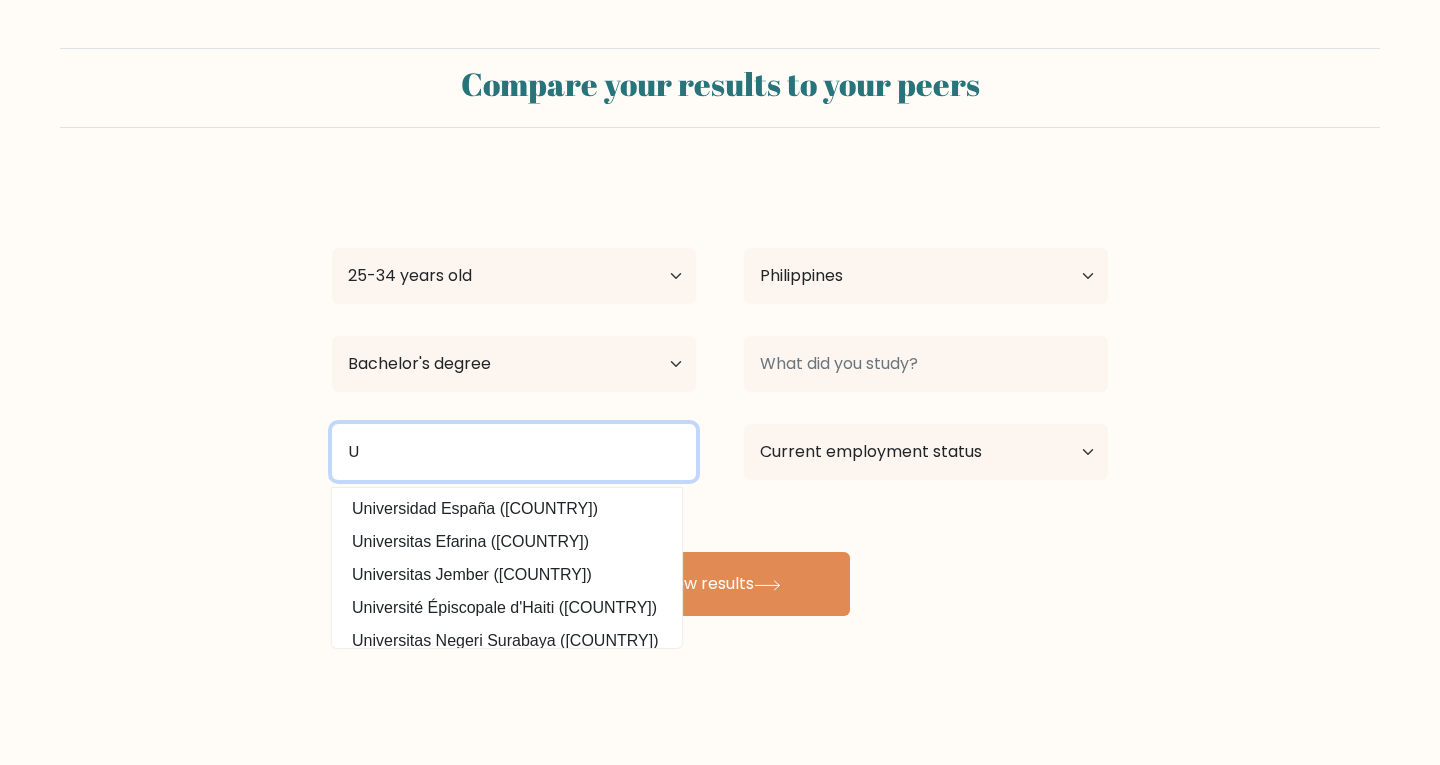 type 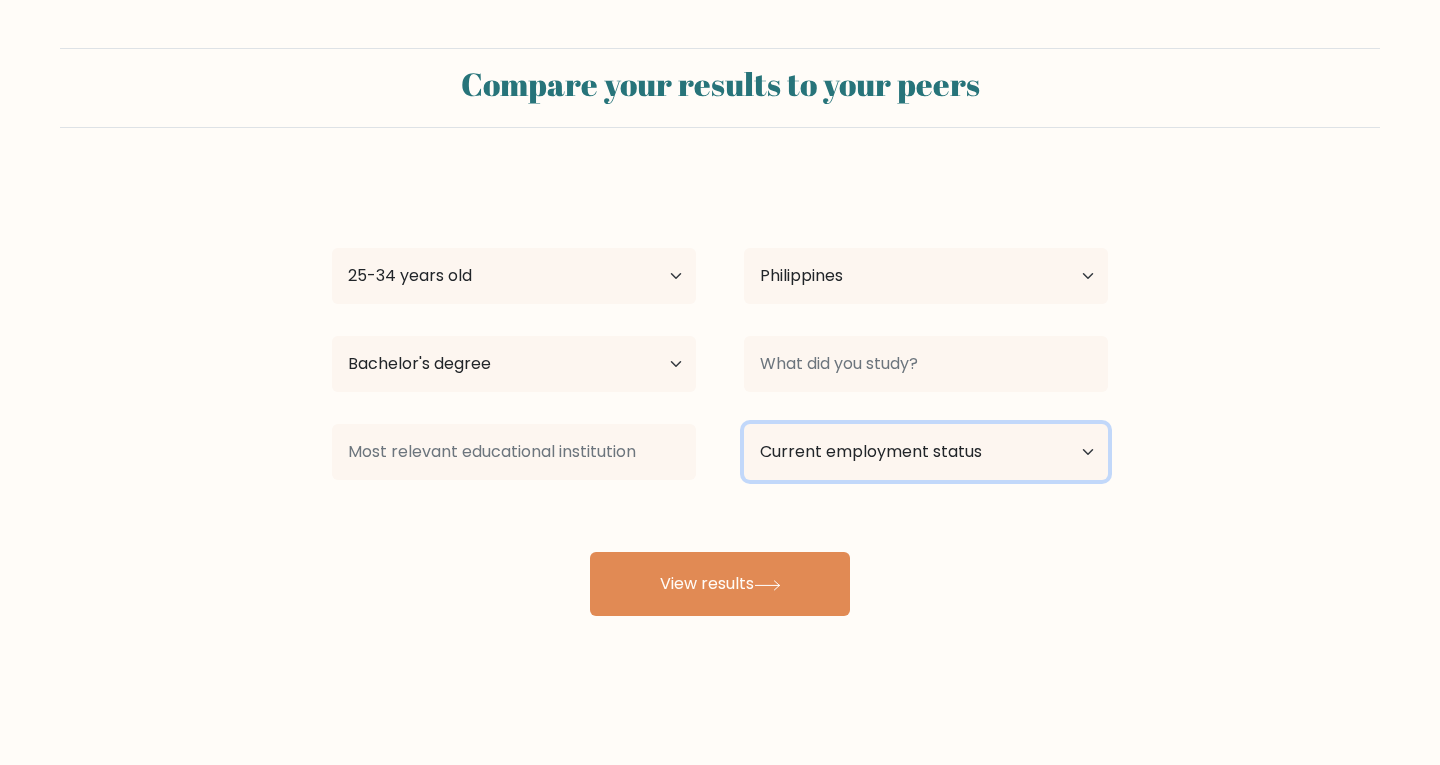 click on "Current employment status
Employed
Student
Retired
Other / prefer not to answer" at bounding box center (926, 452) 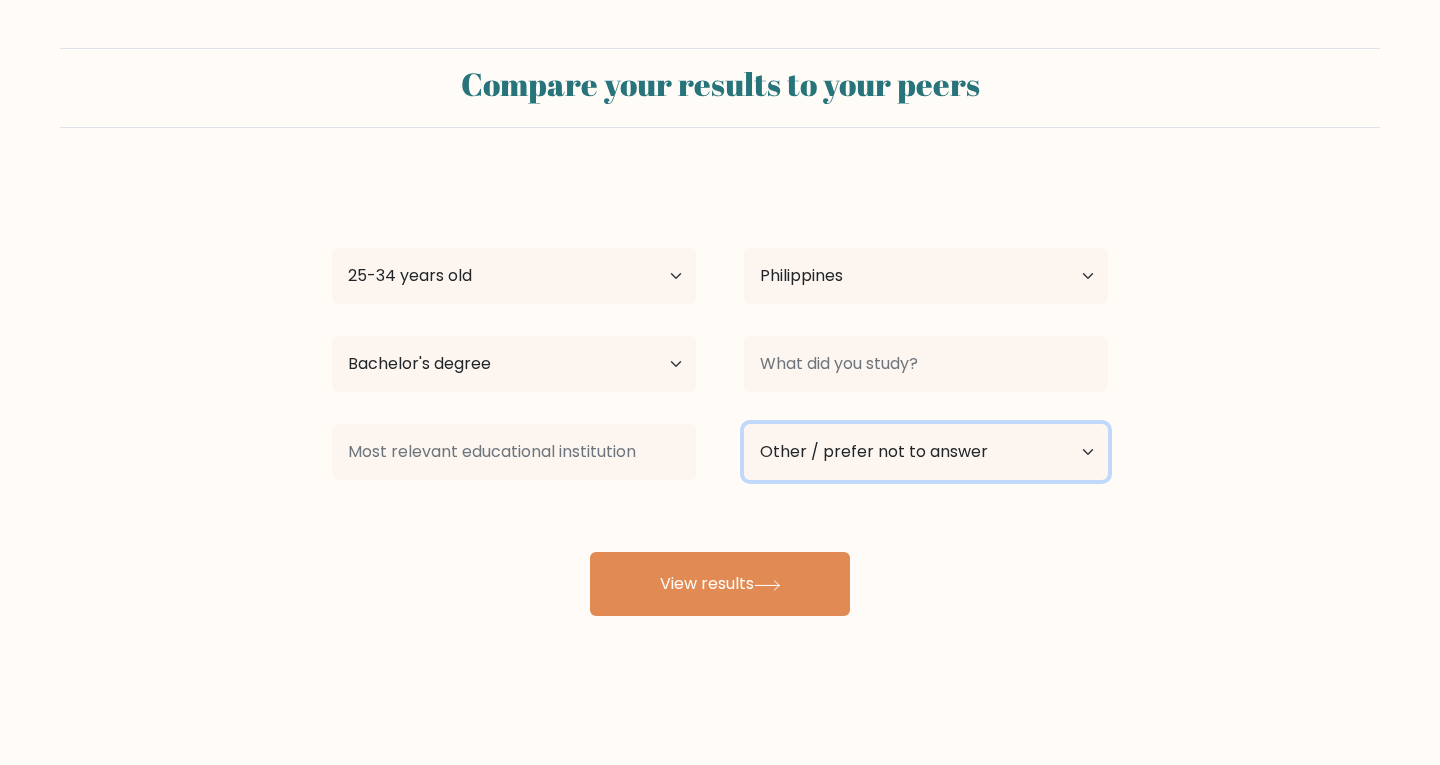 click on "Current employment status
Employed
Student
Retired
Other / prefer not to answer" at bounding box center [926, 452] 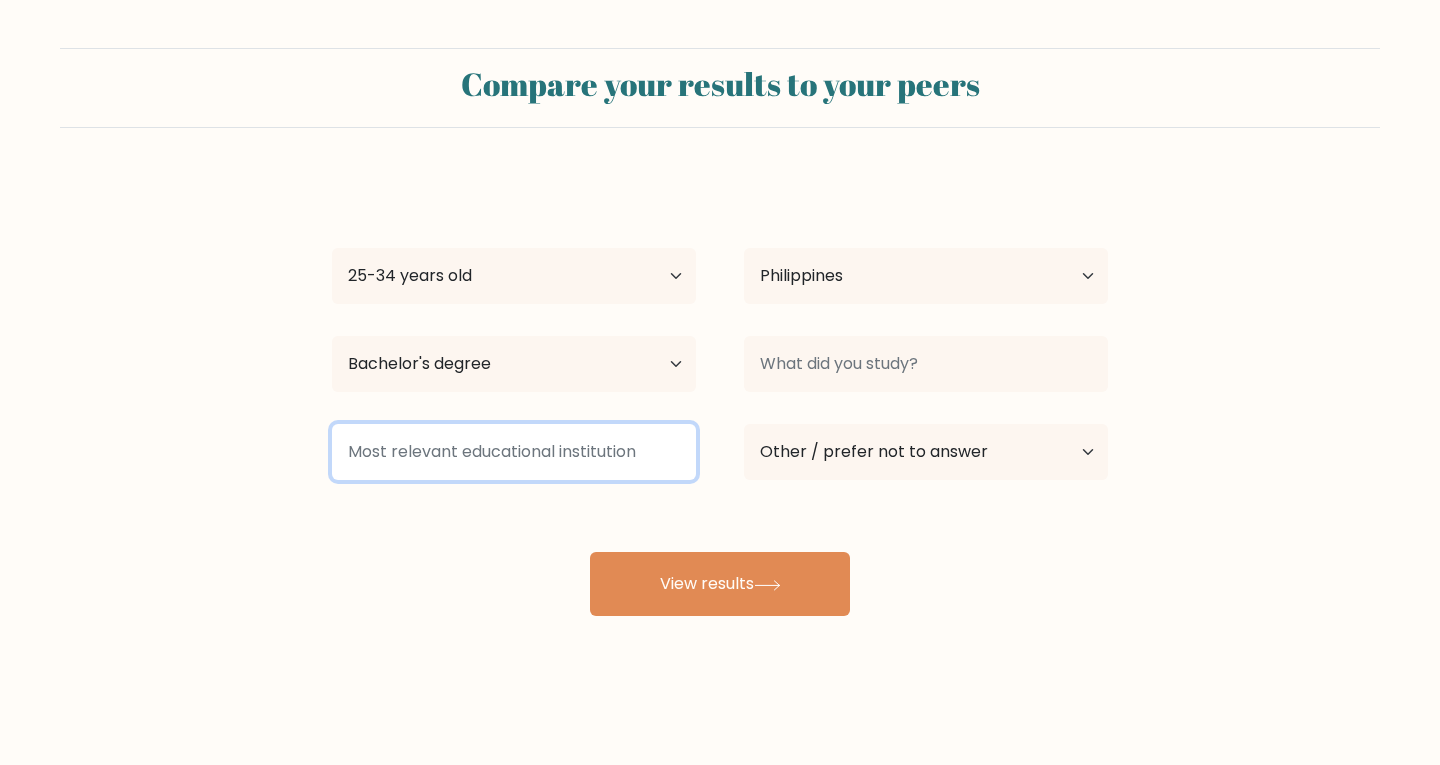 click at bounding box center [514, 452] 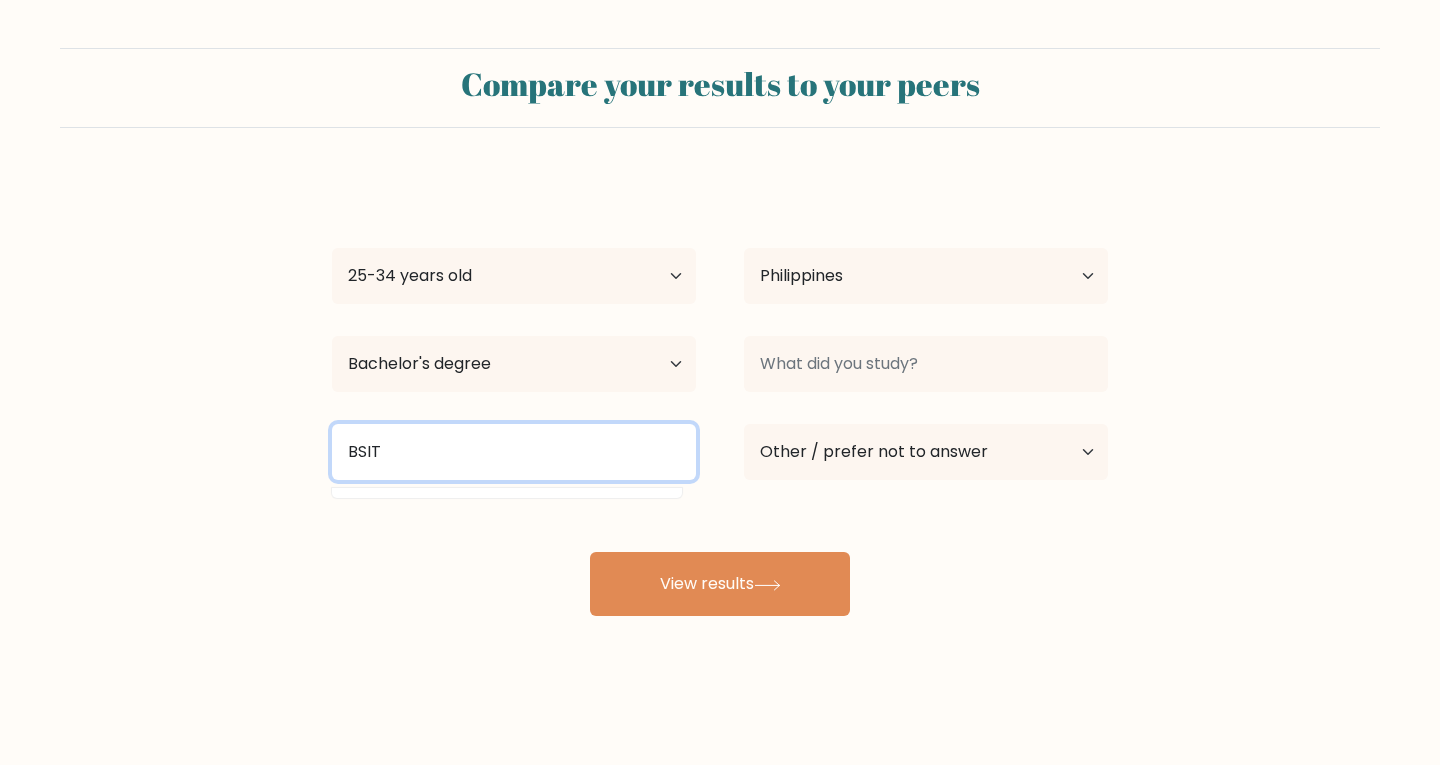 type on "BSIT" 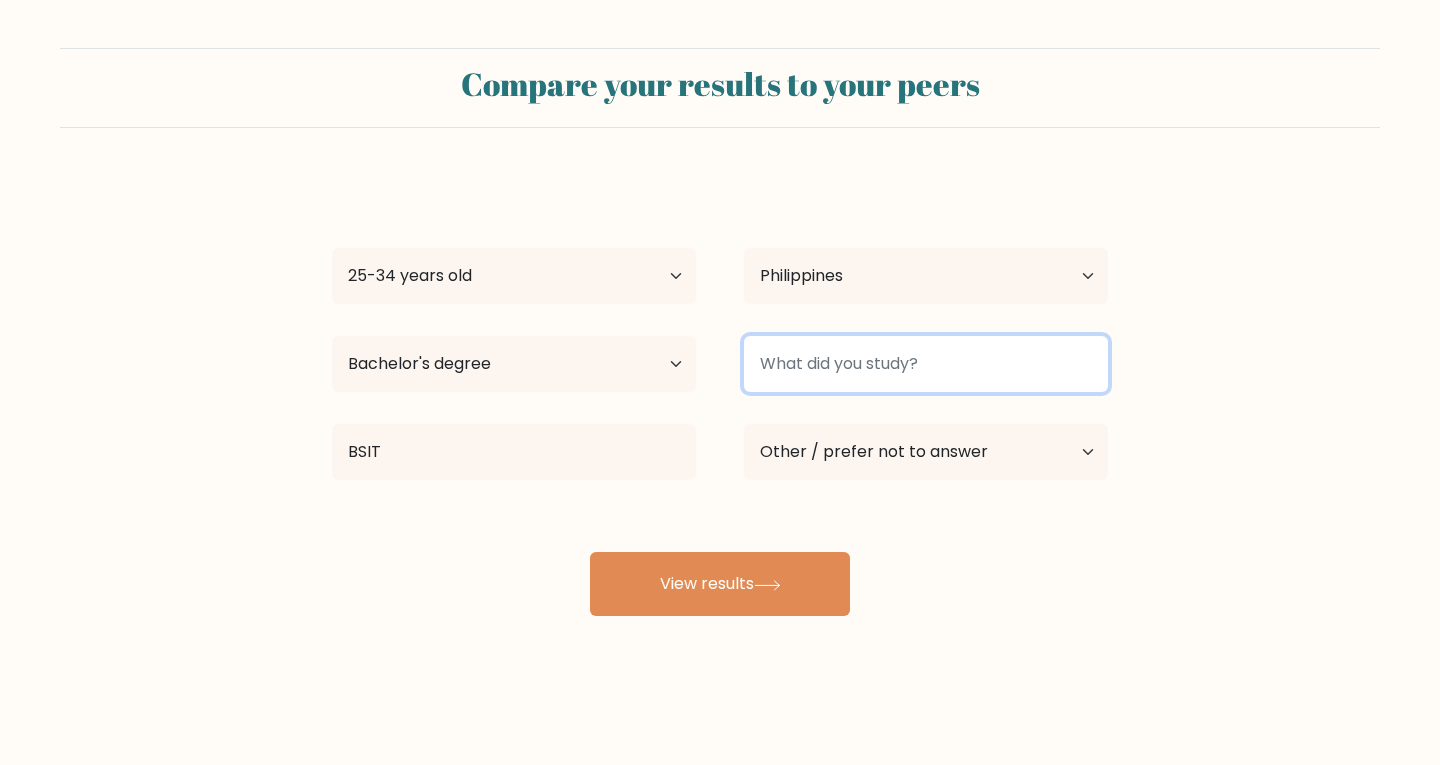 click at bounding box center [926, 364] 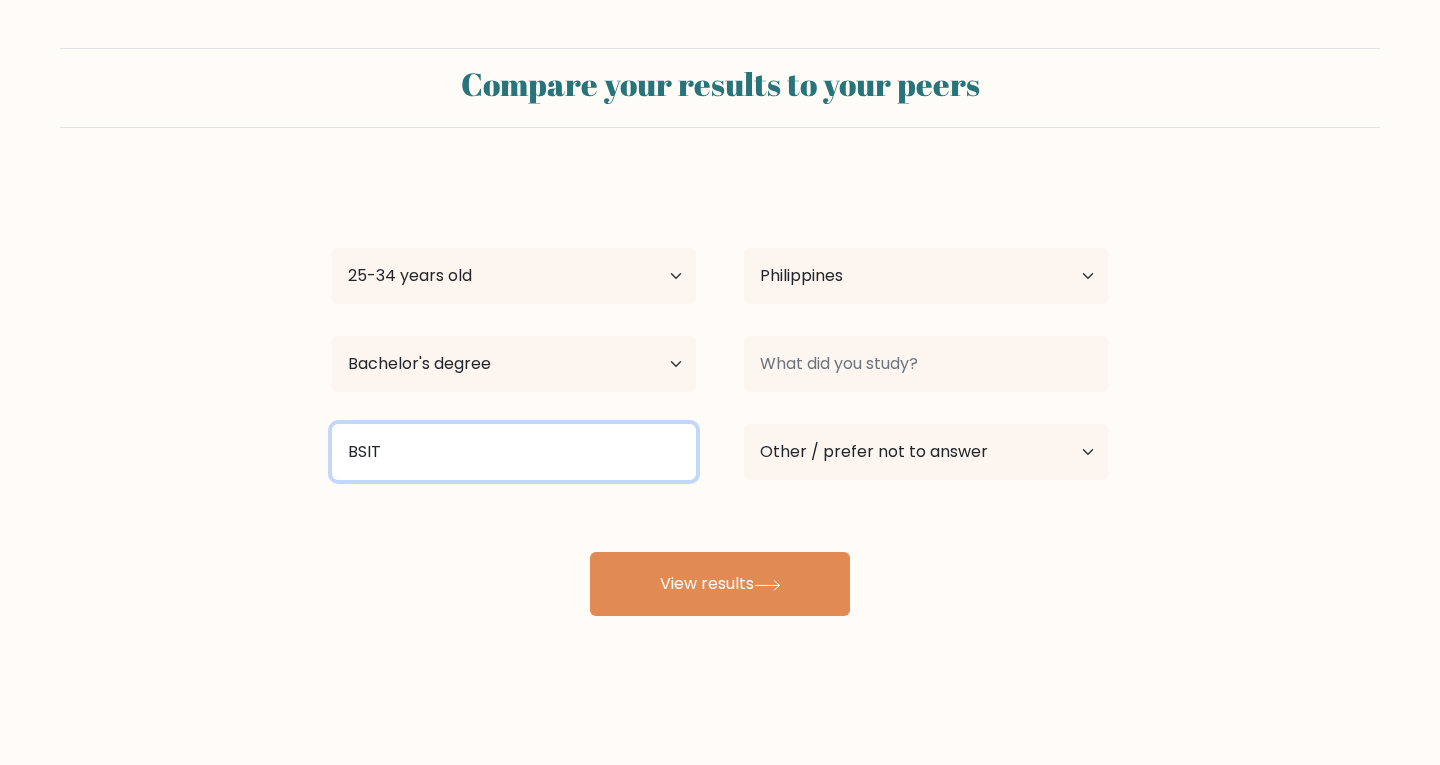 drag, startPoint x: 604, startPoint y: 470, endPoint x: 517, endPoint y: 470, distance: 87 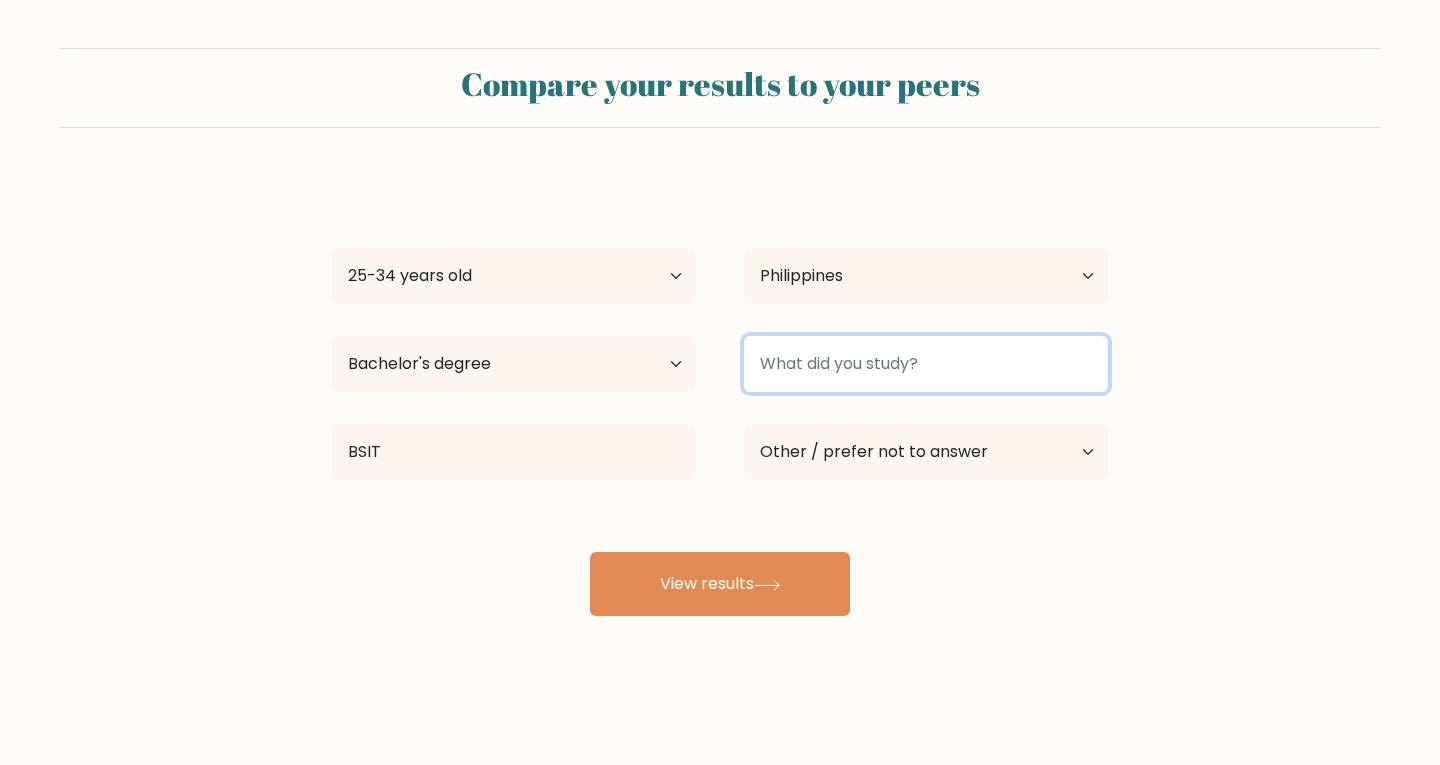 click at bounding box center [926, 364] 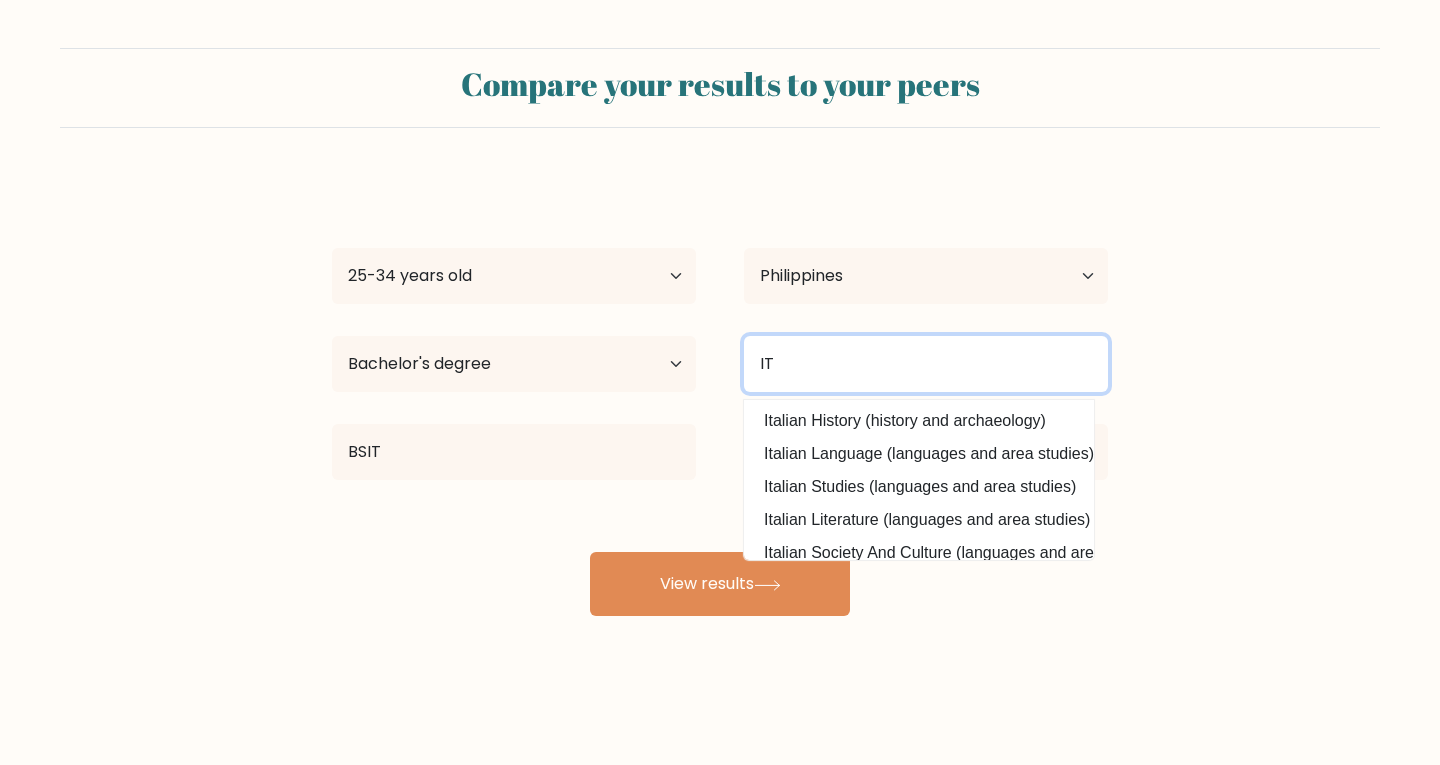 type on "IT" 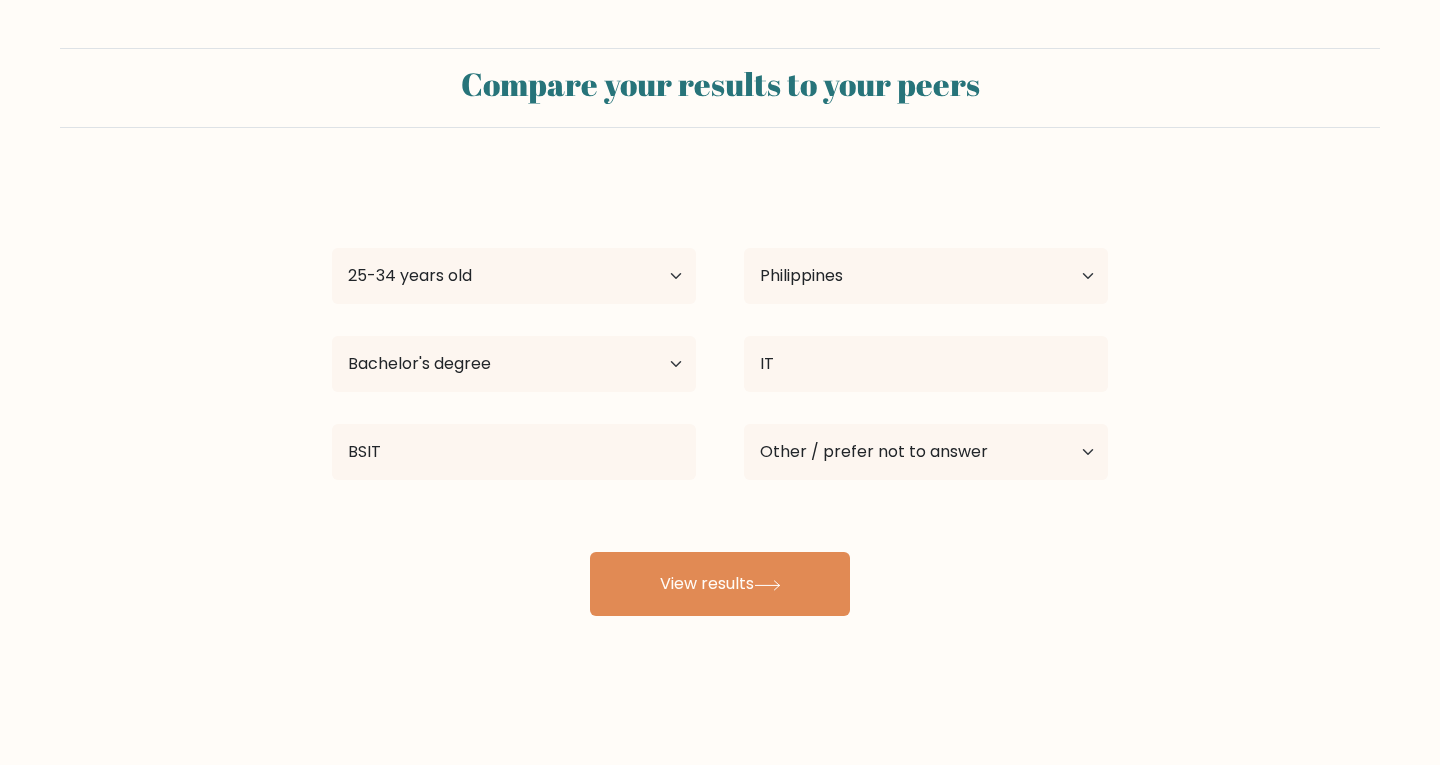 click on "Martin
Camposano
Age
Under 18 years old
18-24 years old
25-34 years old
35-44 years old
45-54 years old
55-64 years old
65 years old and above
Country
Afghanistan
Albania
Algeria
American Samoa
Andorra
Angola
Anguilla
Antarctica
Antigua and Barbuda
Argentina
Armenia
Aruba
Australia
Austria
Azerbaijan
Bahamas
Bahrain
Bangladesh
Barbados
Belarus
Belgium
Belize
Benin
Bermuda
Bhutan
Bolivia
Bonaire, Sint Eustatius and Saba
Bosnia and Herzegovina
Botswana
Bouvet Island
Brazil
Brunei" at bounding box center (720, 396) 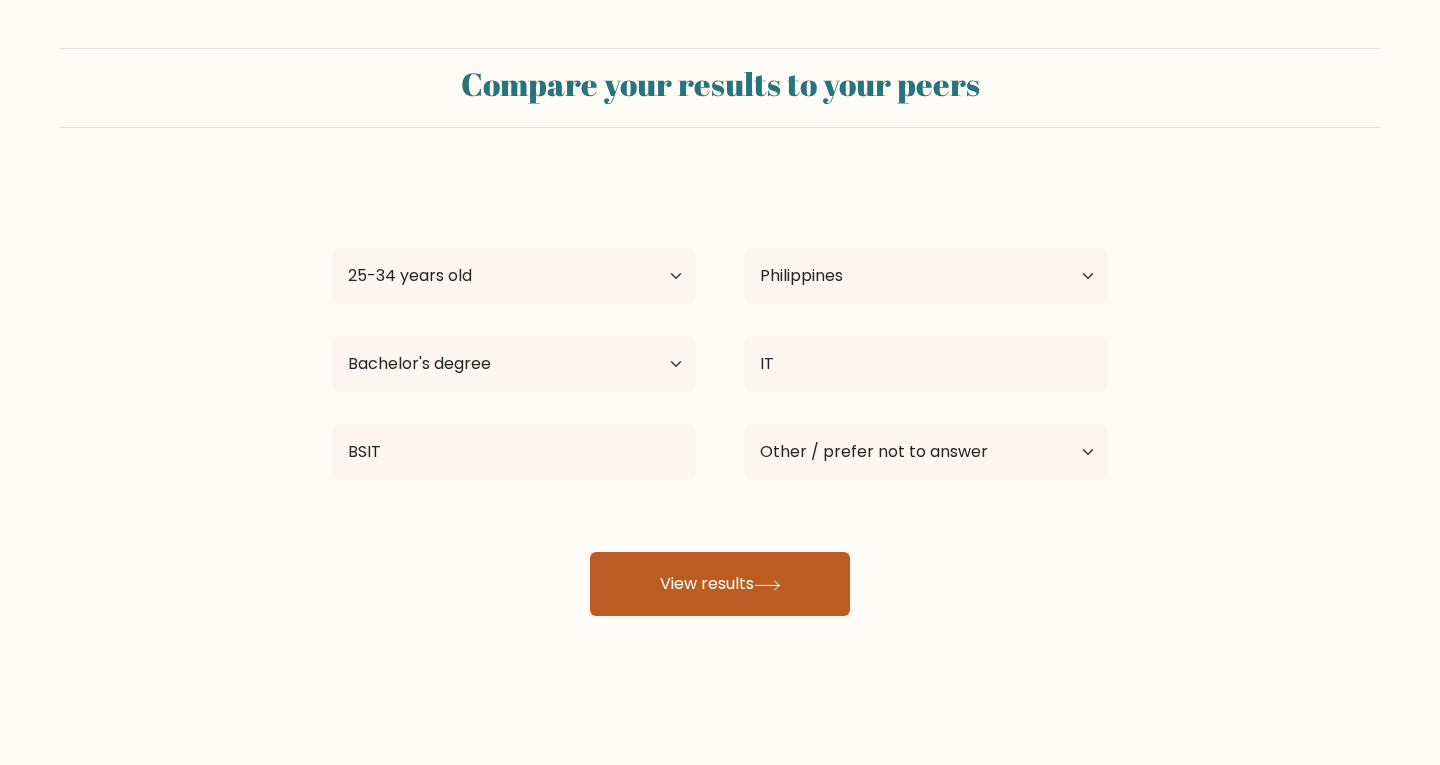 click on "View results" at bounding box center (720, 584) 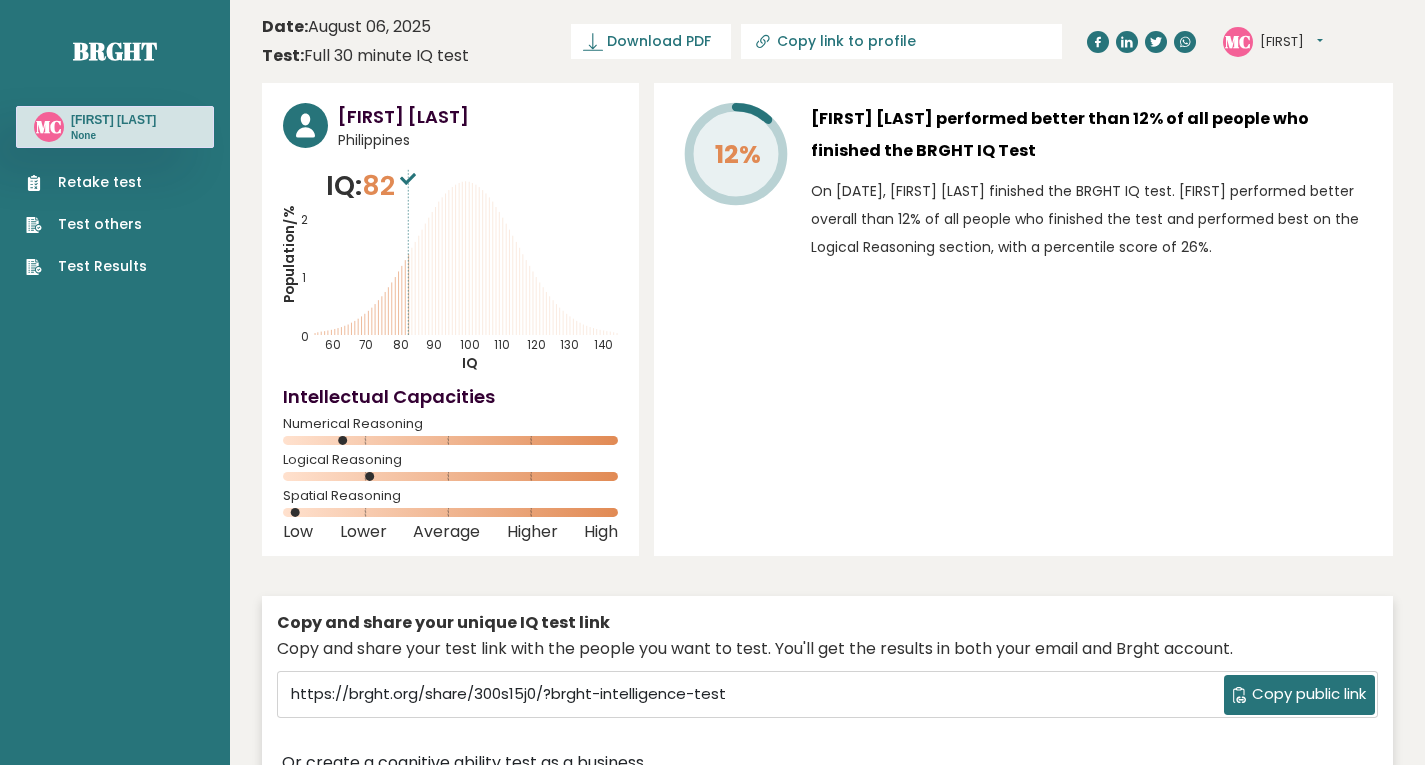scroll, scrollTop: 0, scrollLeft: 0, axis: both 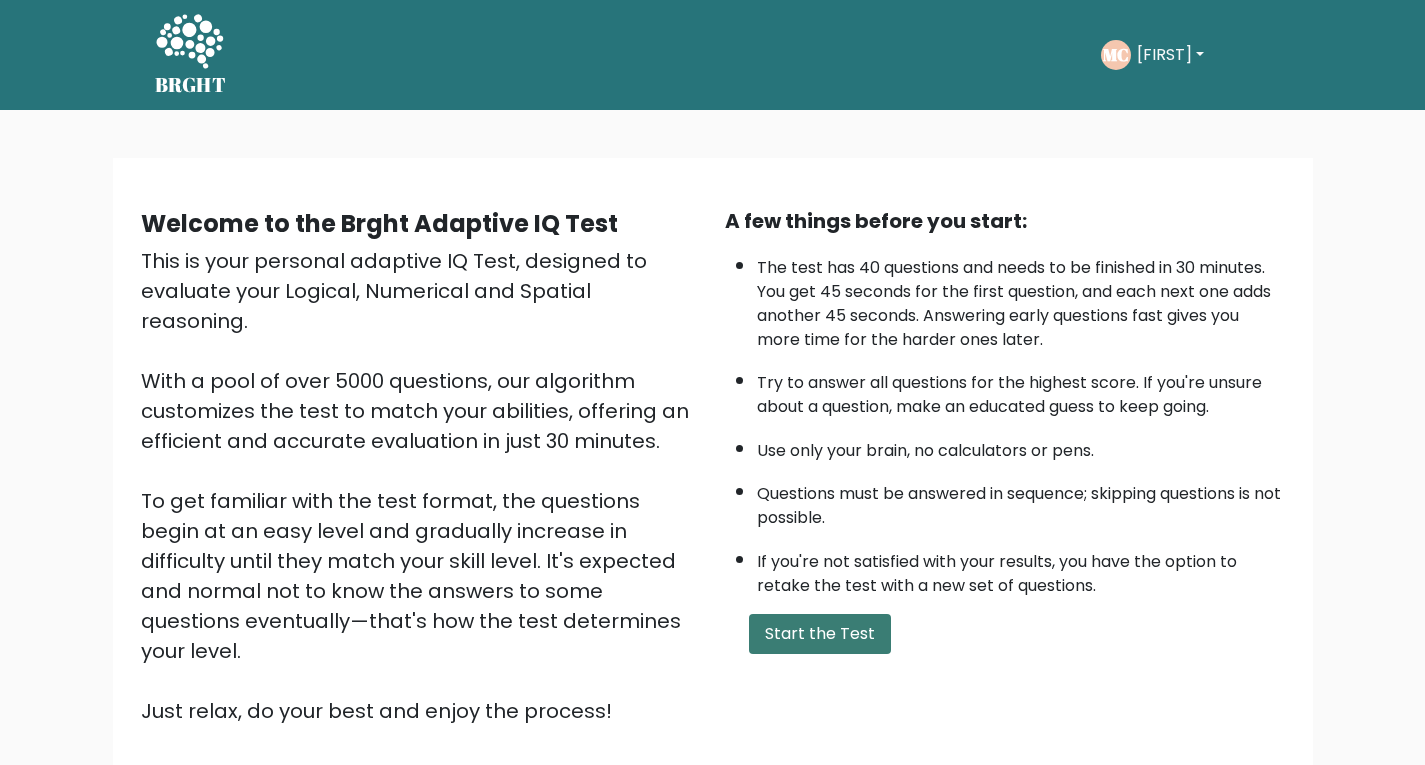 click on "Start the Test" at bounding box center [820, 634] 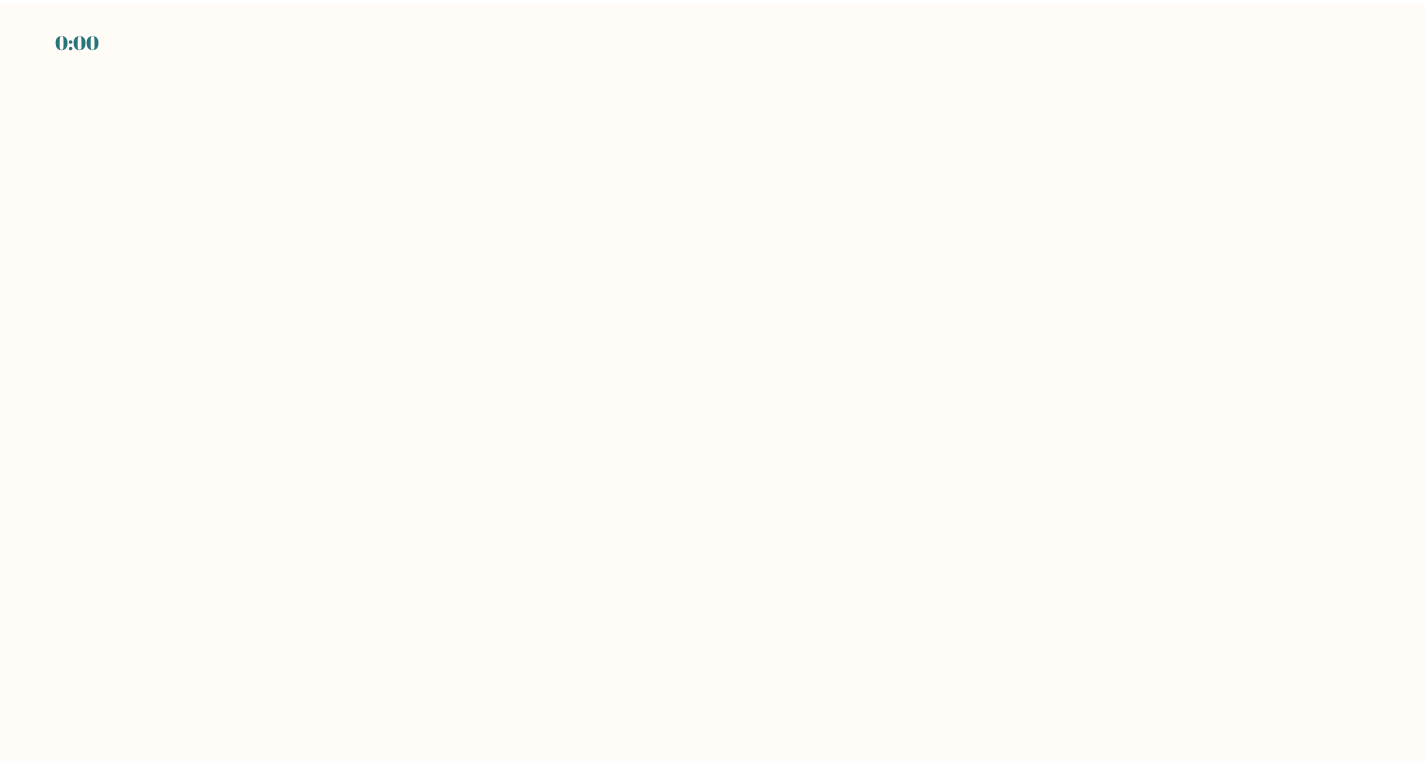 scroll, scrollTop: 0, scrollLeft: 0, axis: both 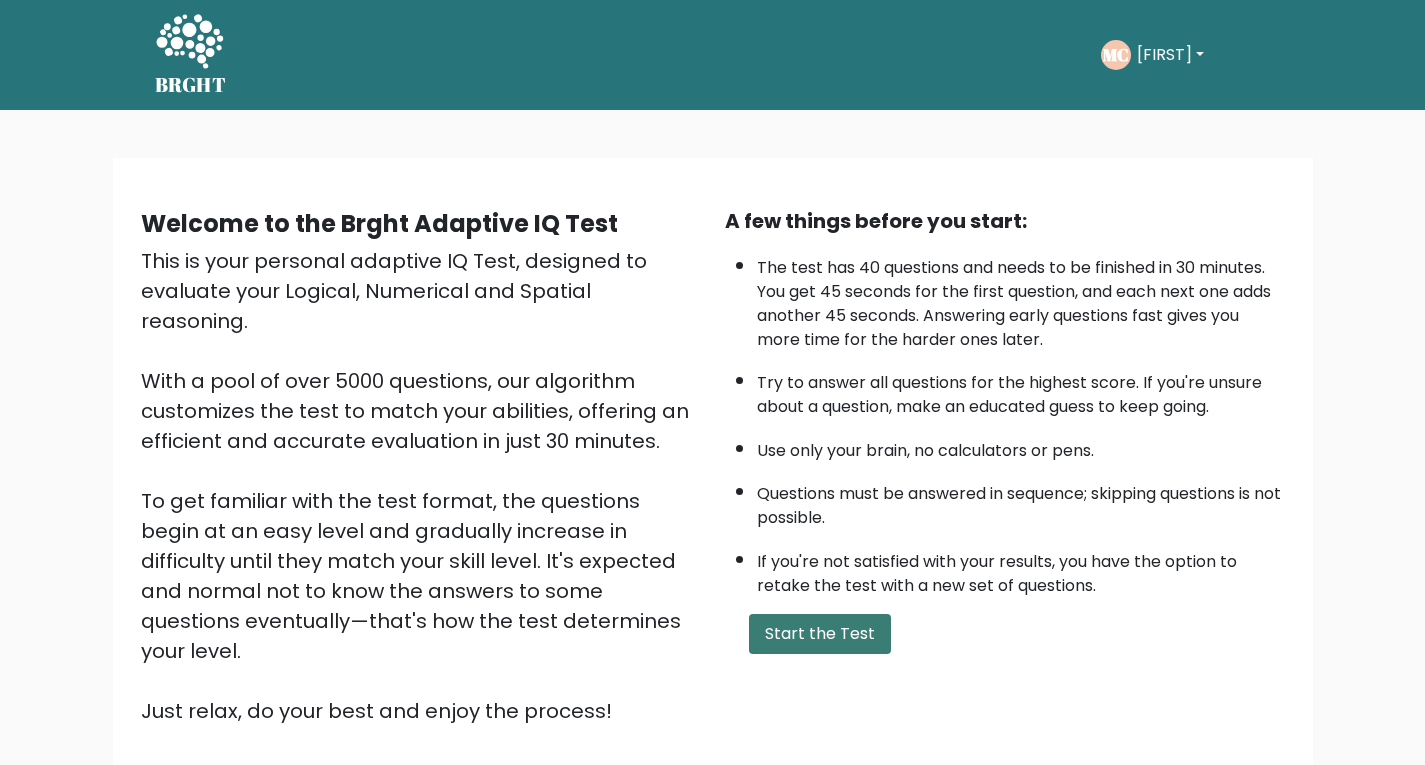 click on "Start the Test" at bounding box center [820, 634] 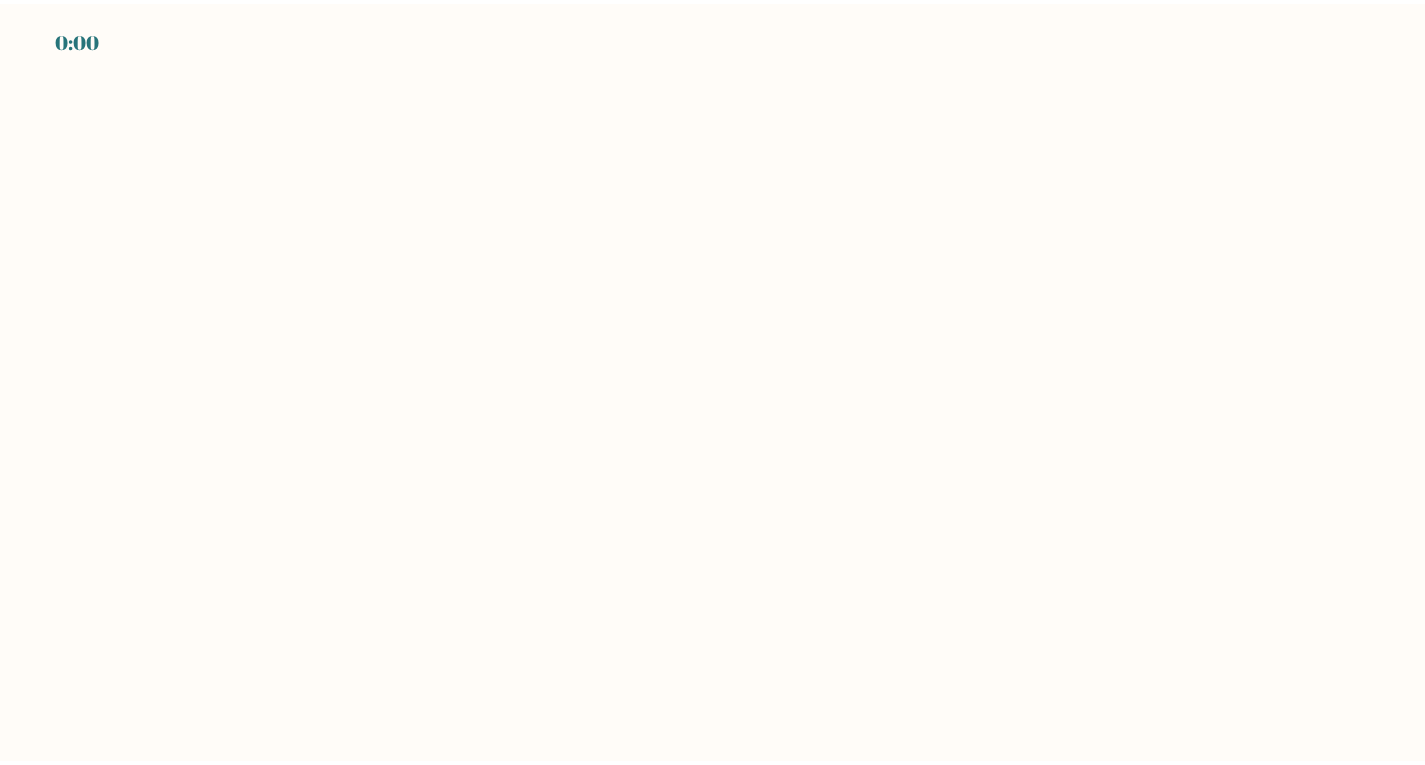 scroll, scrollTop: 0, scrollLeft: 0, axis: both 